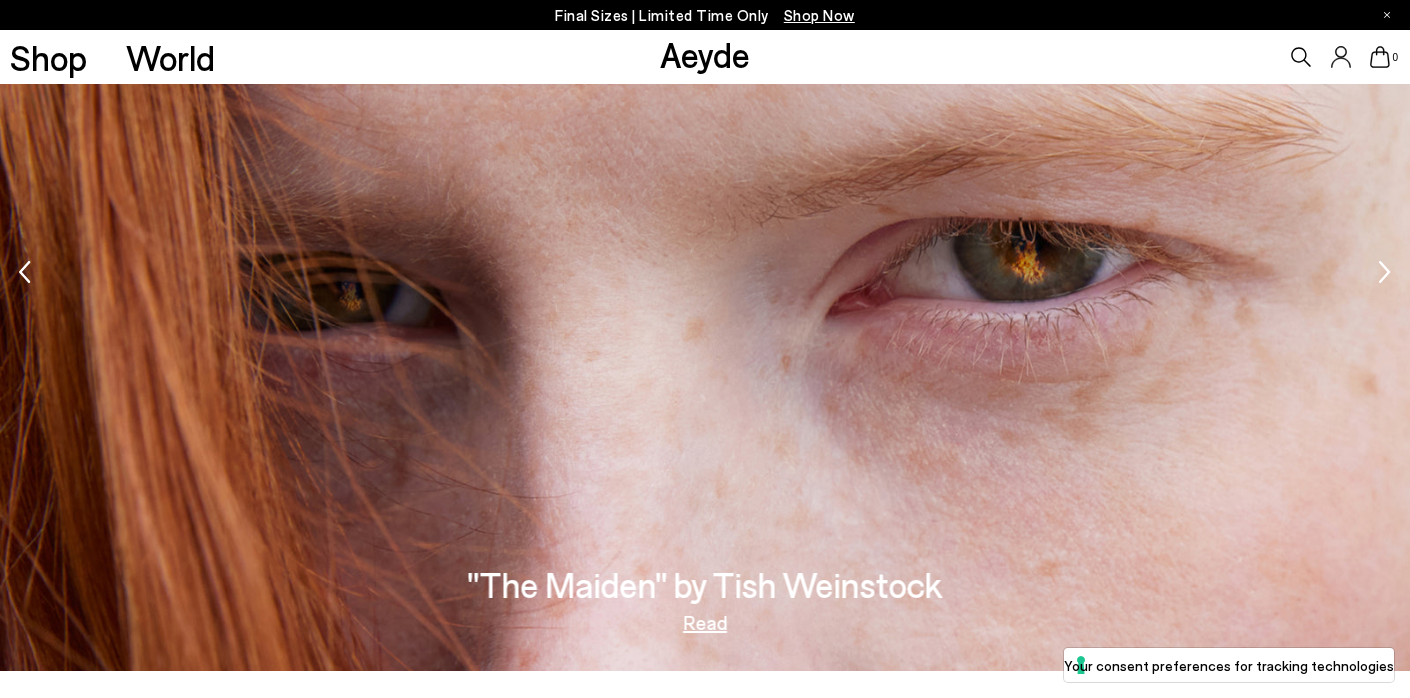 scroll, scrollTop: 3246, scrollLeft: 0, axis: vertical 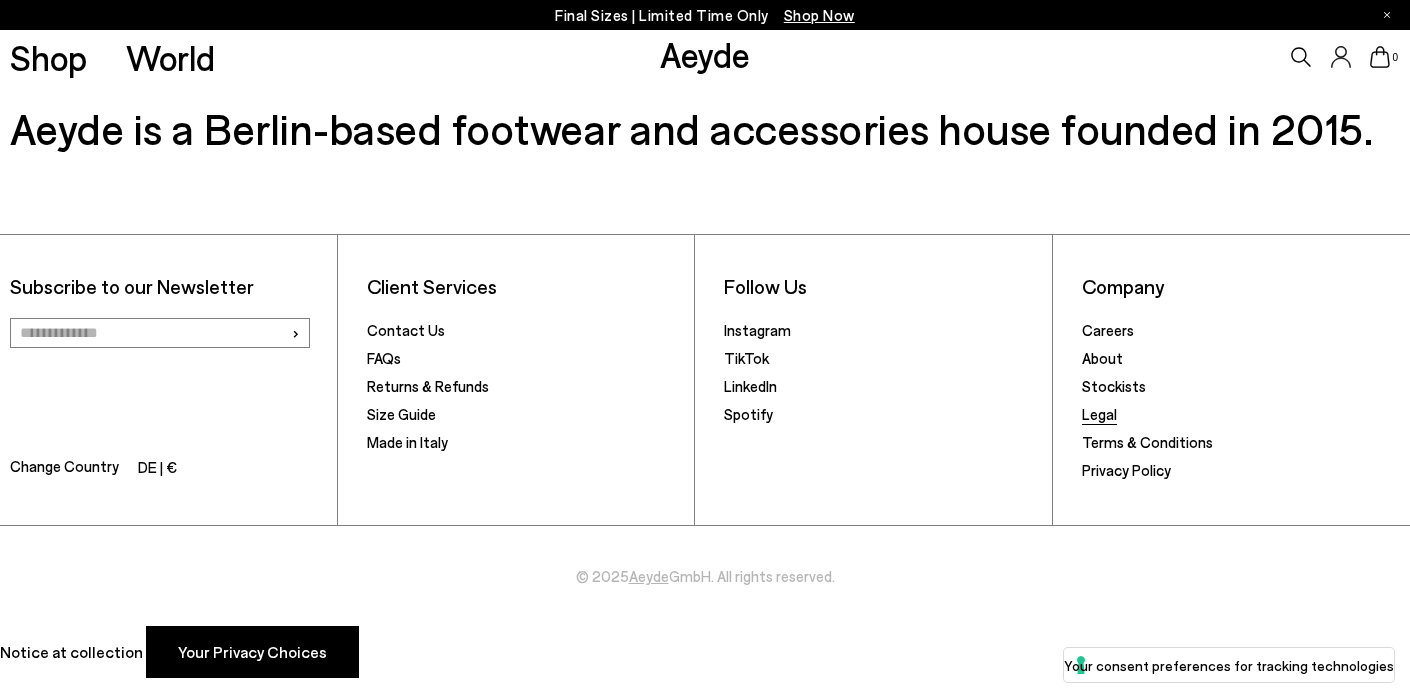 click on "Legal" at bounding box center (1099, 414) 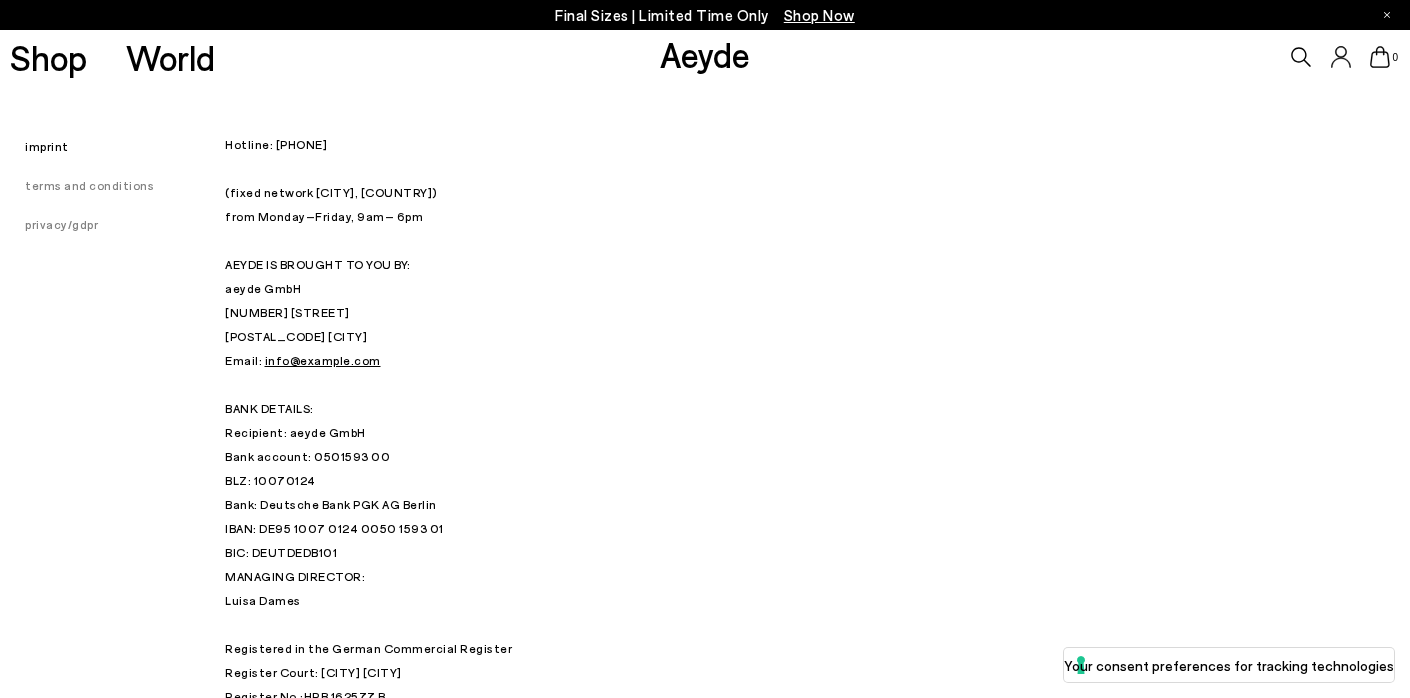scroll, scrollTop: 0, scrollLeft: 0, axis: both 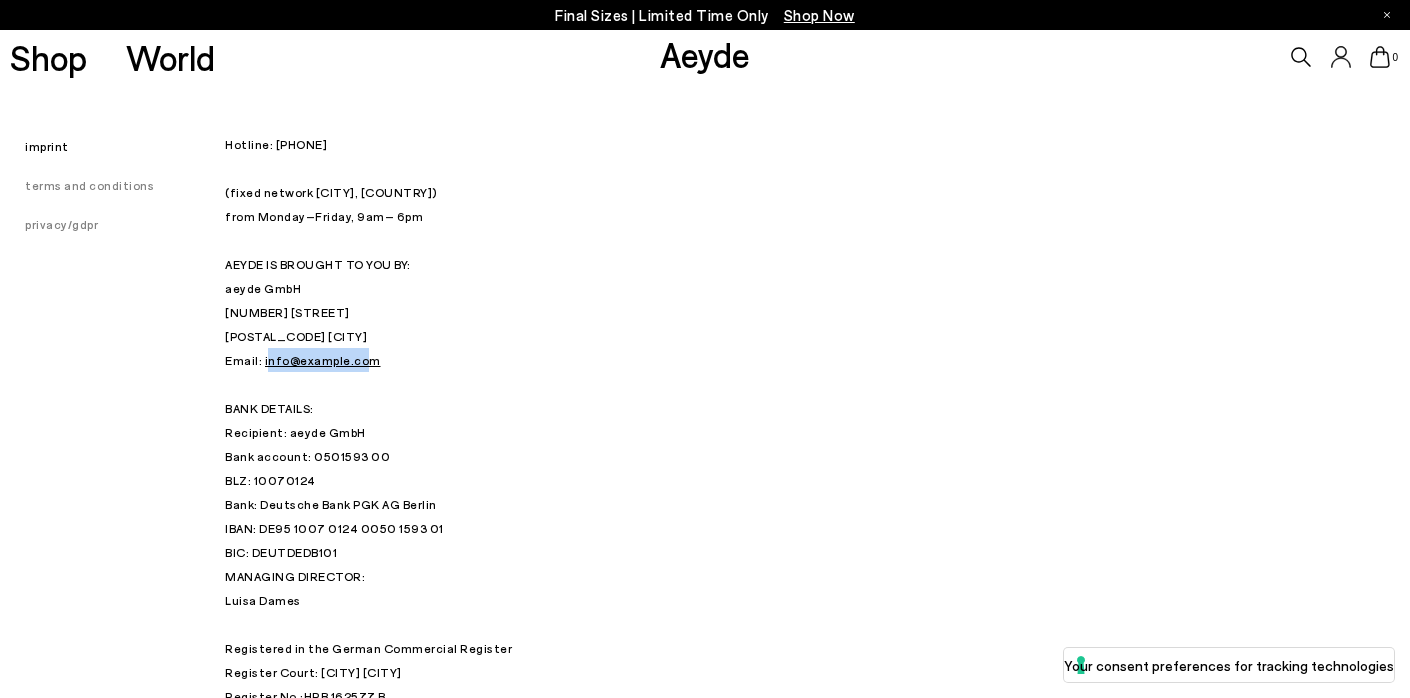 drag, startPoint x: 380, startPoint y: 359, endPoint x: 264, endPoint y: 369, distance: 116.43024 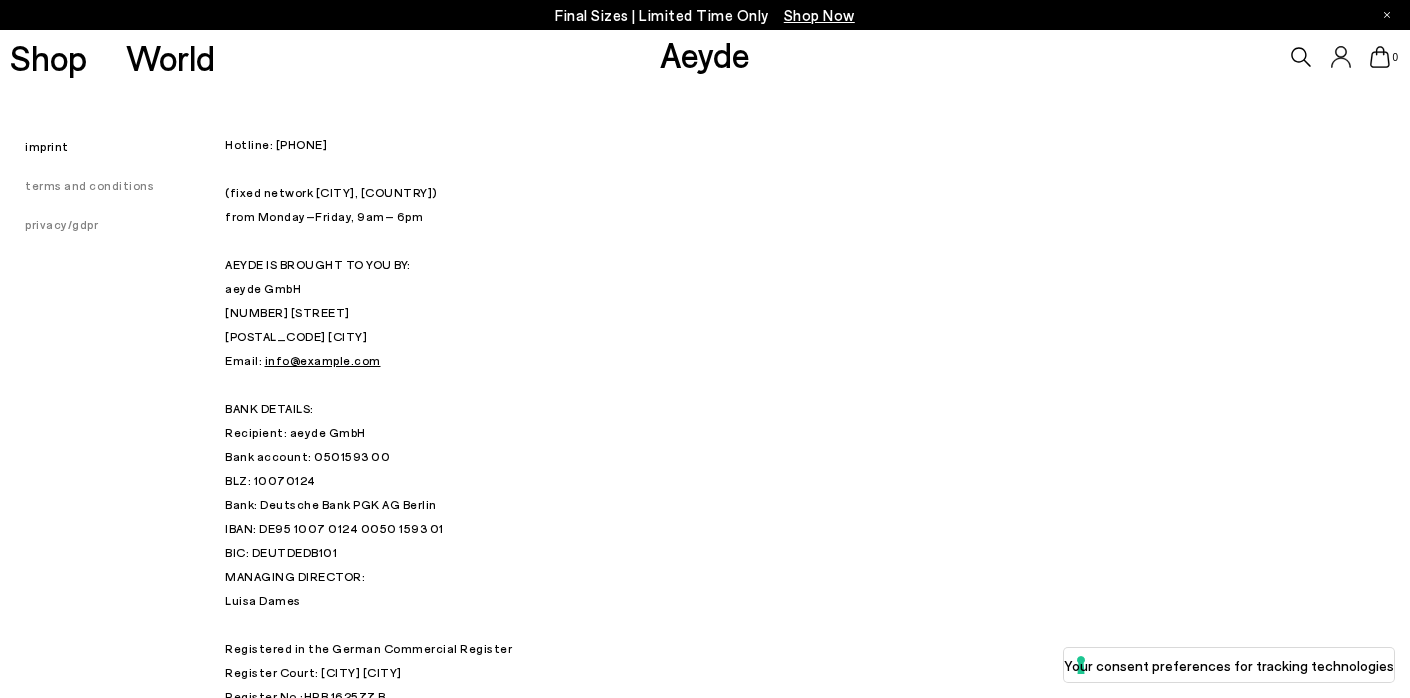 click on "Hotline: +49 (0) 30 34 655 808 (fixed network Berlin, Germany) from Monday  –  Friday, 9am  – 6pm AEYDE IS BROUGHT TO YOU BY:  aeyde GmbH Strausberger Platz 19 10243 Berlin Email:    info@aeyde.com BANK DETAILS: Recipient: aeyde GmbH Bank account: 0501593 00 BLZ: 10070124 Bank: Deutsche Bank PGK AG Berlin IBAN: DE95 1007 0124 0050 1593 01 BIC: DEUTDEDB101" at bounding box center (705, 348) 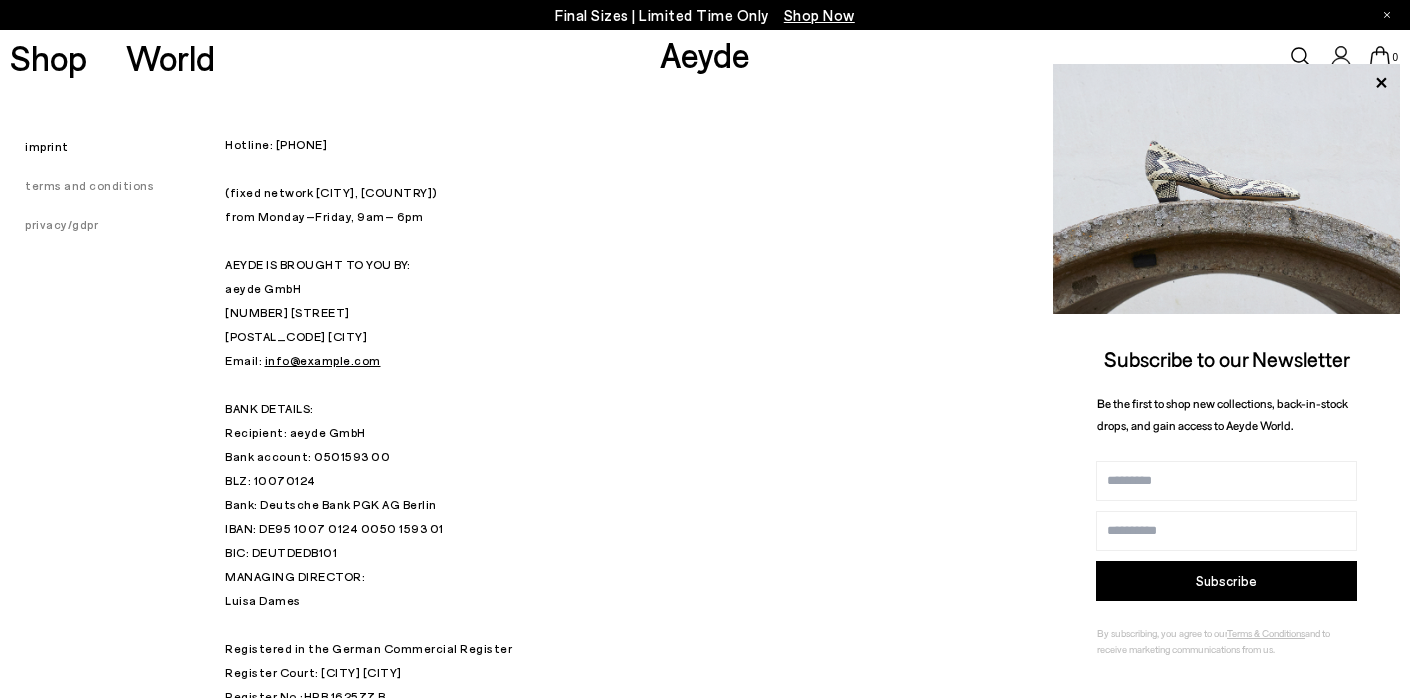 click on "Aeyde" at bounding box center [705, 54] 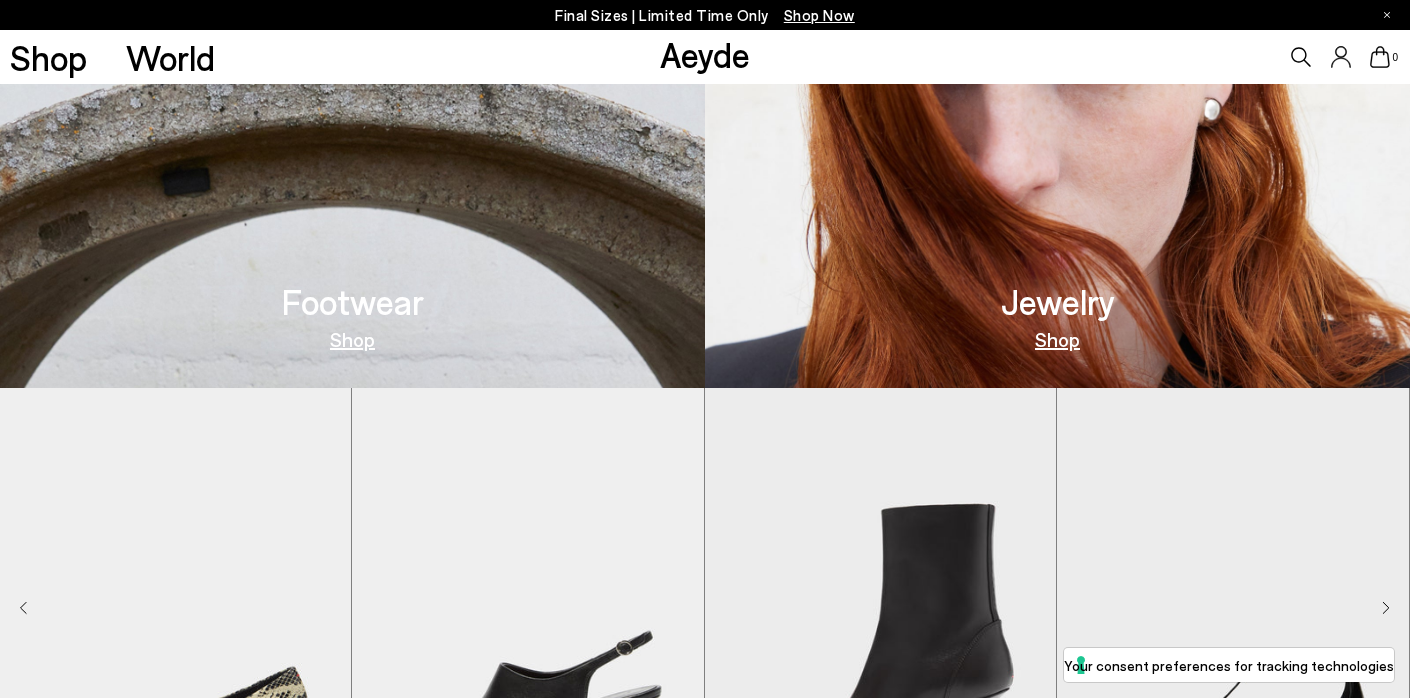 scroll, scrollTop: 971, scrollLeft: 0, axis: vertical 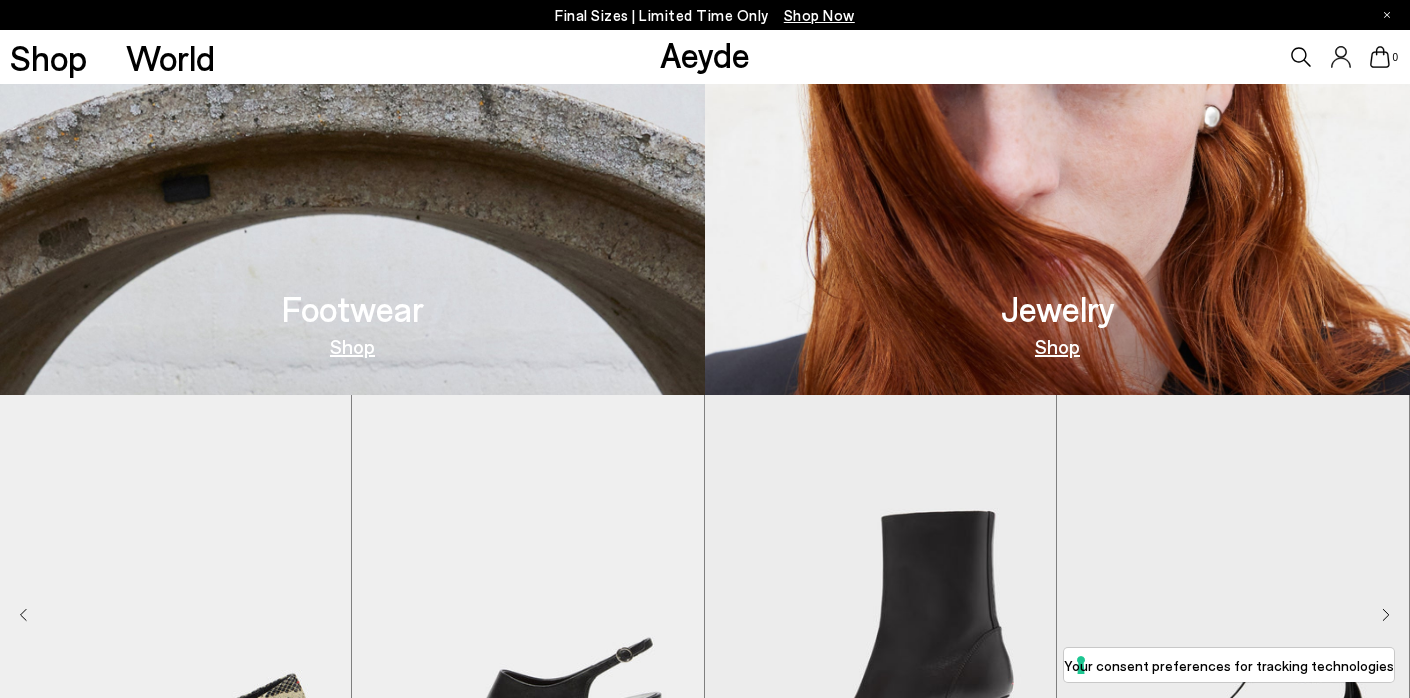 click on "Shop" at bounding box center (352, 346) 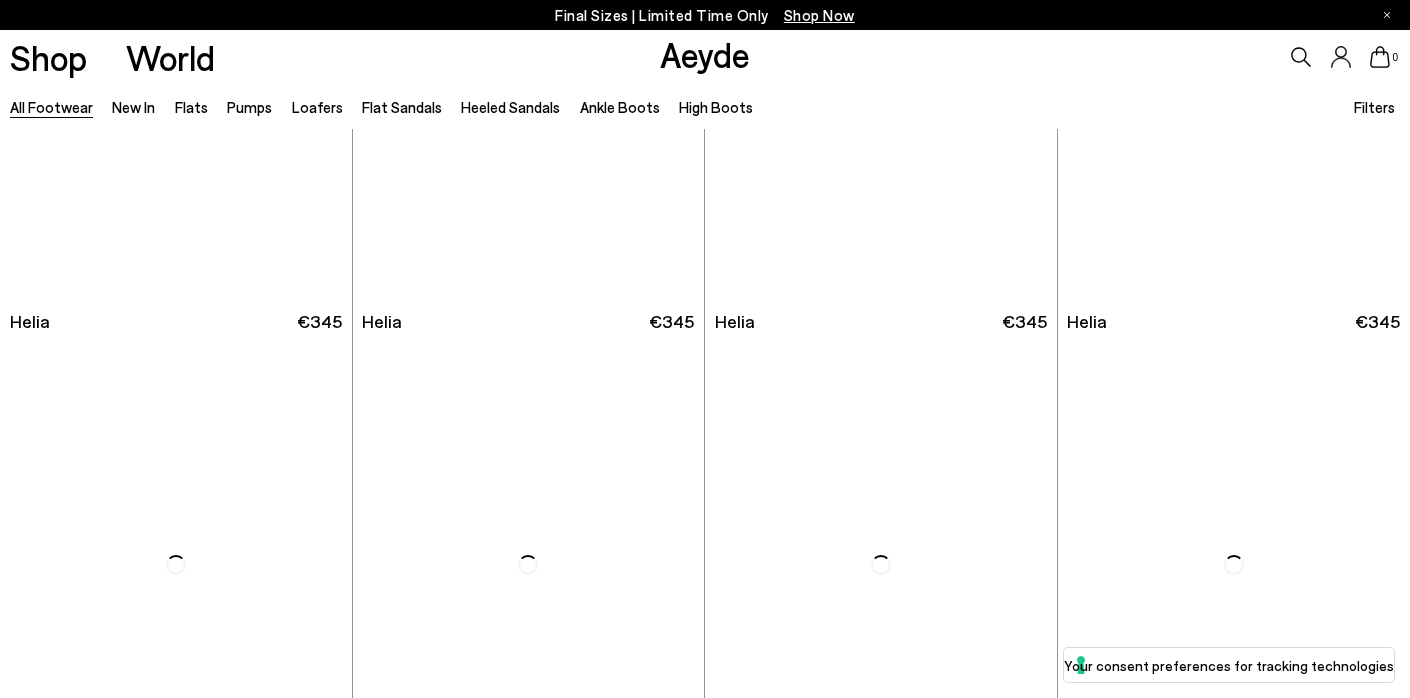 scroll, scrollTop: 761, scrollLeft: 0, axis: vertical 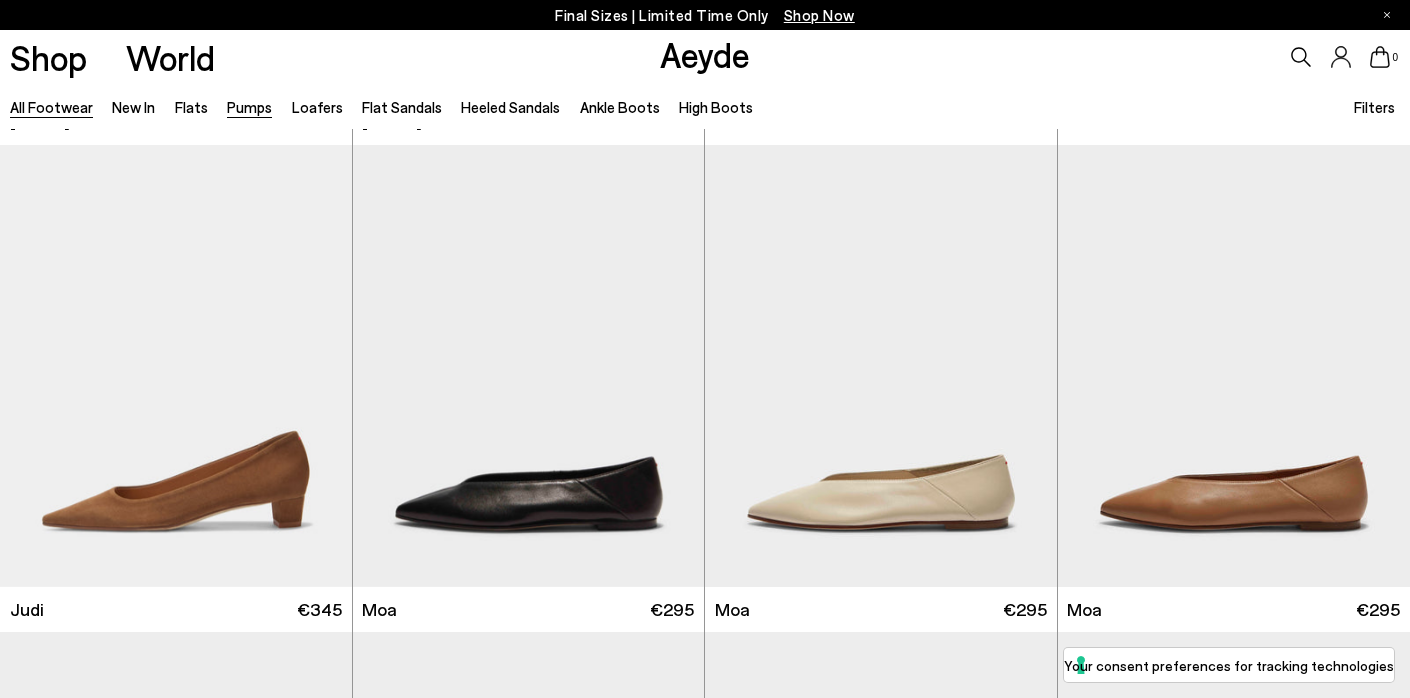 click on "Pumps" at bounding box center (249, 107) 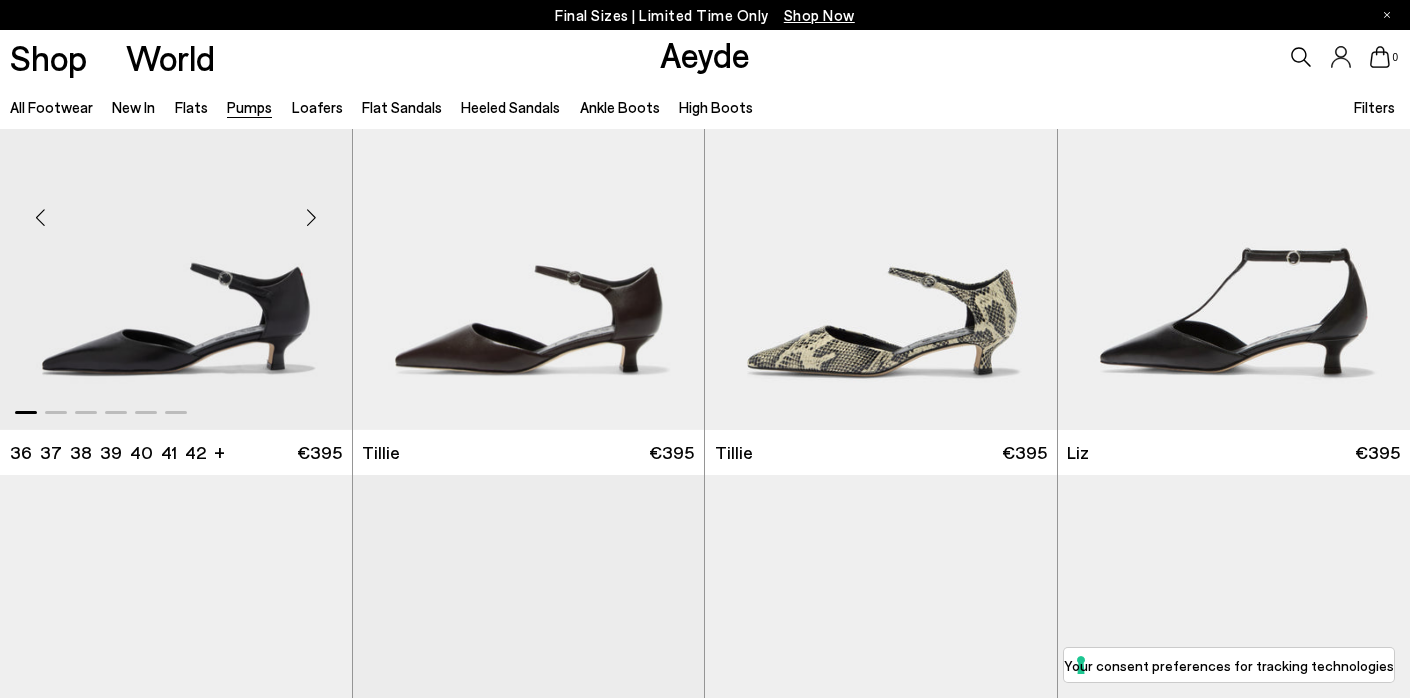 scroll, scrollTop: 679, scrollLeft: 0, axis: vertical 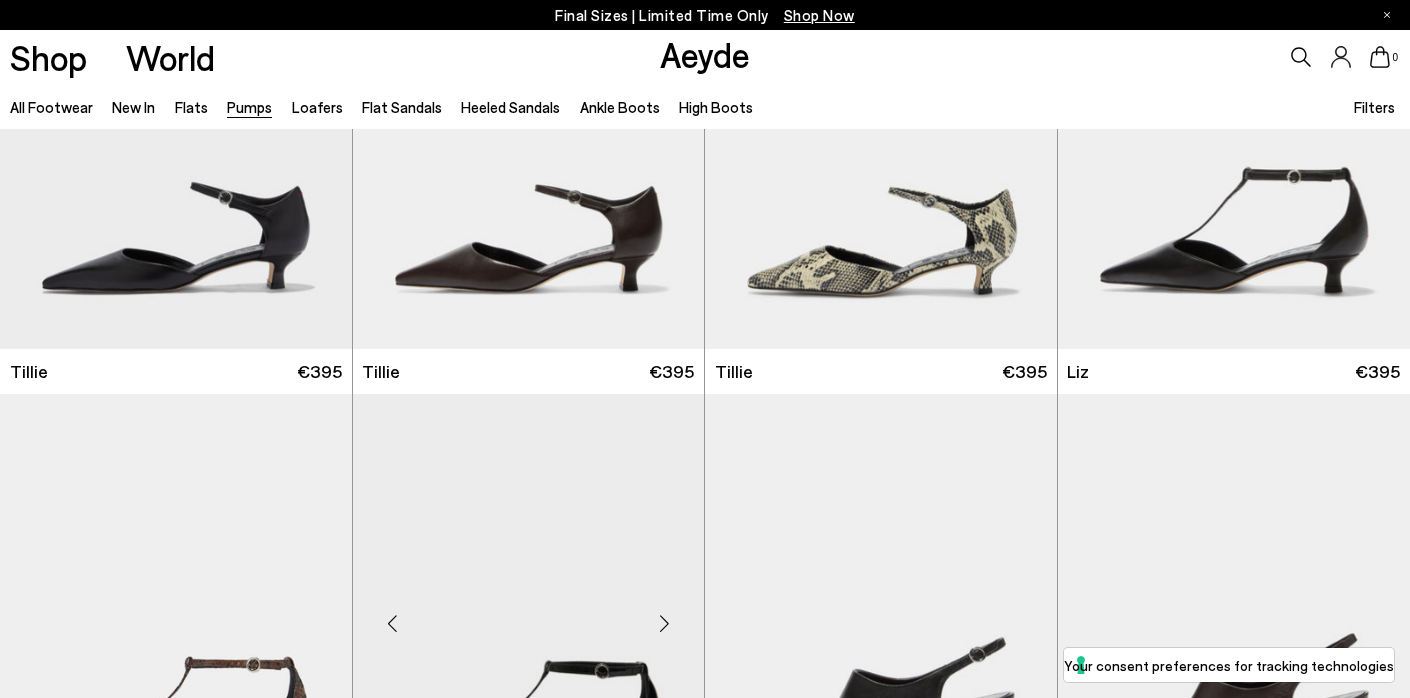 click at bounding box center [529, 615] 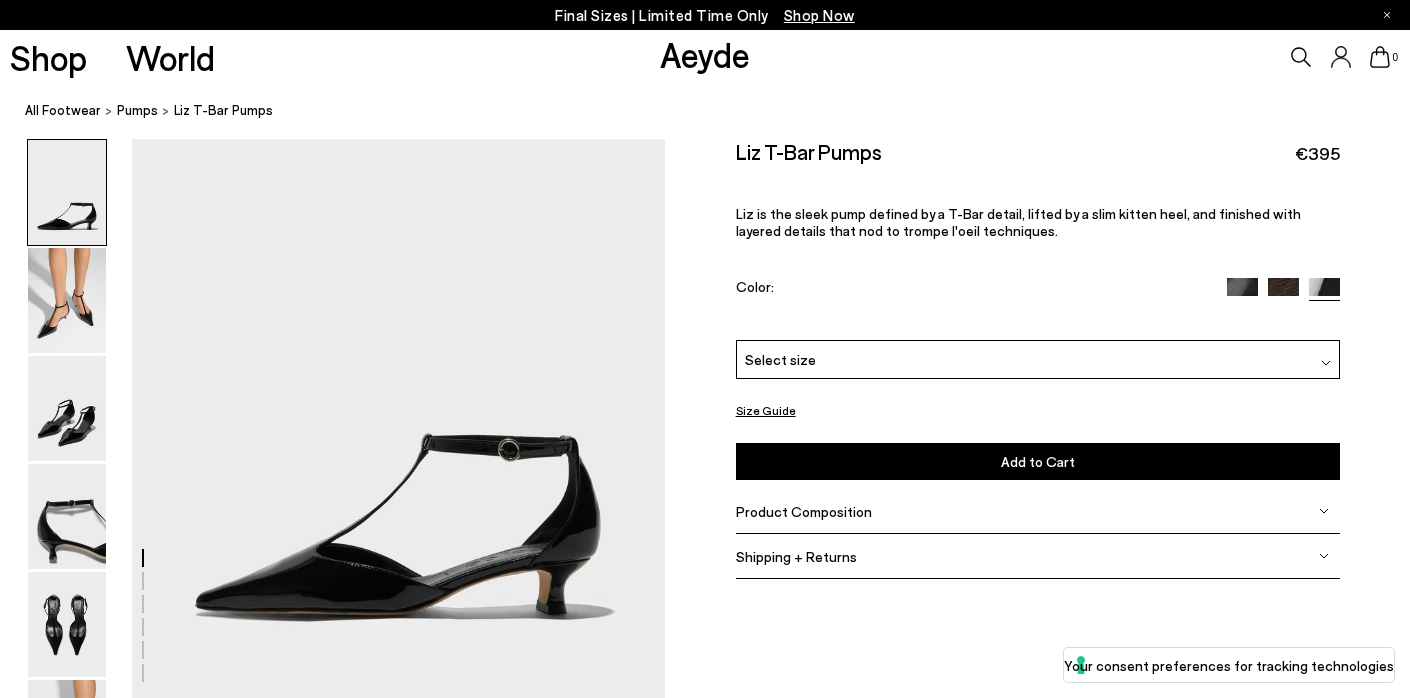 scroll, scrollTop: 0, scrollLeft: 0, axis: both 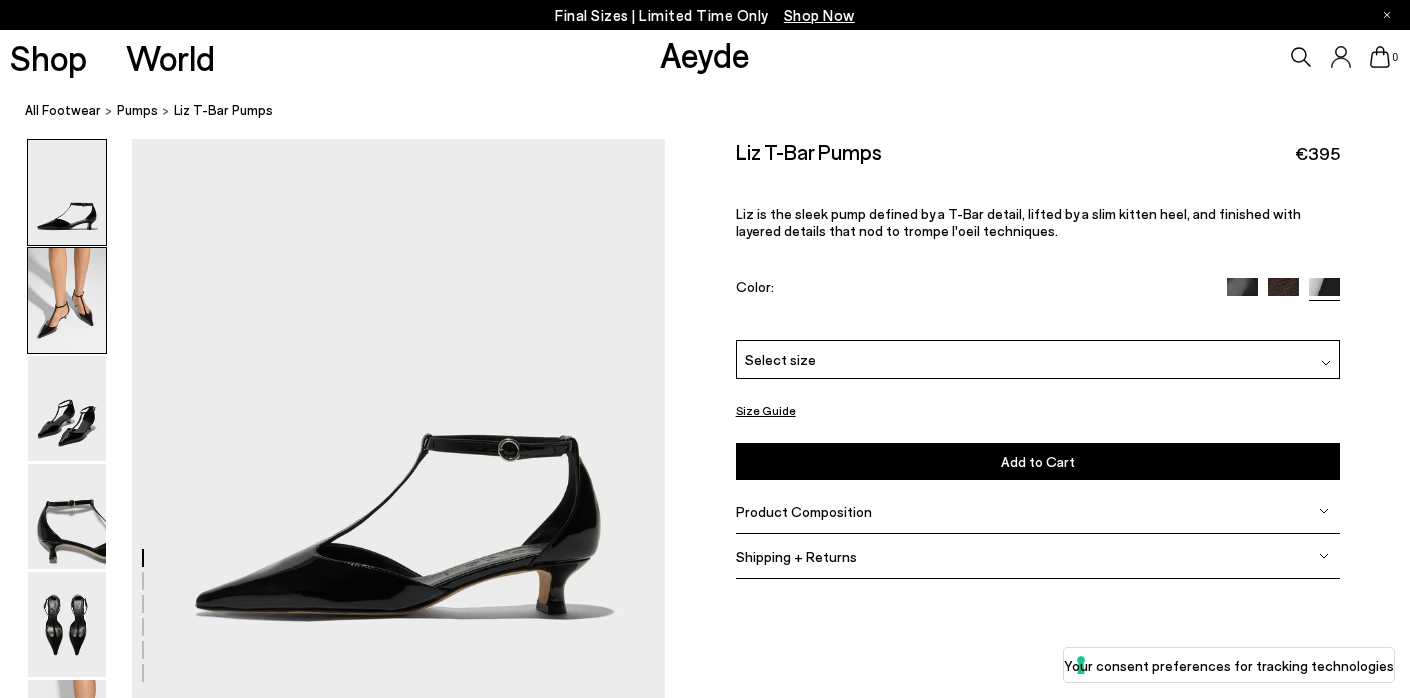 click at bounding box center (67, 300) 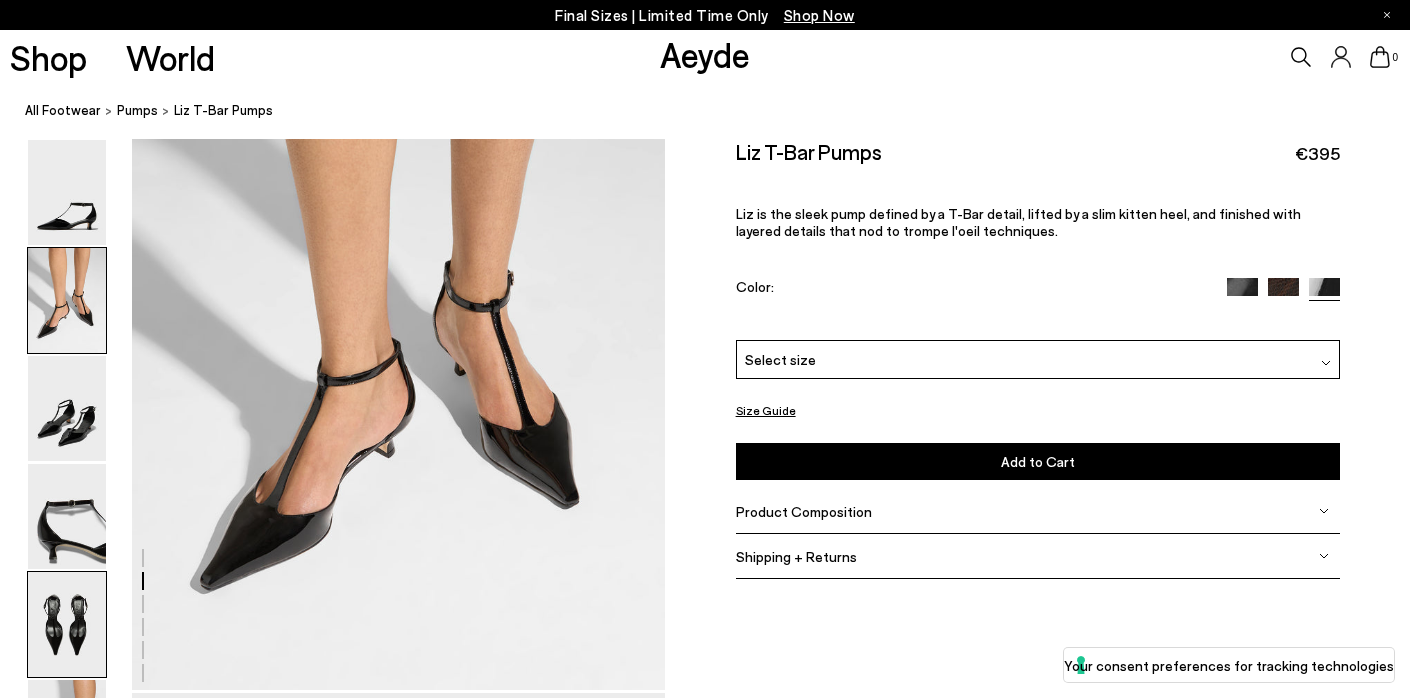 scroll, scrollTop: 717, scrollLeft: 0, axis: vertical 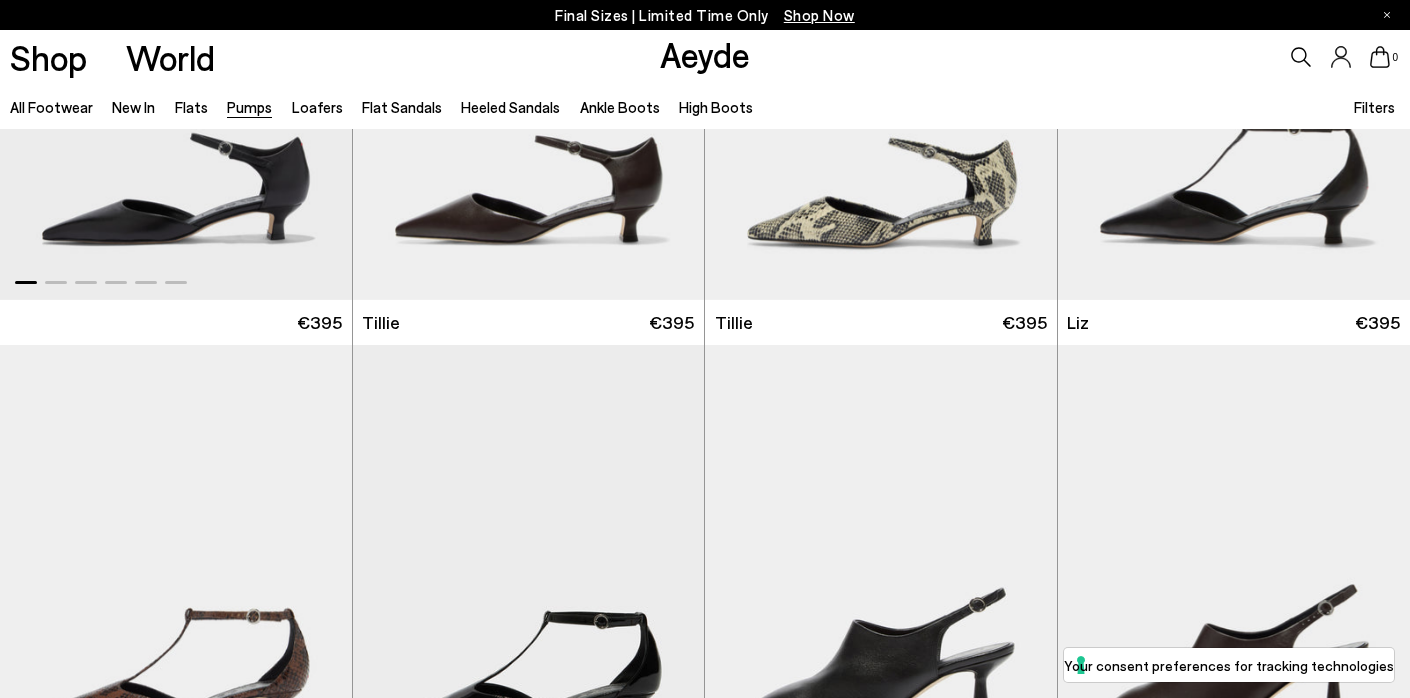 click at bounding box center [176, 79] 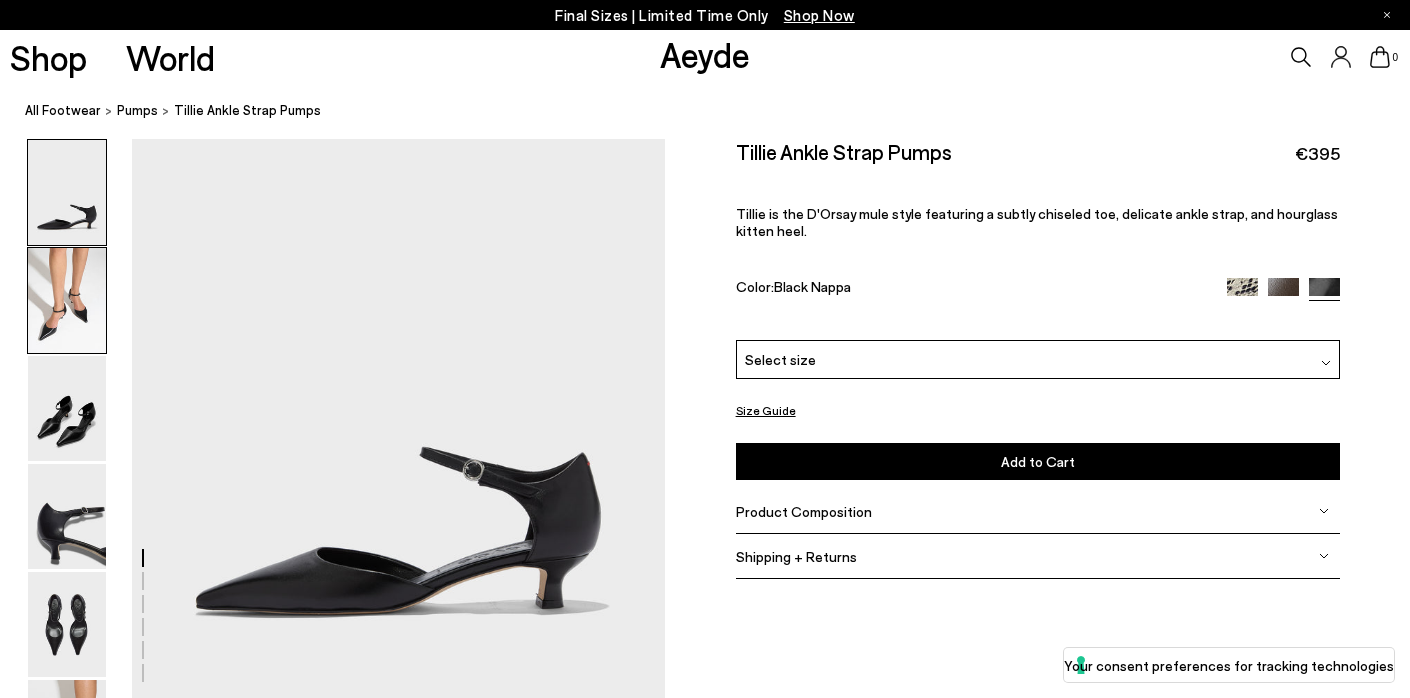 scroll, scrollTop: 0, scrollLeft: 0, axis: both 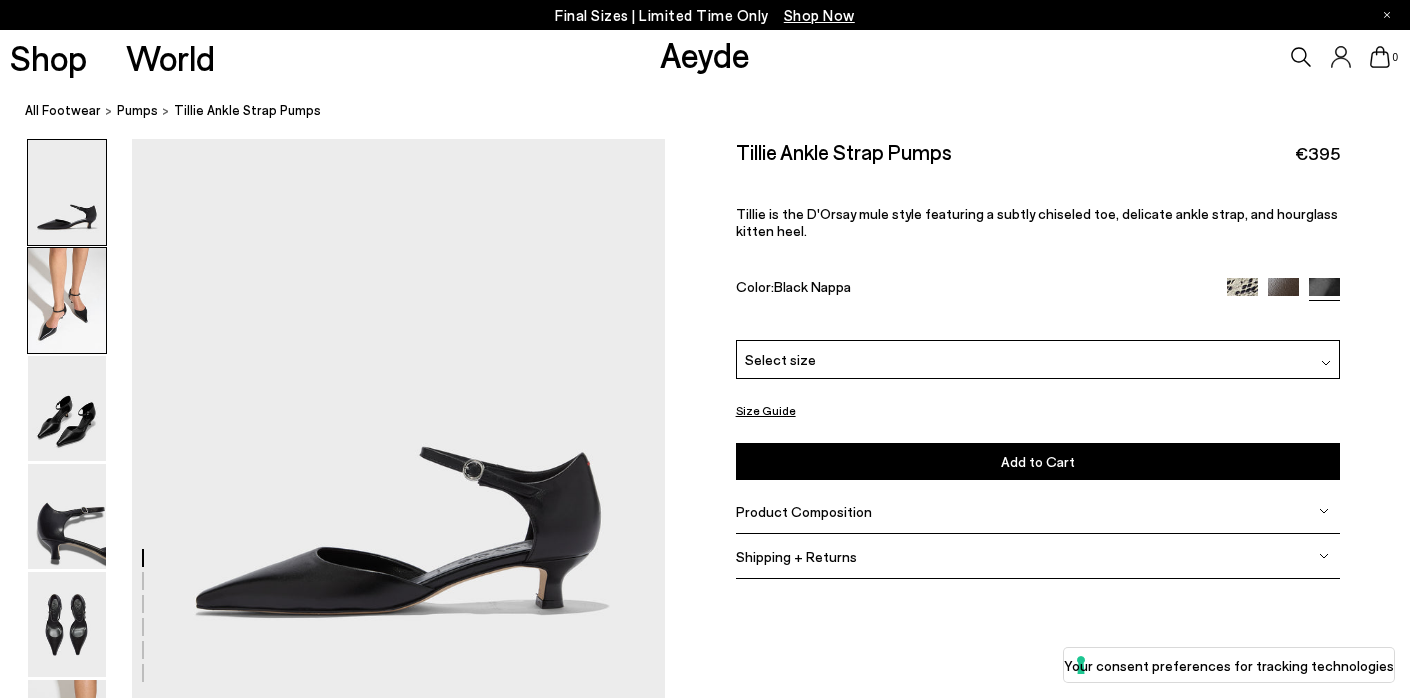 click at bounding box center [67, 300] 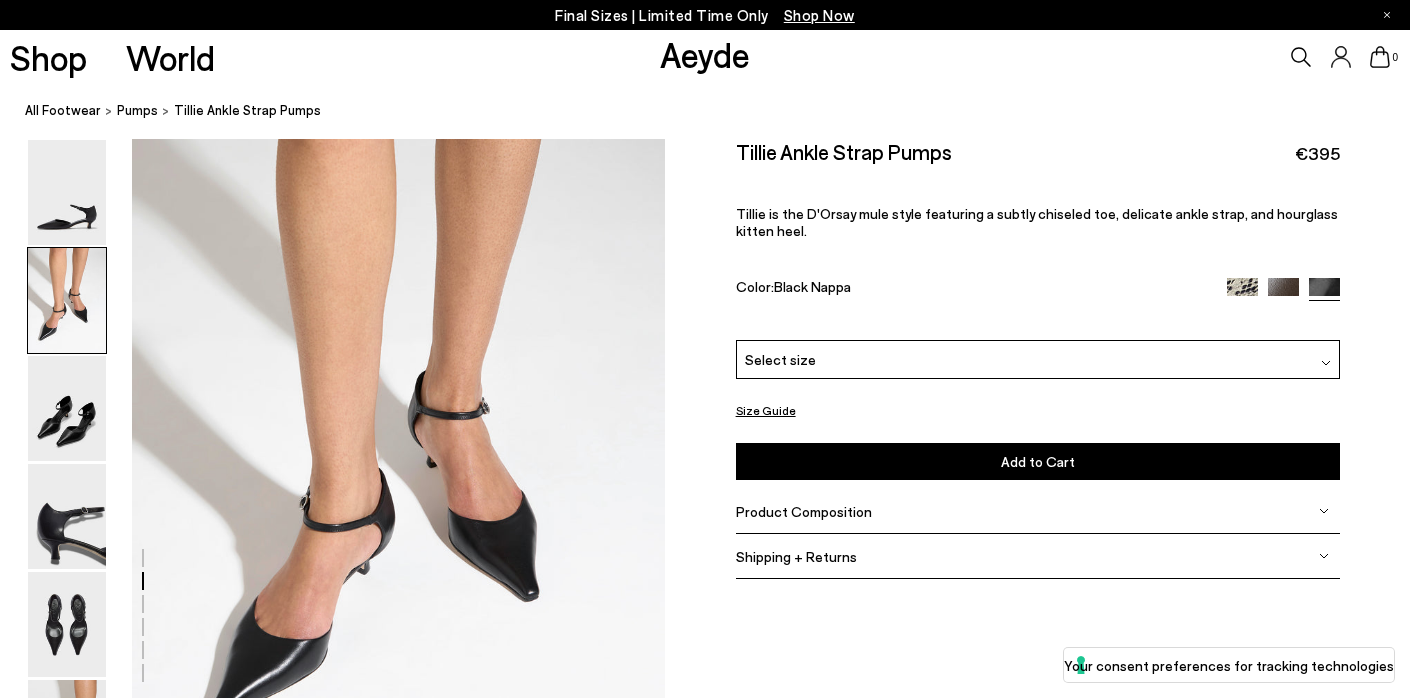 scroll, scrollTop: 0, scrollLeft: 0, axis: both 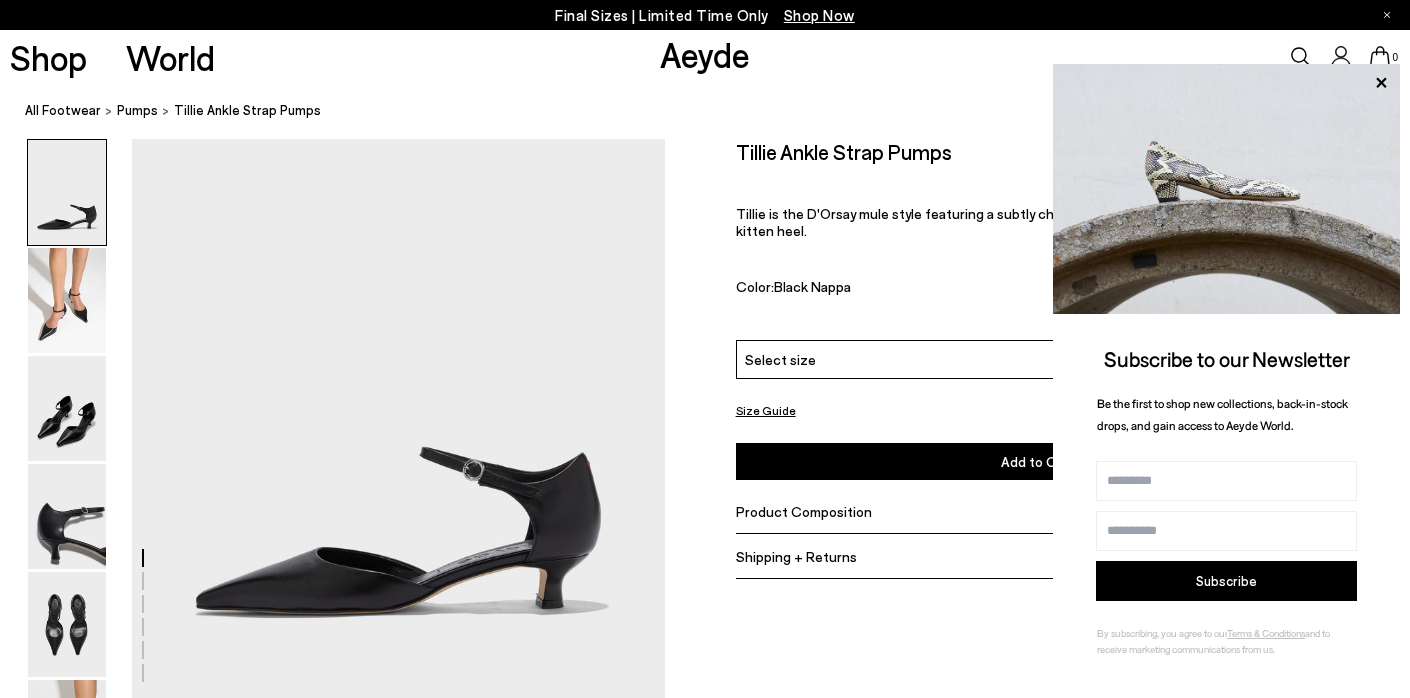 click on "All Footwear
Pumps
Tillie Ankle Strap Pumps" at bounding box center [717, 110] 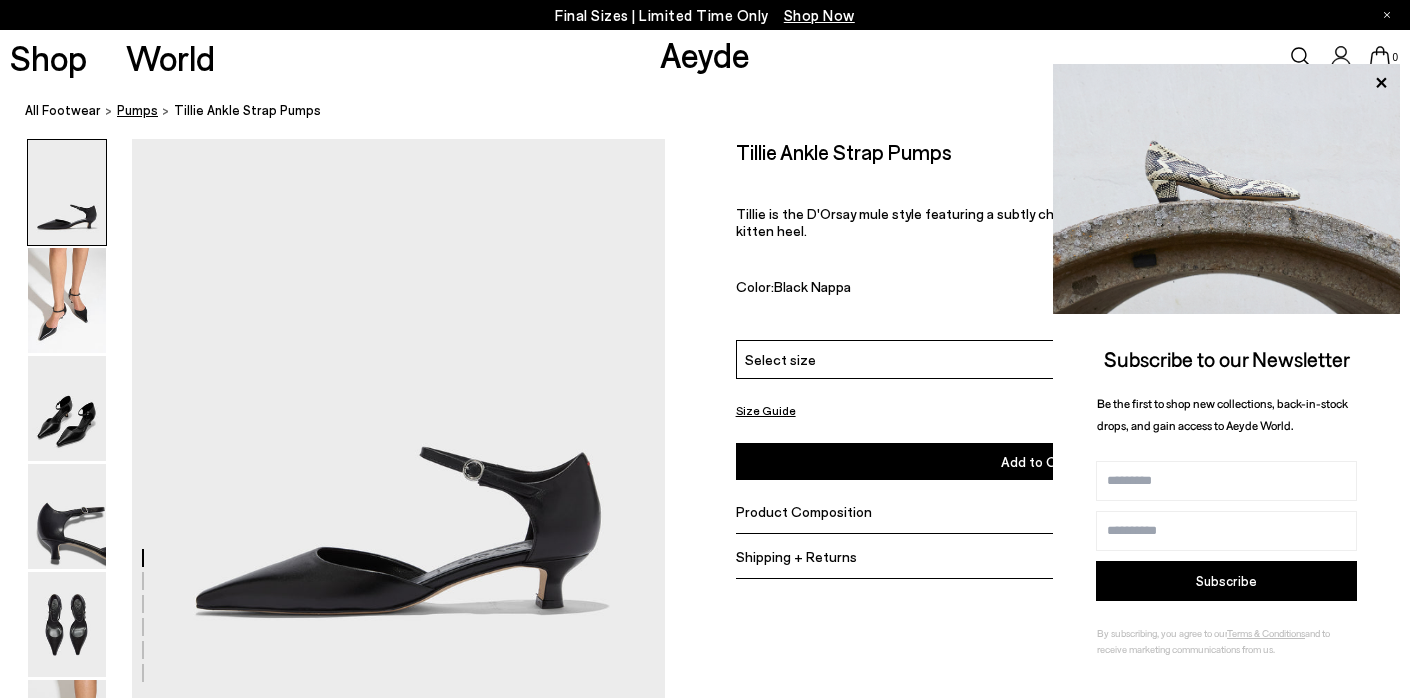 click on "Pumps" at bounding box center (137, 110) 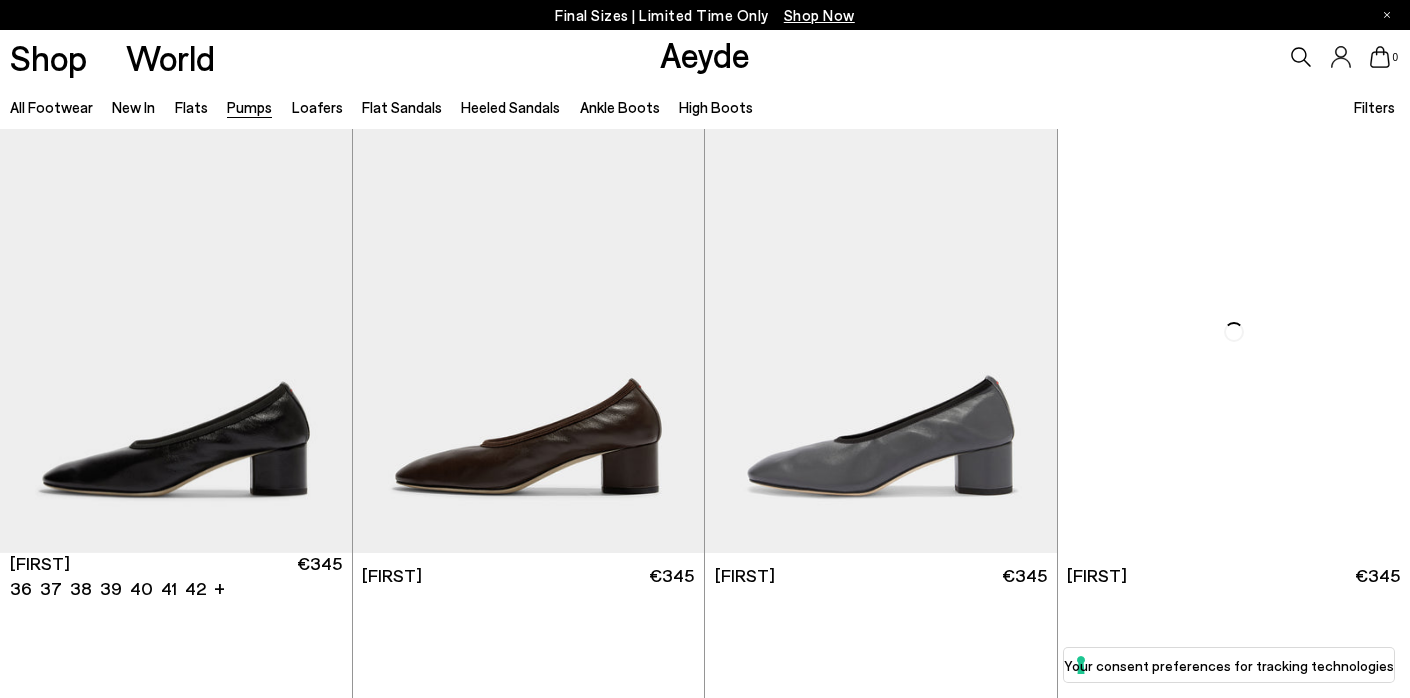 scroll, scrollTop: 31, scrollLeft: 0, axis: vertical 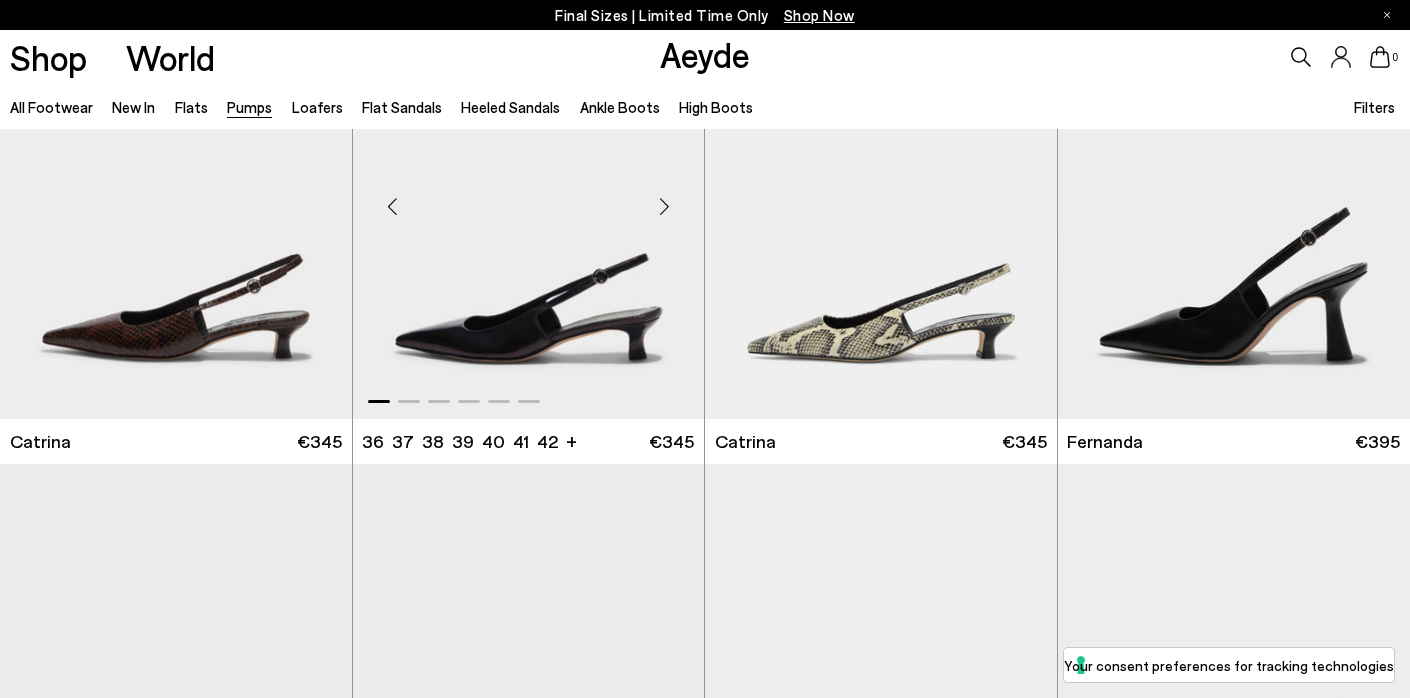 click at bounding box center (664, 206) 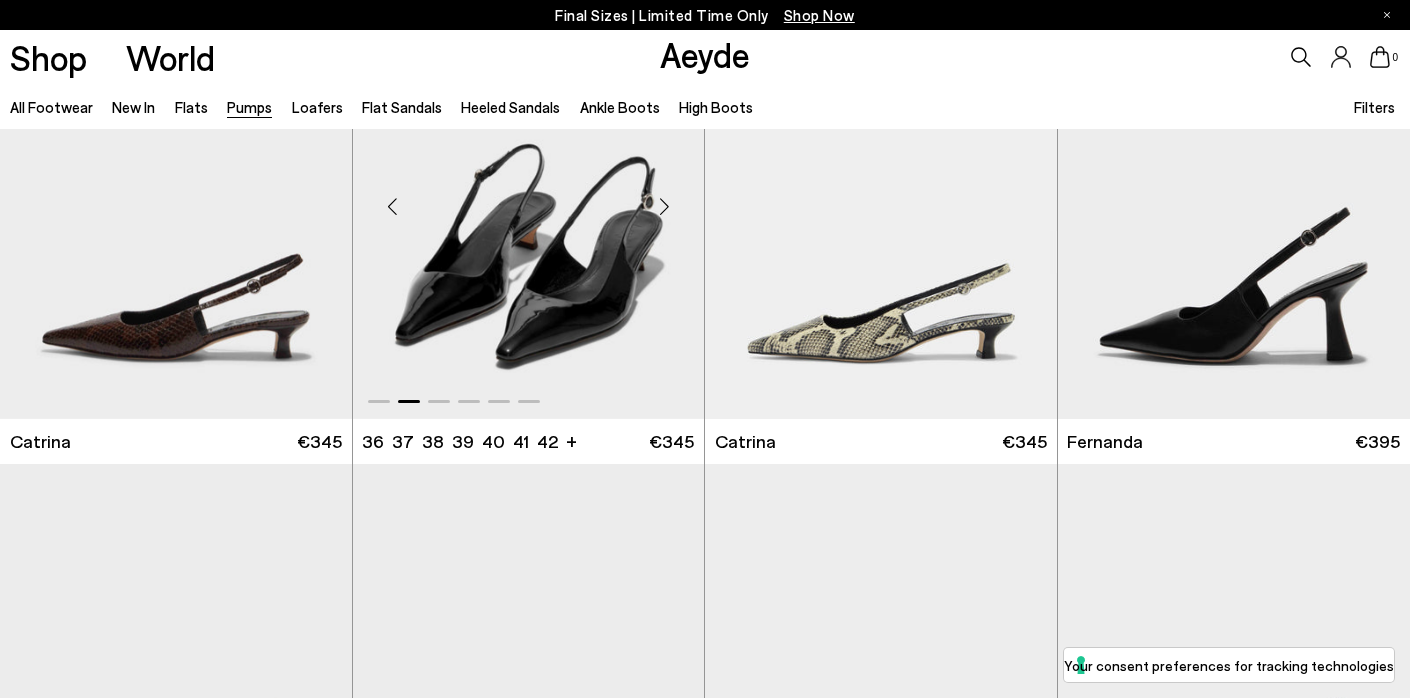 click at bounding box center (664, 206) 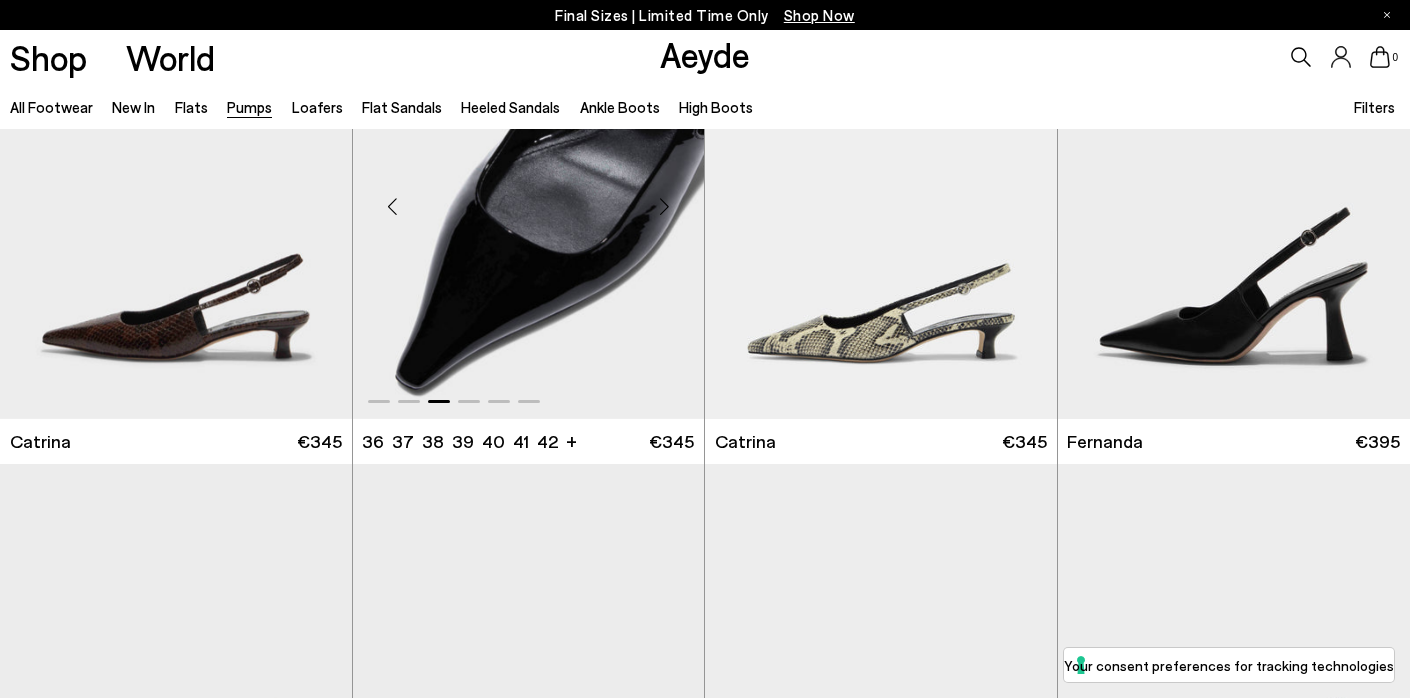click at bounding box center [664, 206] 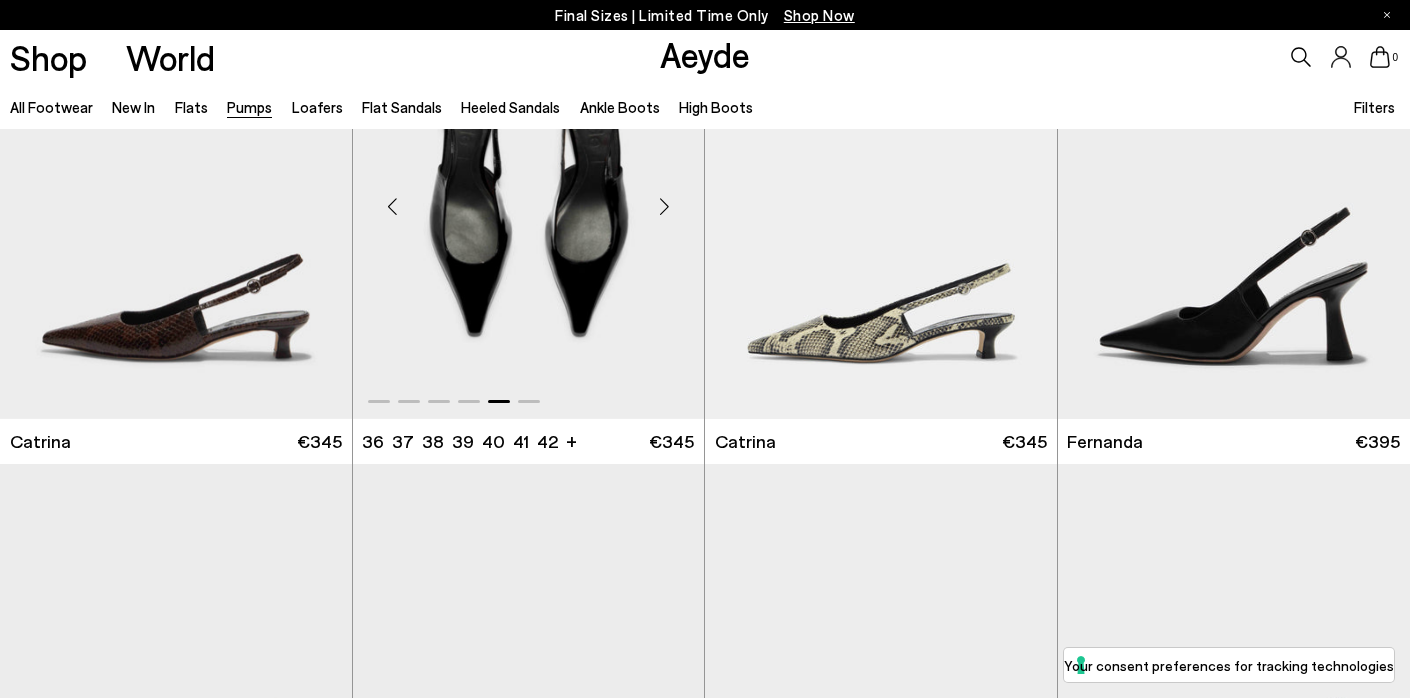 click at bounding box center (664, 206) 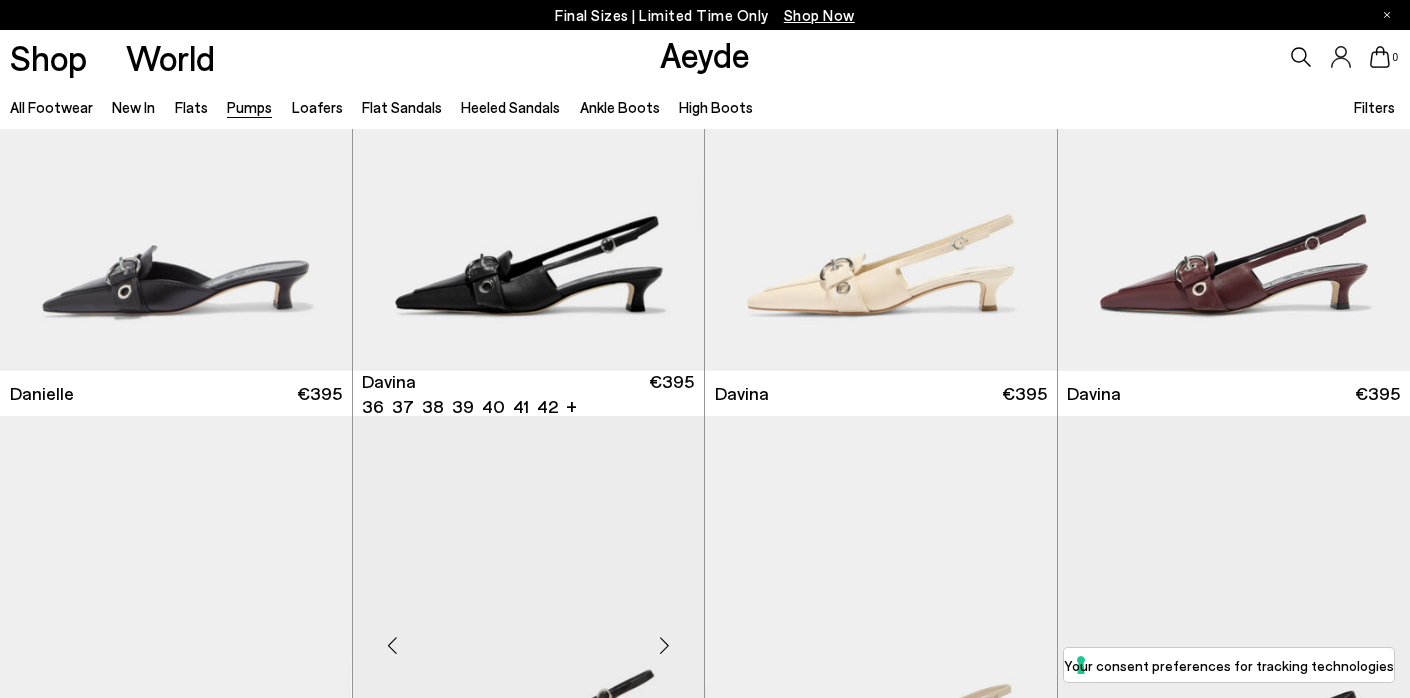 scroll, scrollTop: 4034, scrollLeft: 0, axis: vertical 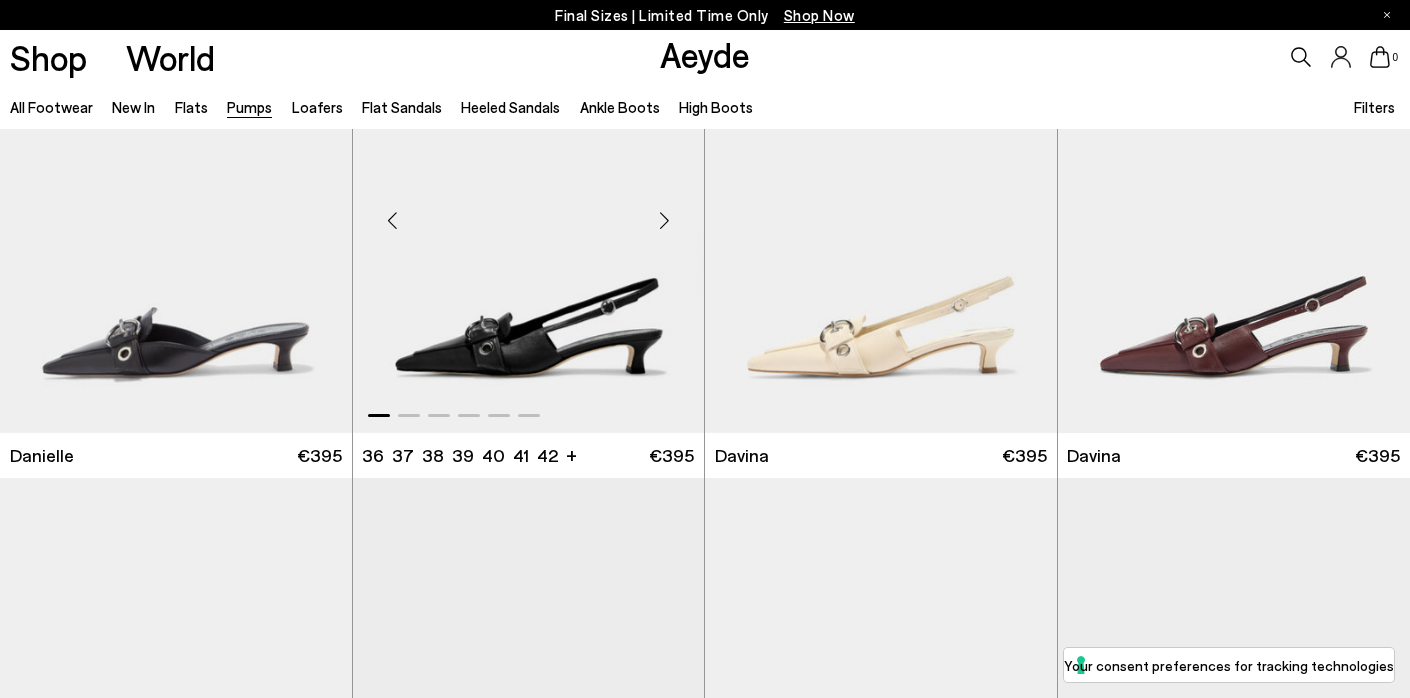 click at bounding box center [664, 220] 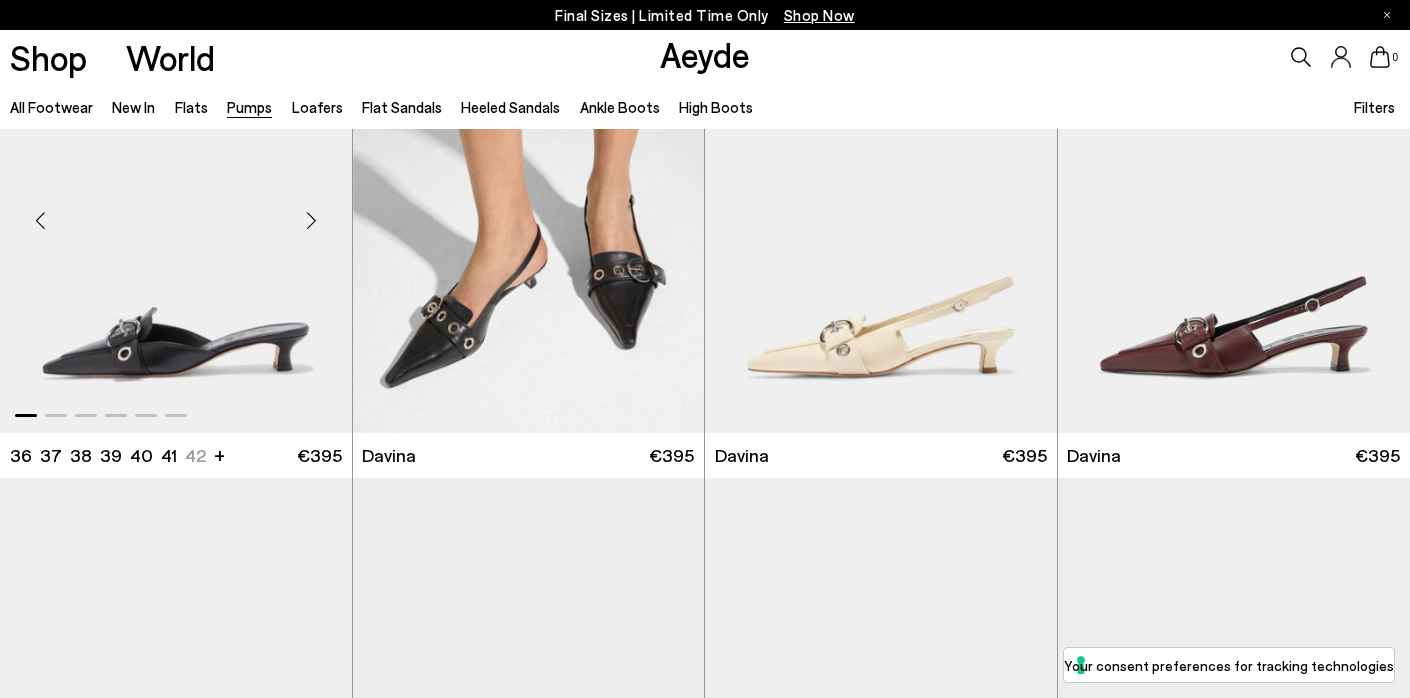 click at bounding box center (312, 220) 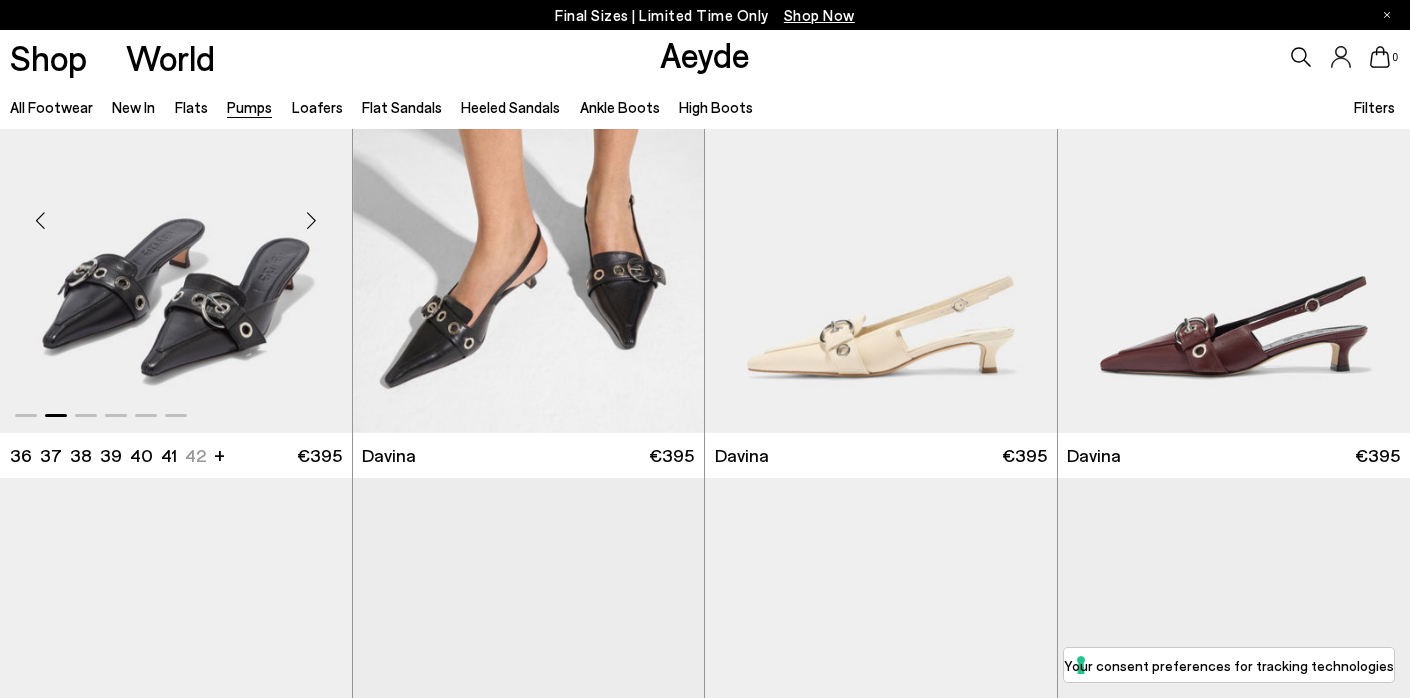 click at bounding box center [312, 220] 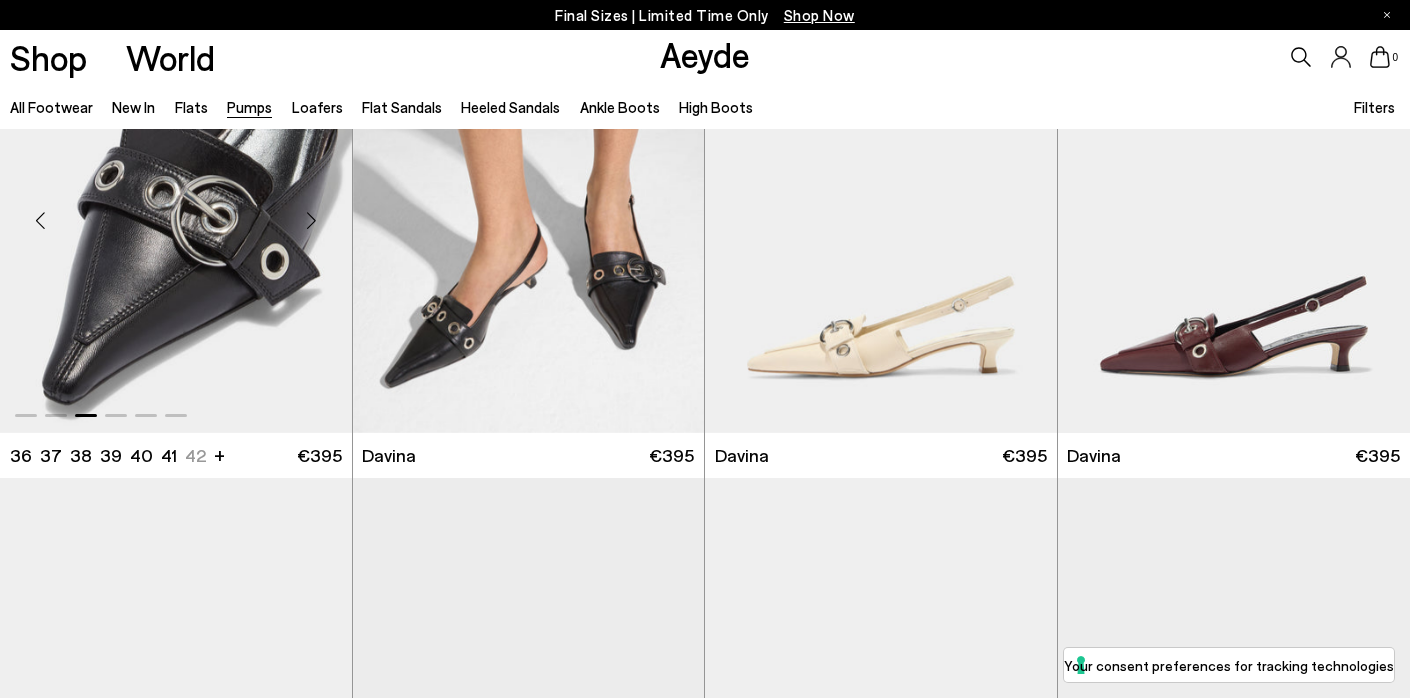 click at bounding box center (312, 220) 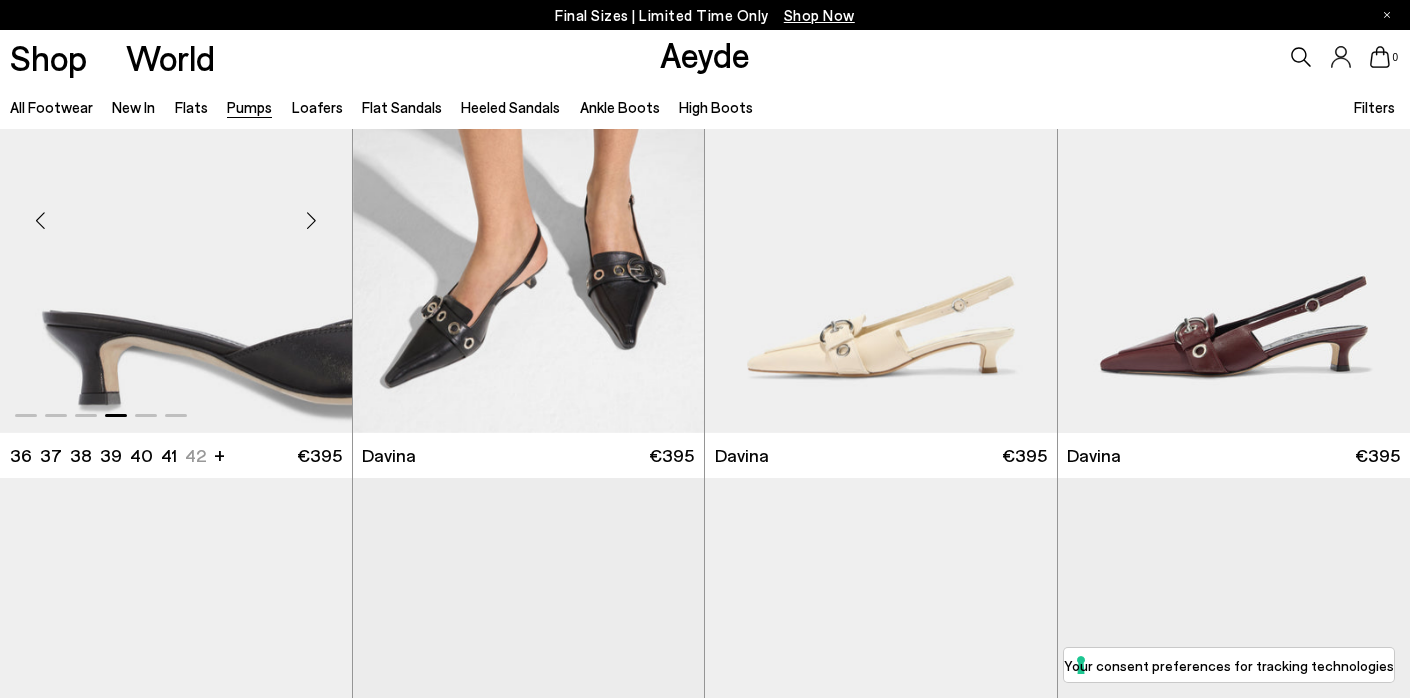 click at bounding box center (312, 220) 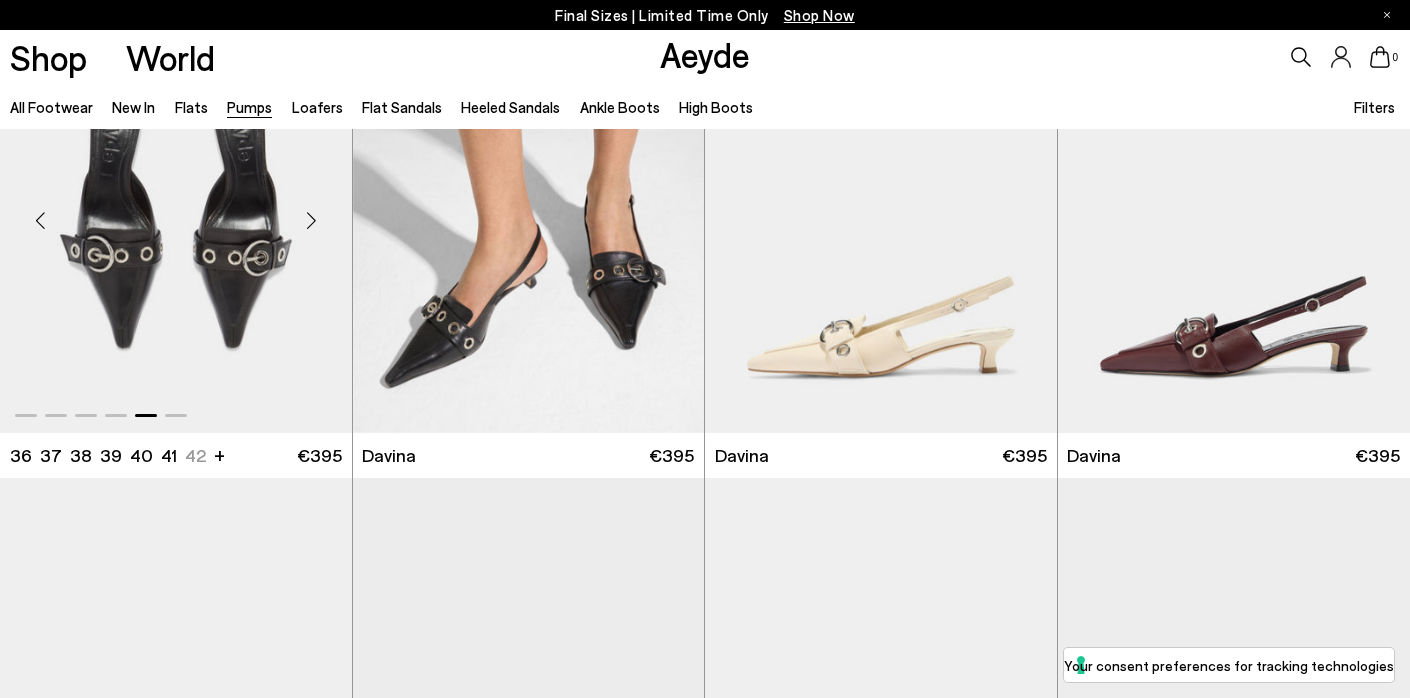 click at bounding box center [312, 220] 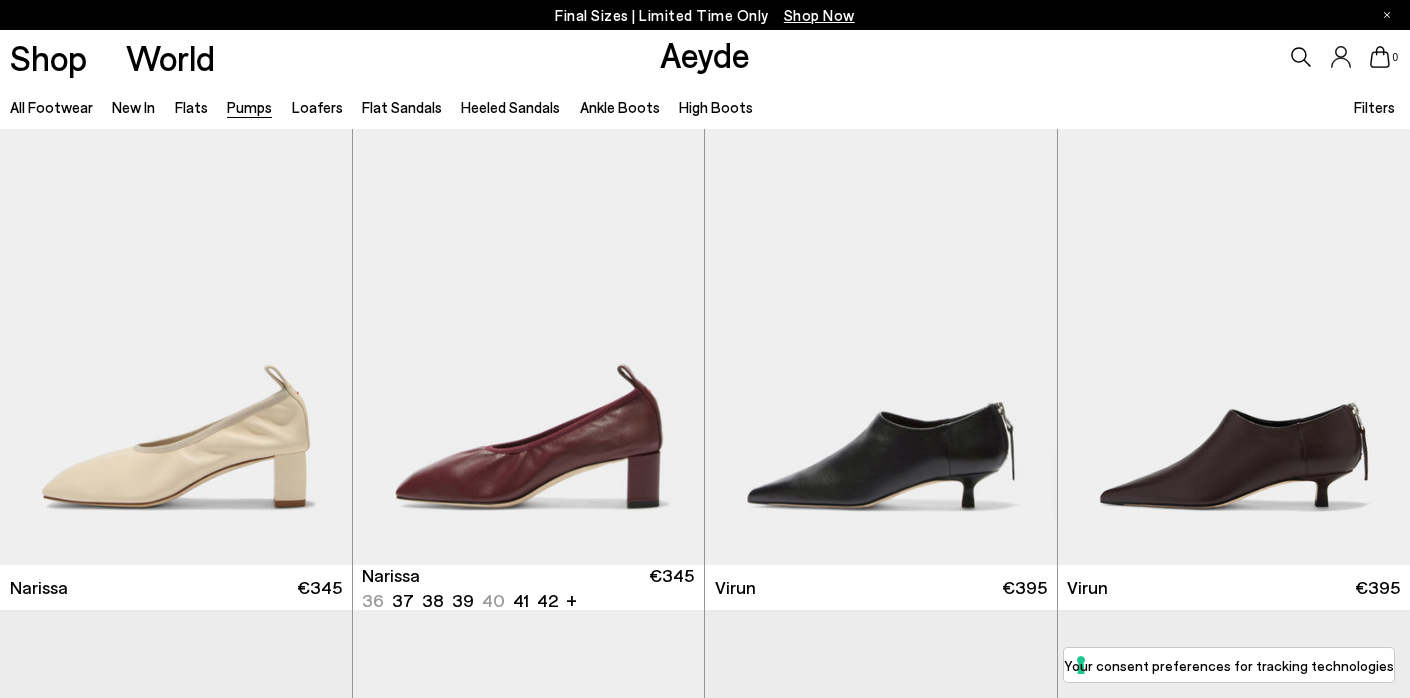 scroll, scrollTop: 2438, scrollLeft: 0, axis: vertical 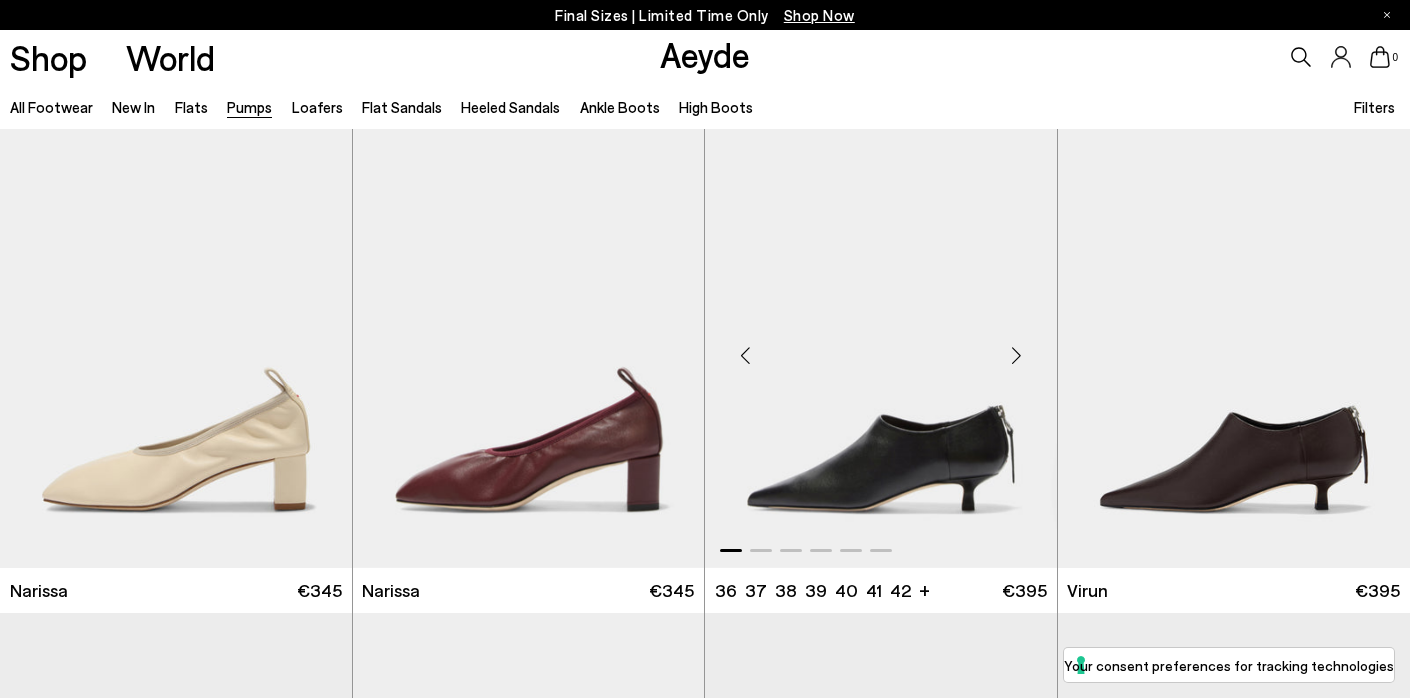 click at bounding box center [1017, 355] 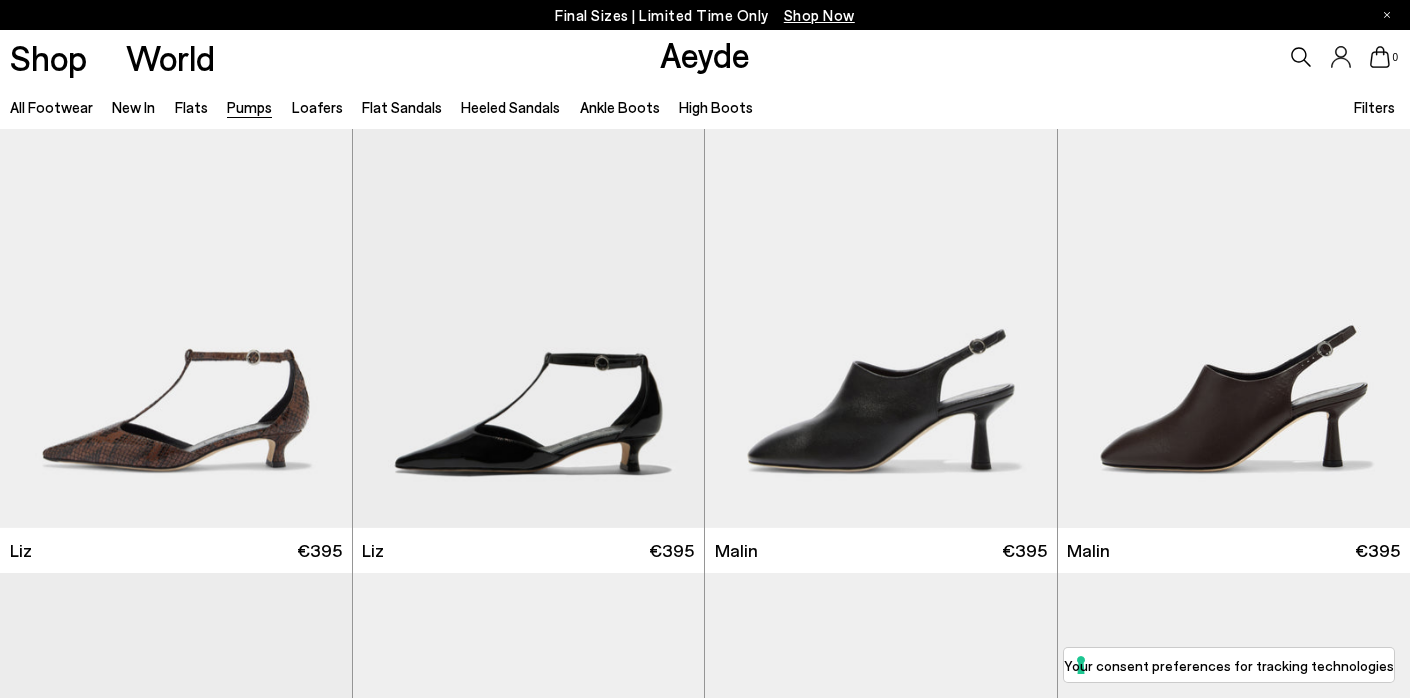 scroll, scrollTop: 1014, scrollLeft: 0, axis: vertical 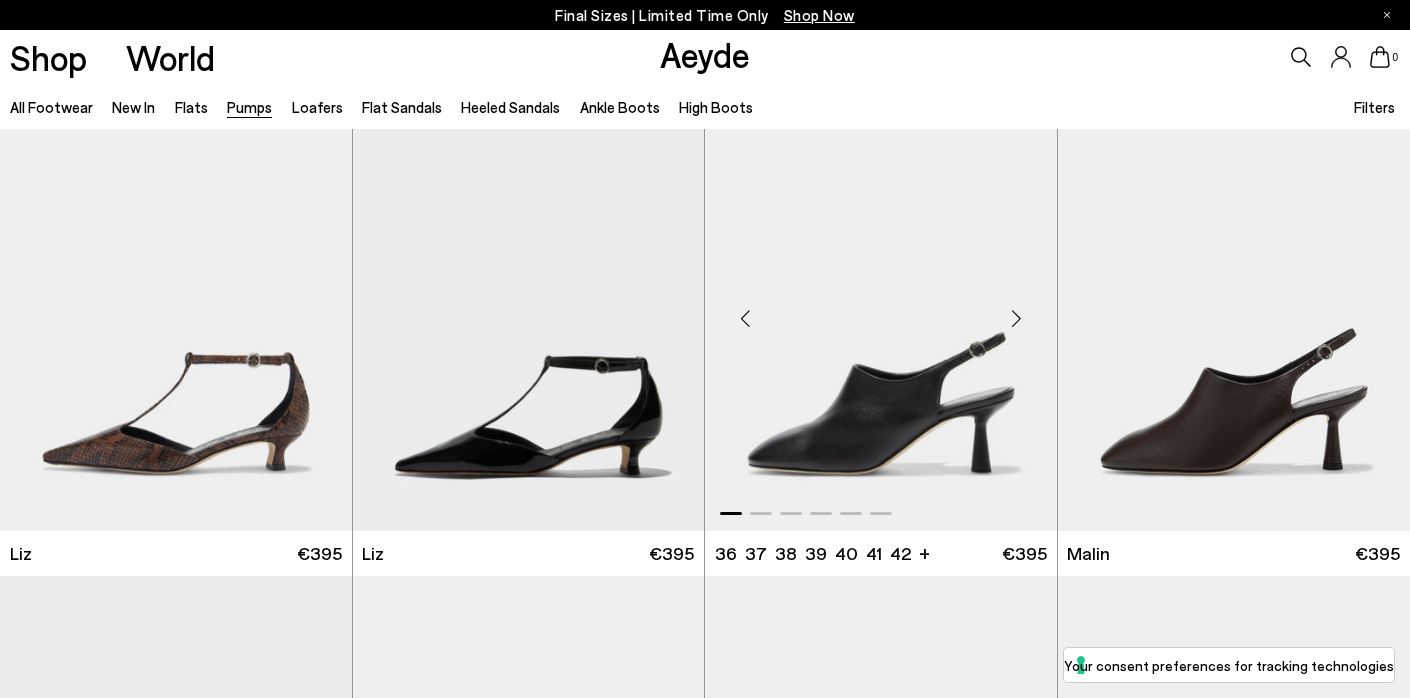 click at bounding box center (1017, 318) 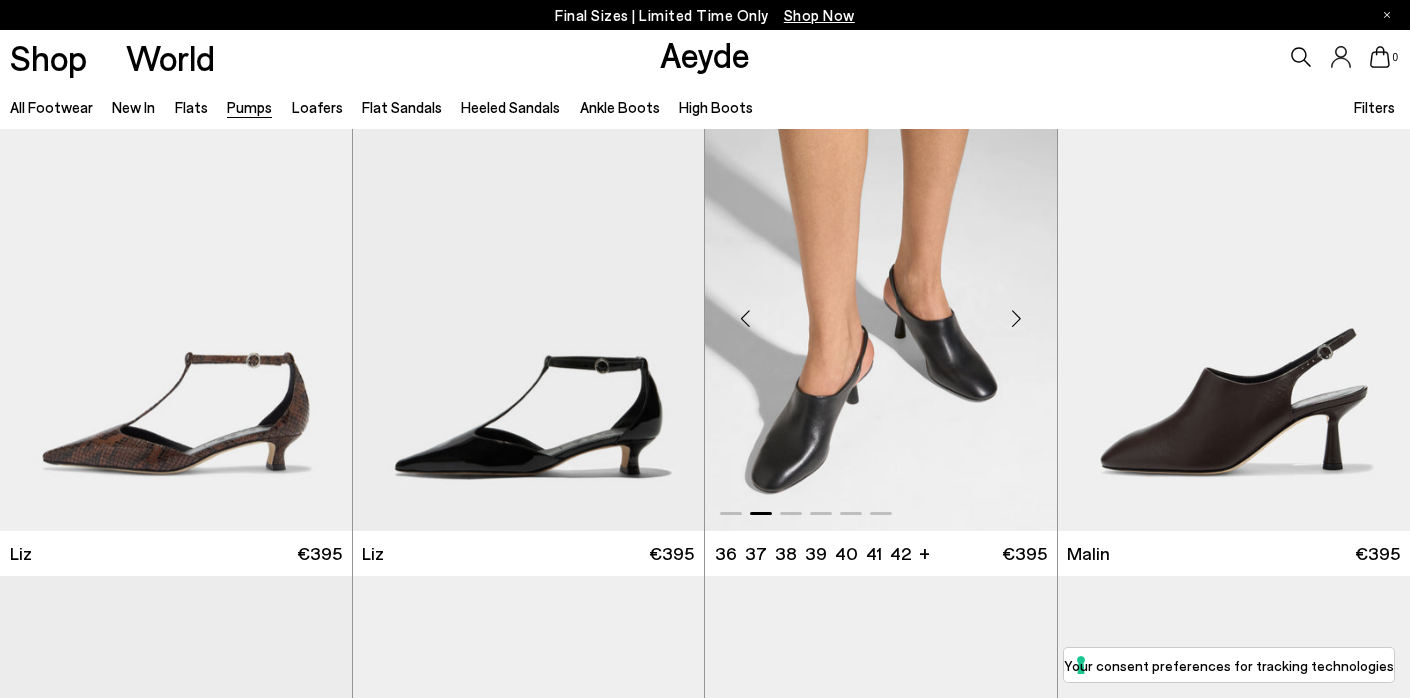 click at bounding box center (1017, 318) 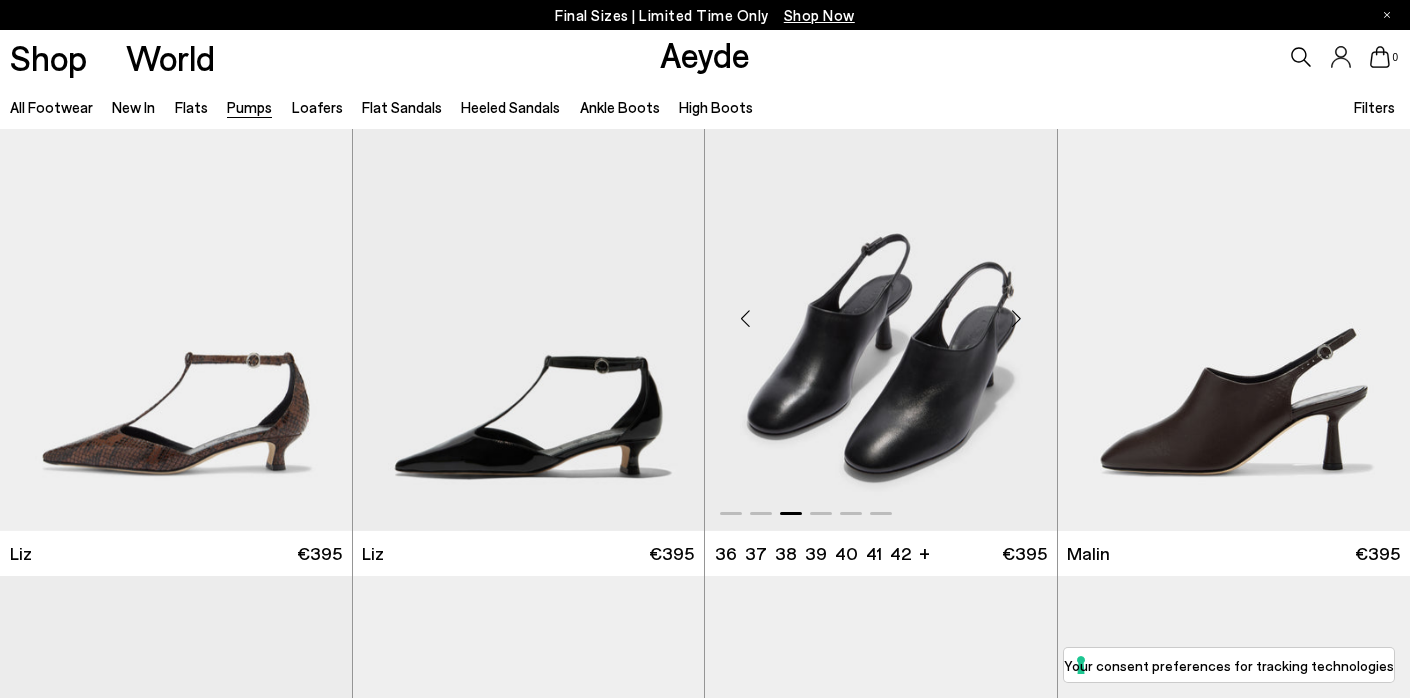 click at bounding box center [1017, 318] 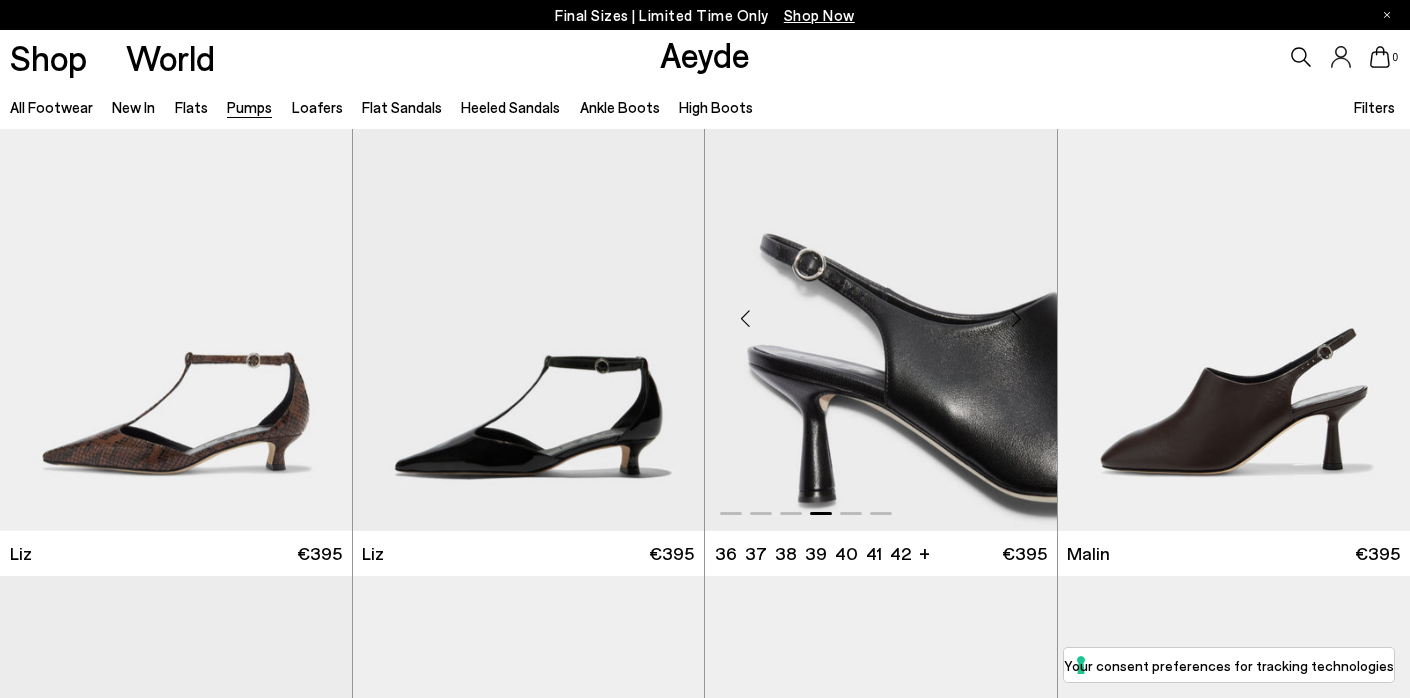 click at bounding box center [1017, 318] 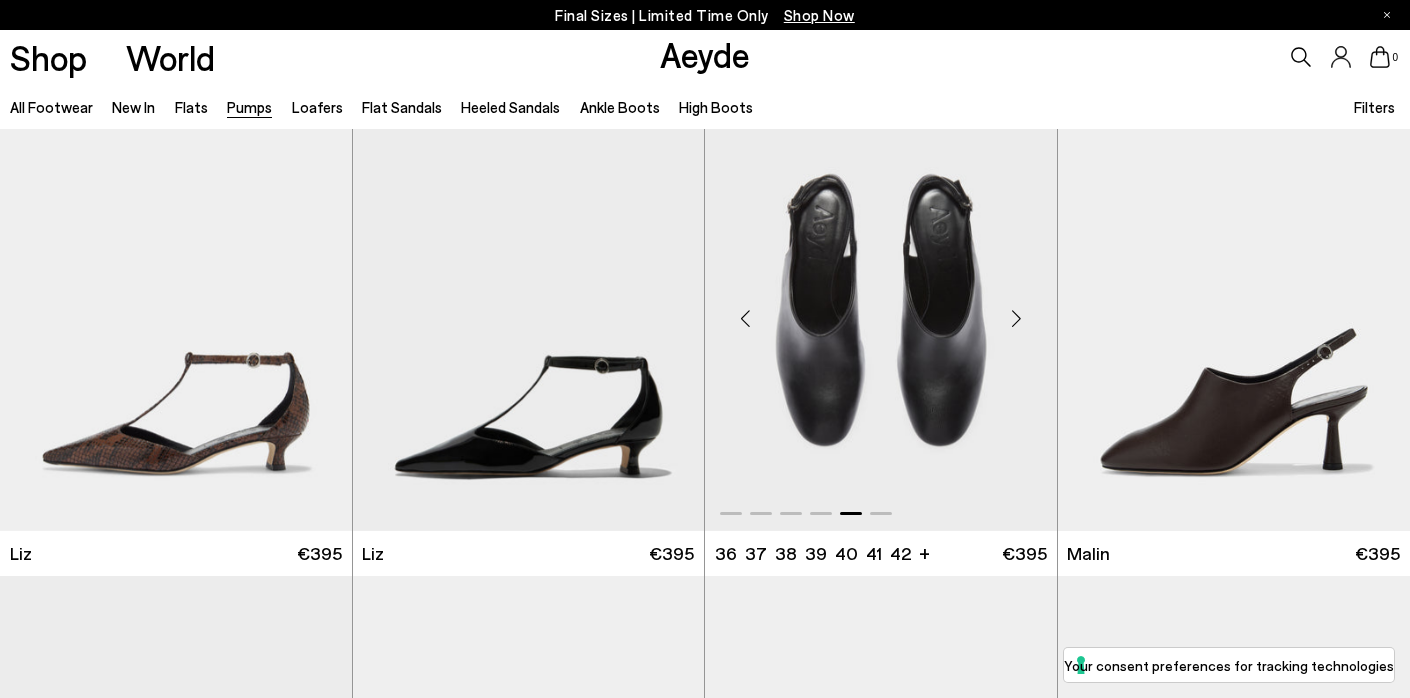 click at bounding box center [1017, 318] 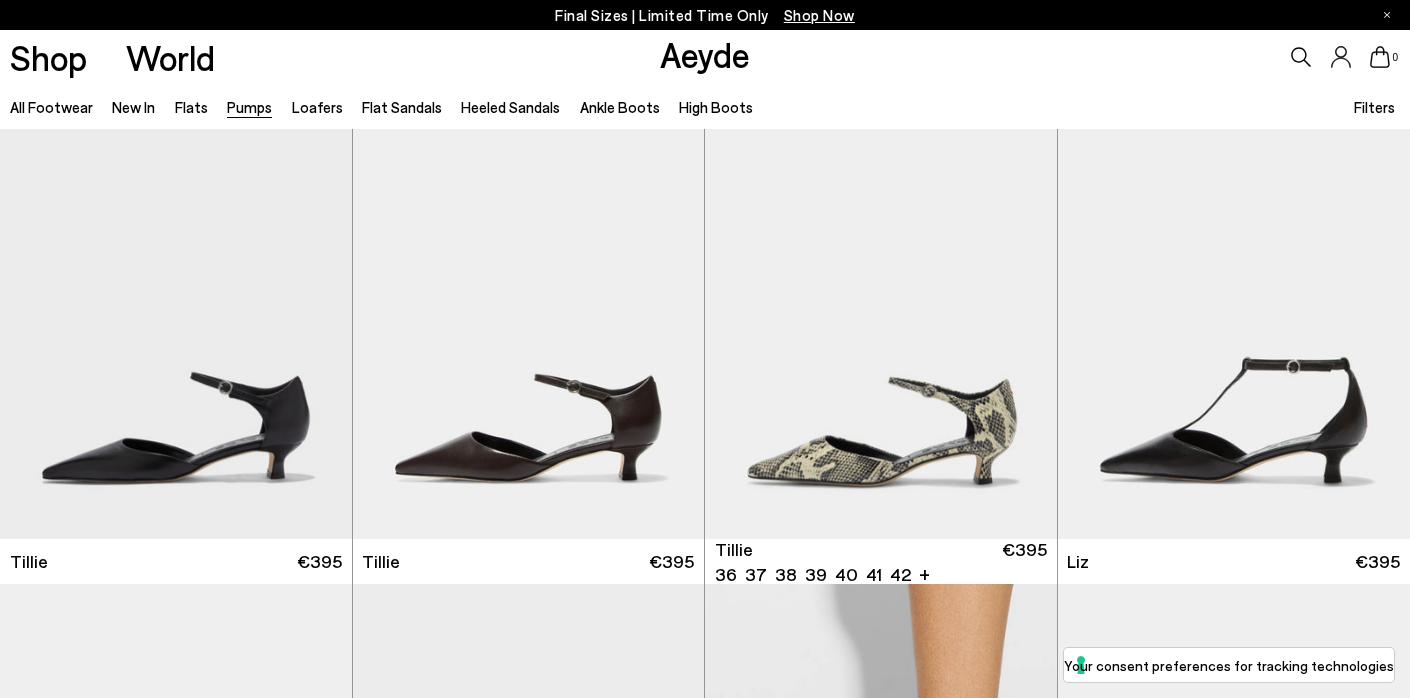 scroll, scrollTop: 502, scrollLeft: 0, axis: vertical 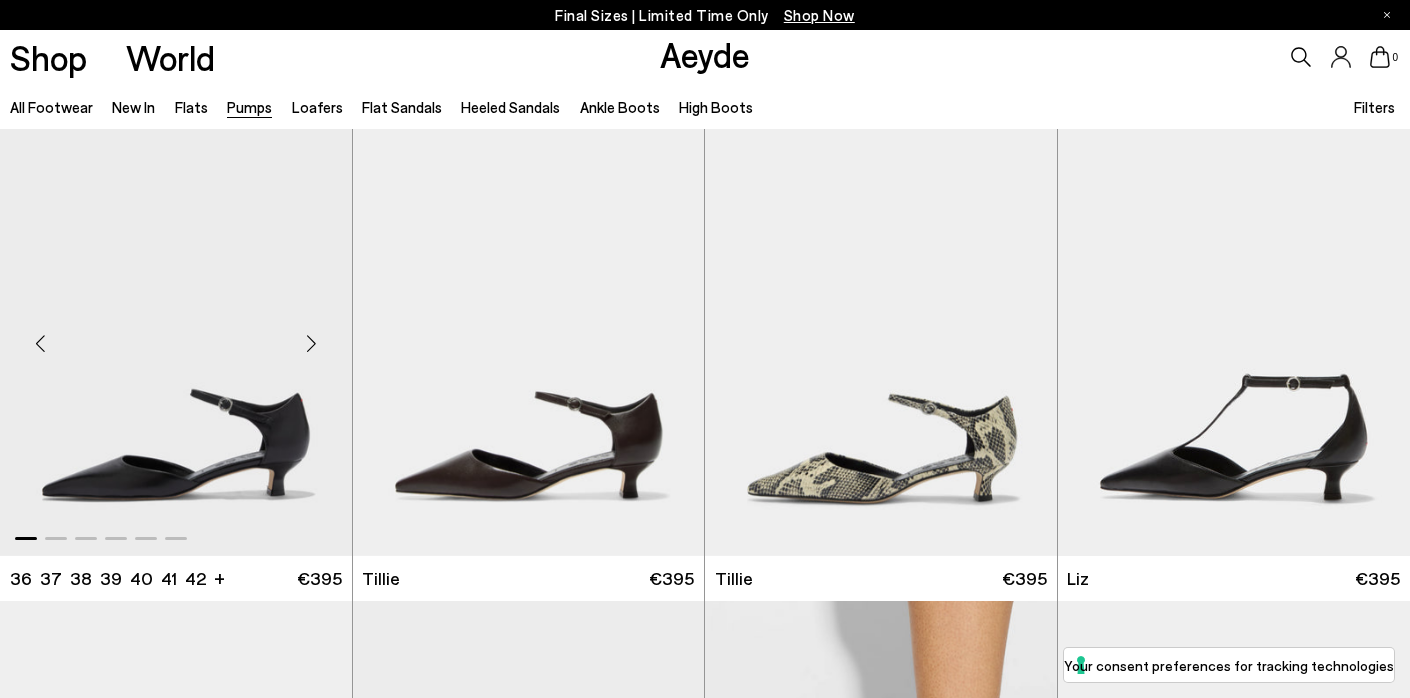 click at bounding box center (312, 343) 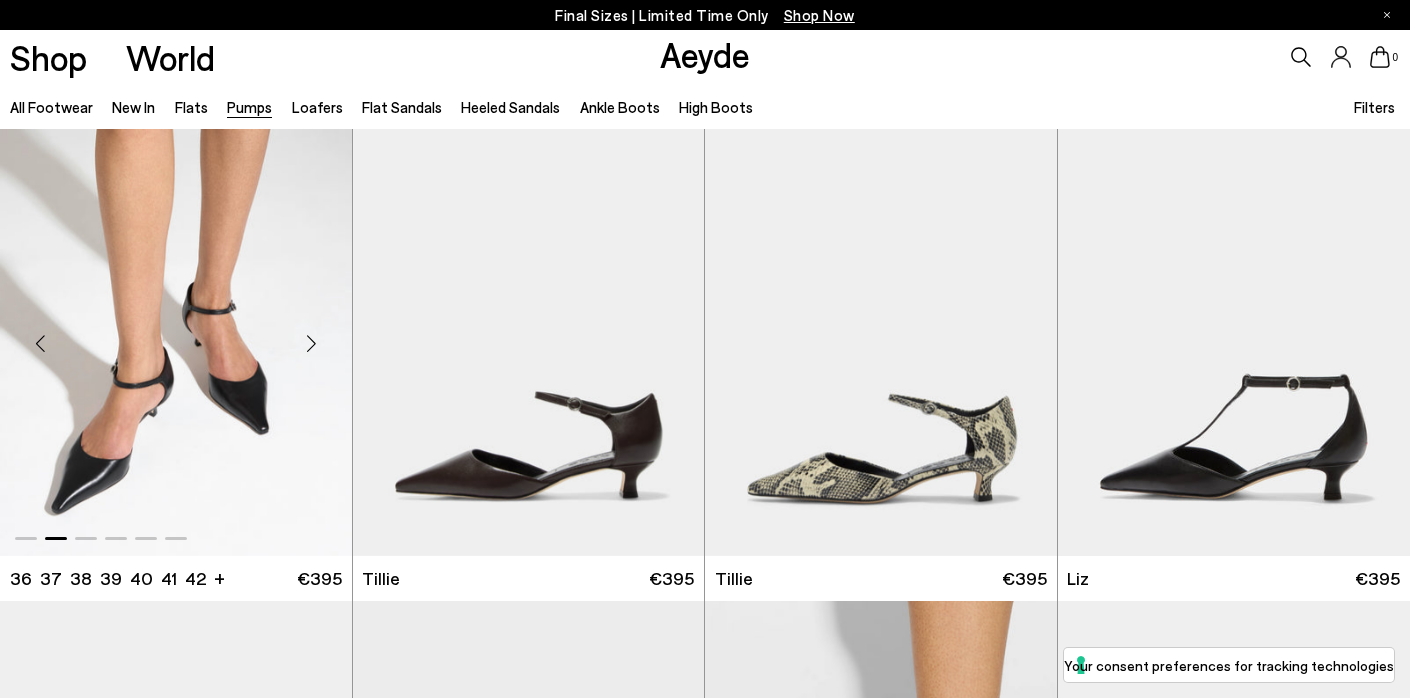 click at bounding box center [312, 343] 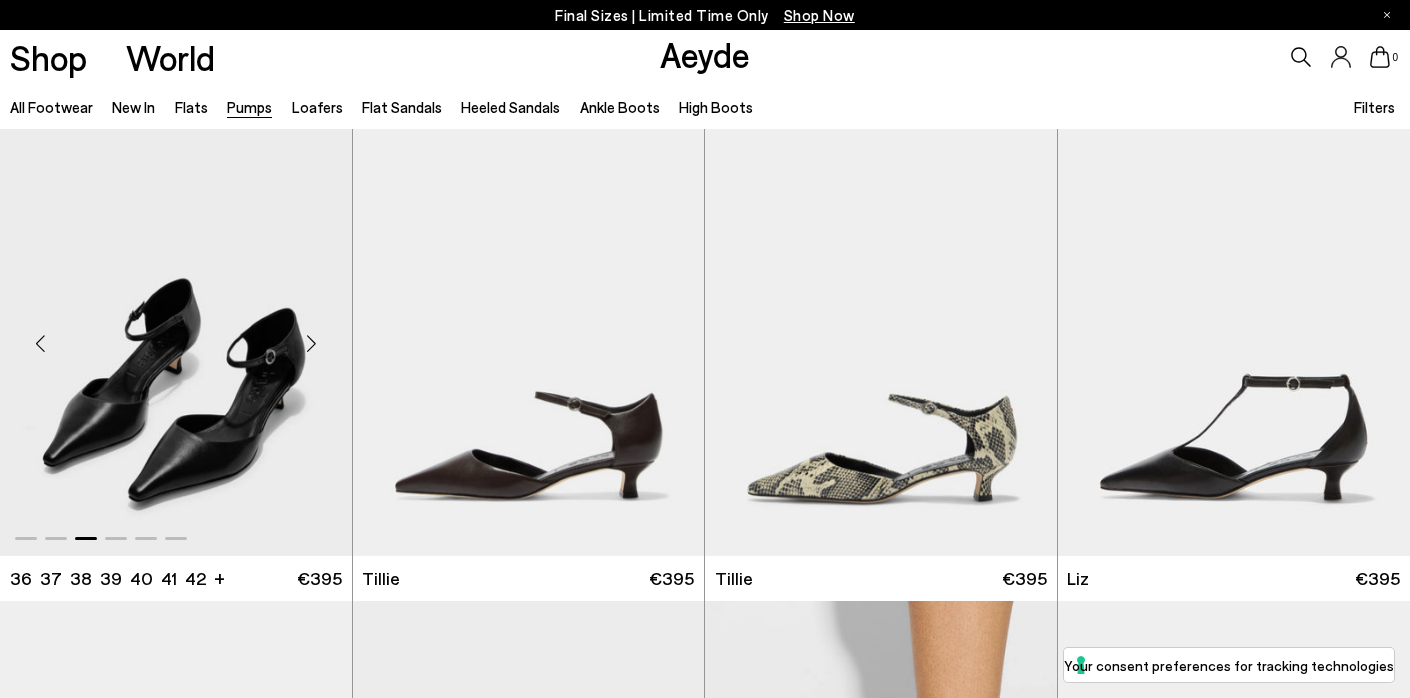 click at bounding box center (312, 343) 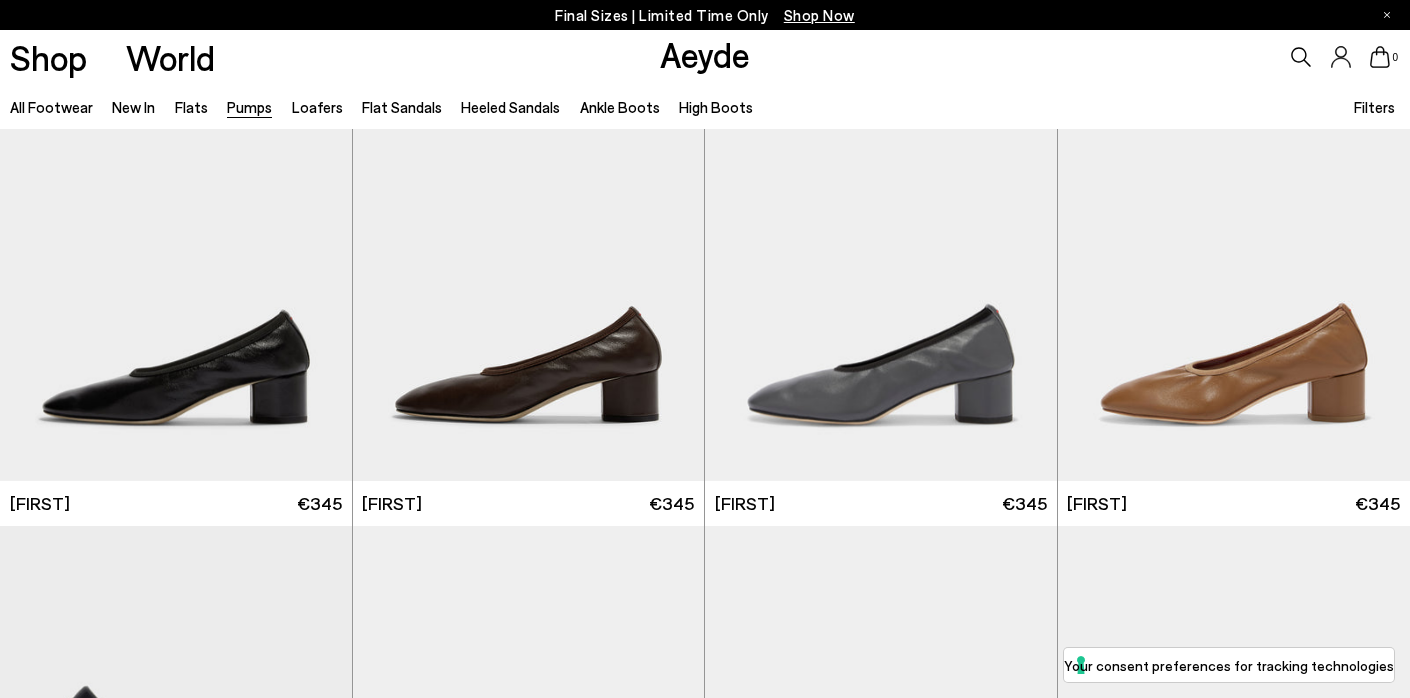 scroll, scrollTop: 0, scrollLeft: 0, axis: both 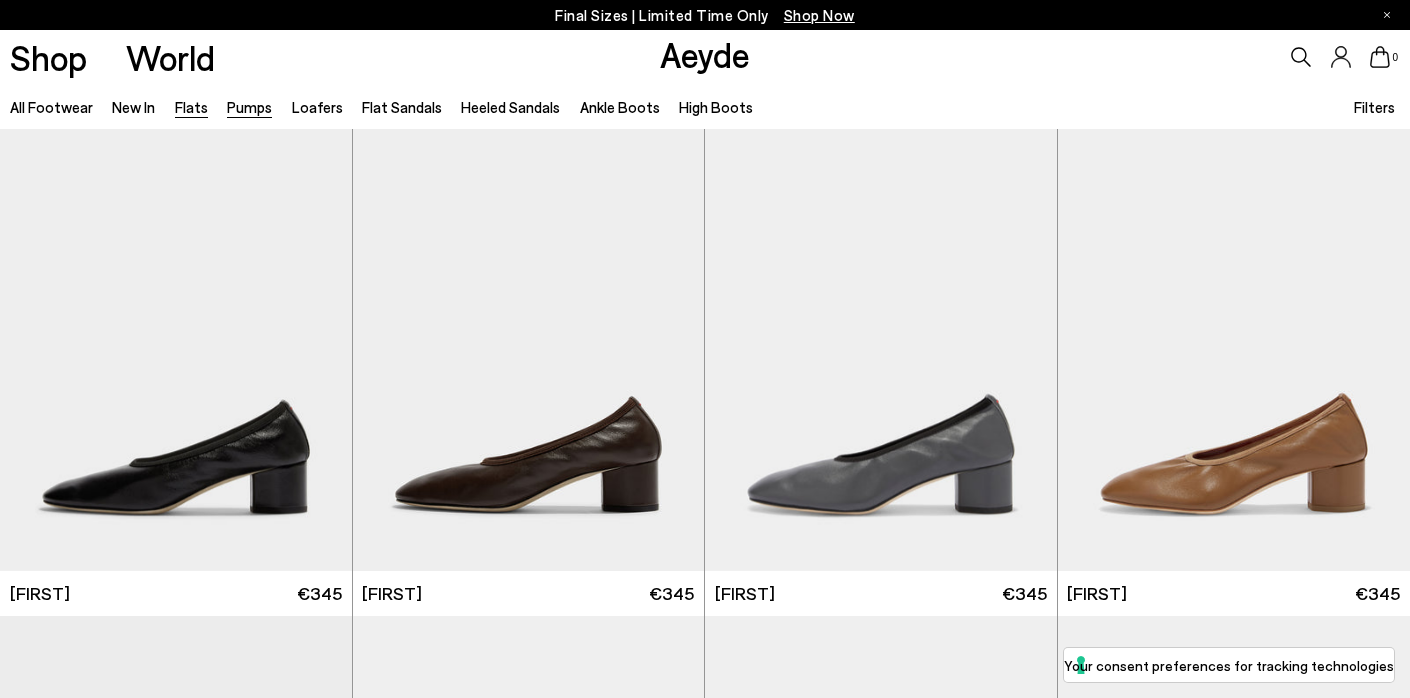 click on "Flats" at bounding box center (191, 107) 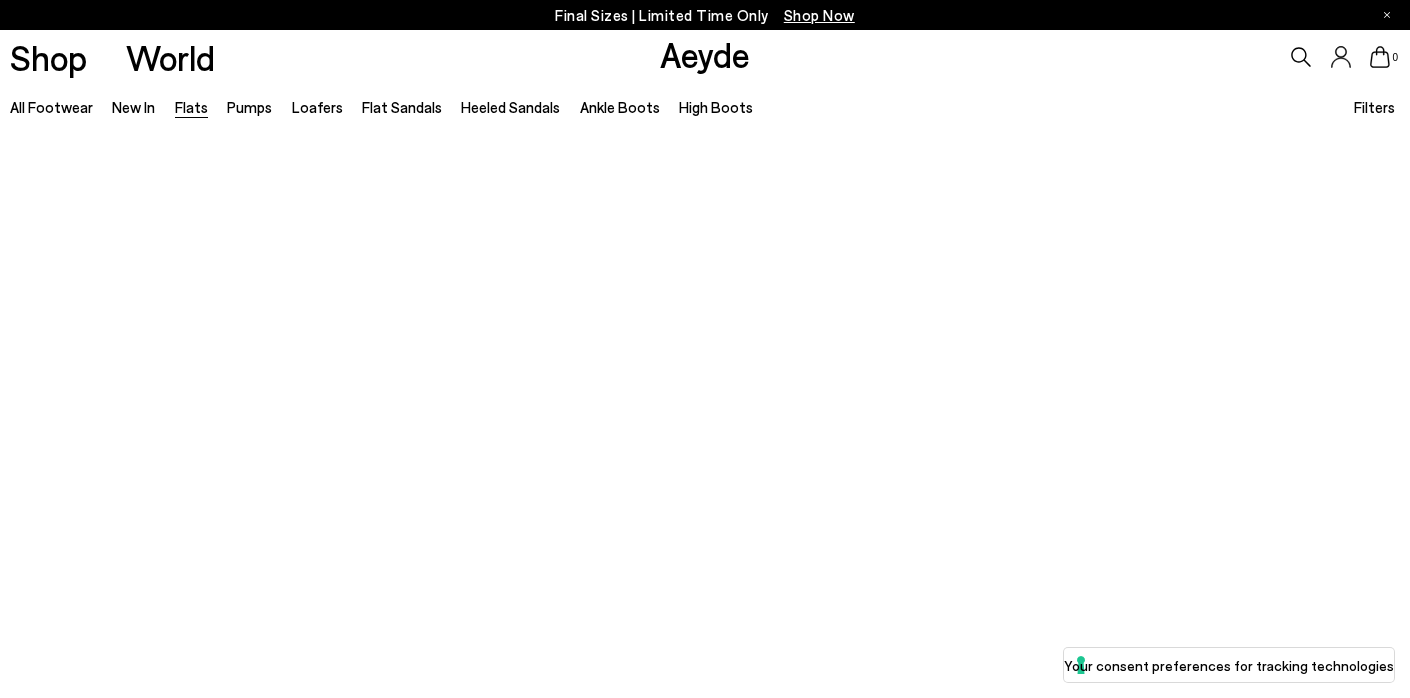 scroll, scrollTop: 0, scrollLeft: 0, axis: both 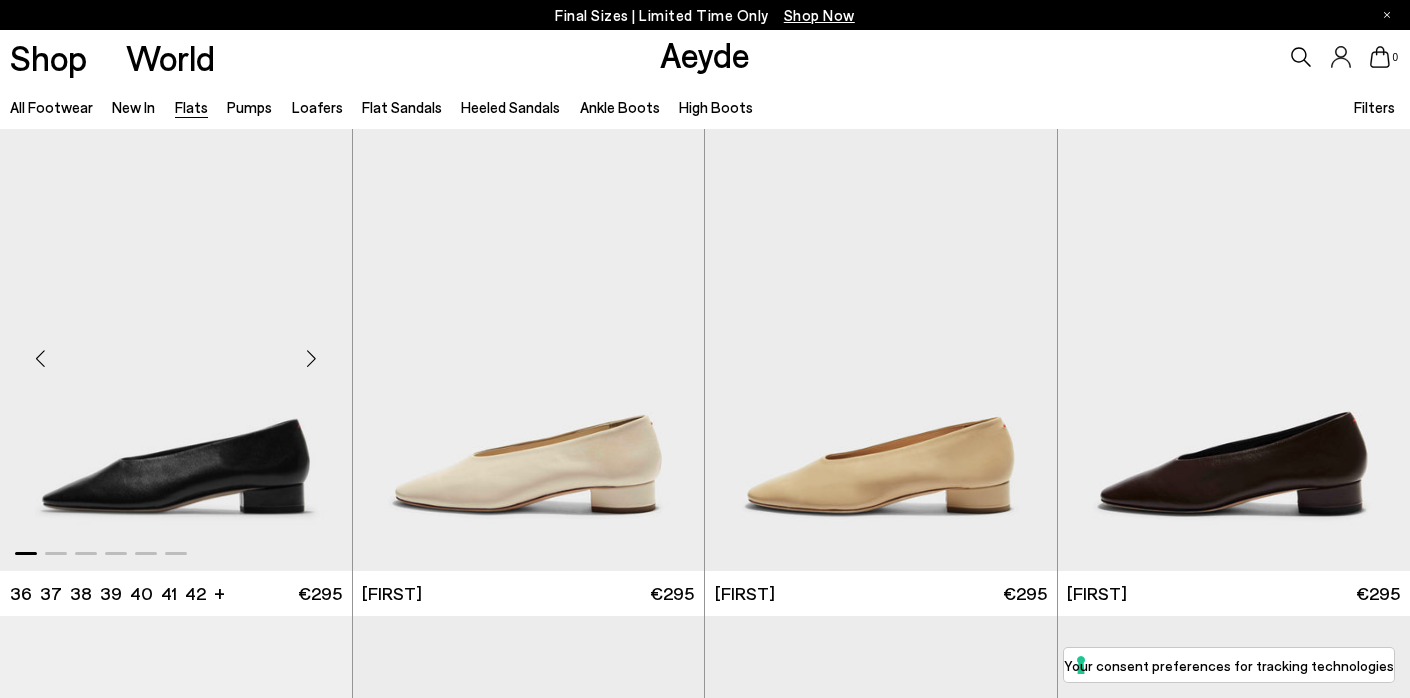 click at bounding box center [312, 358] 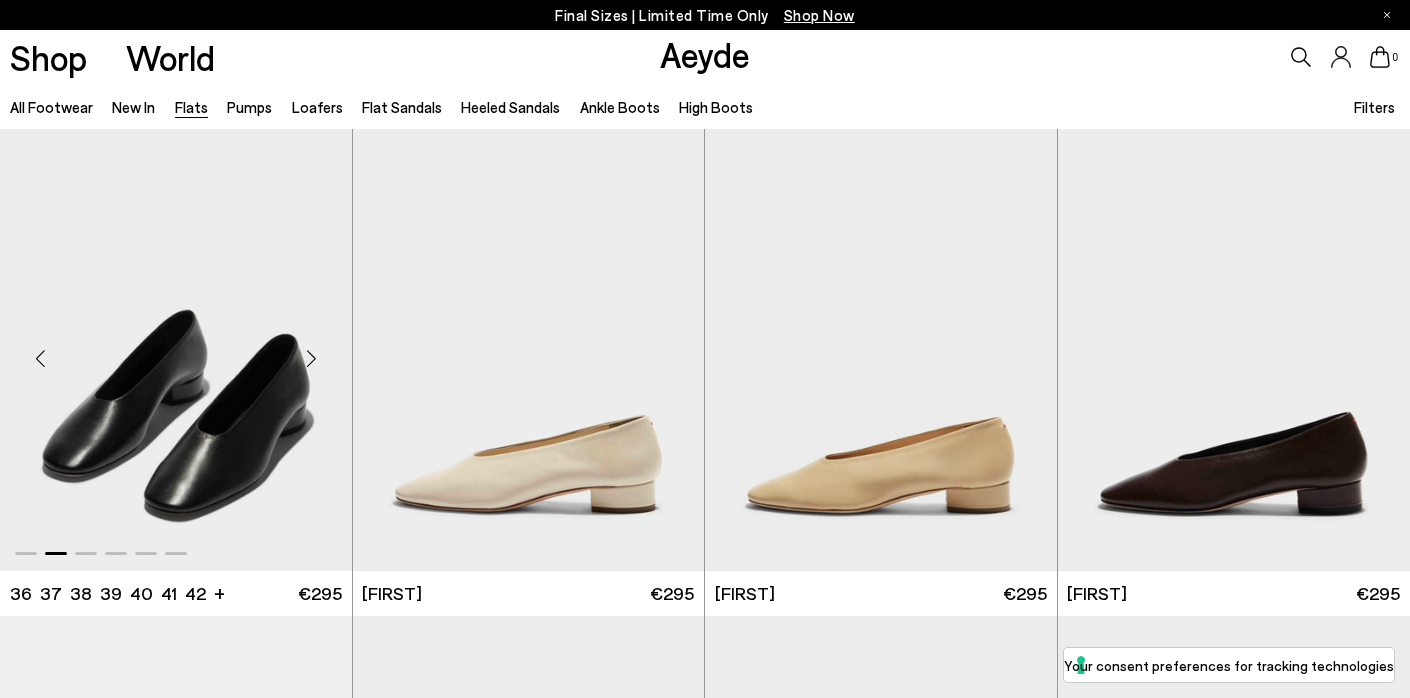 click at bounding box center [312, 358] 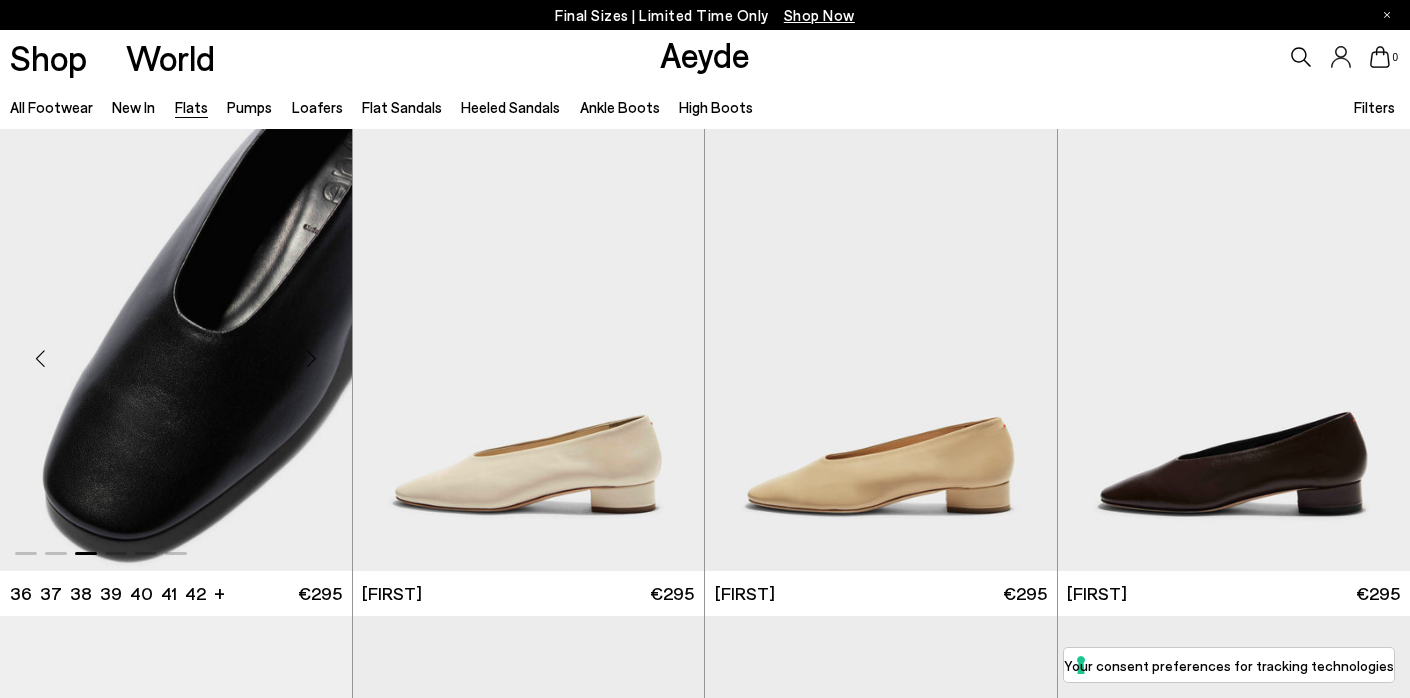 click at bounding box center (312, 358) 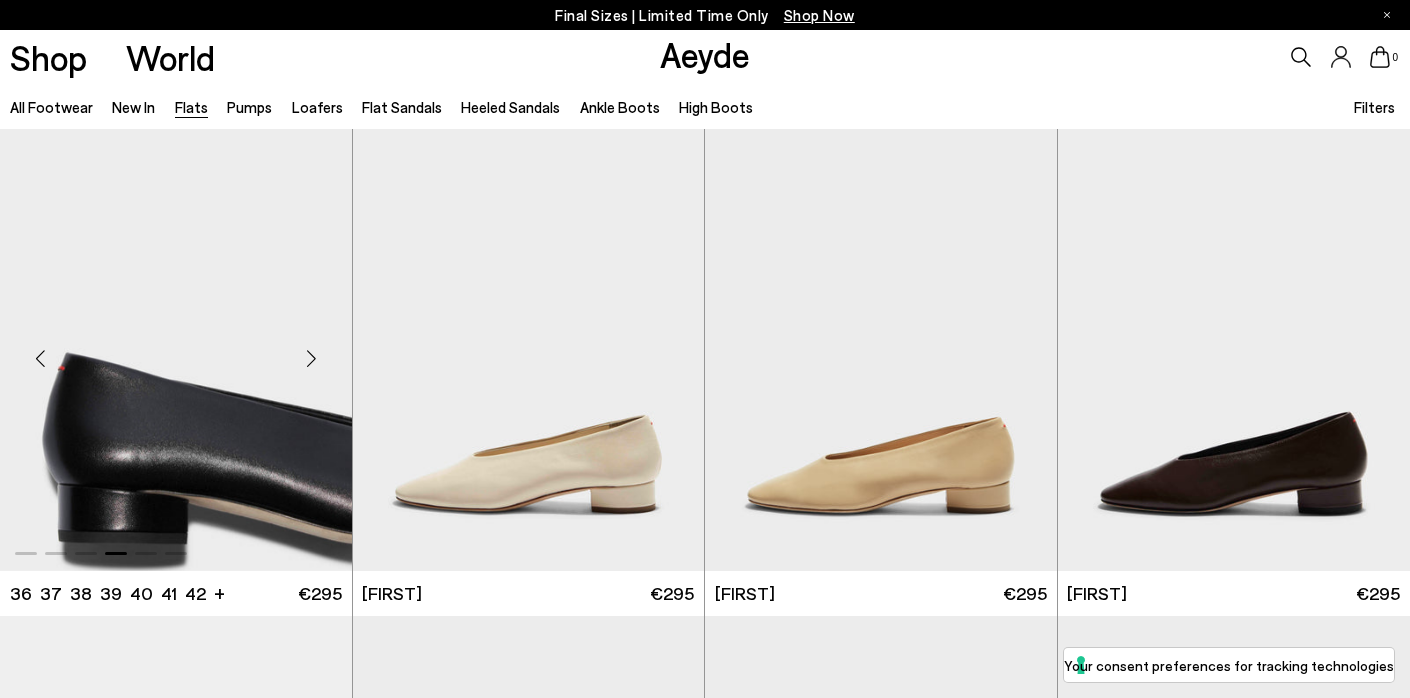 click at bounding box center (312, 358) 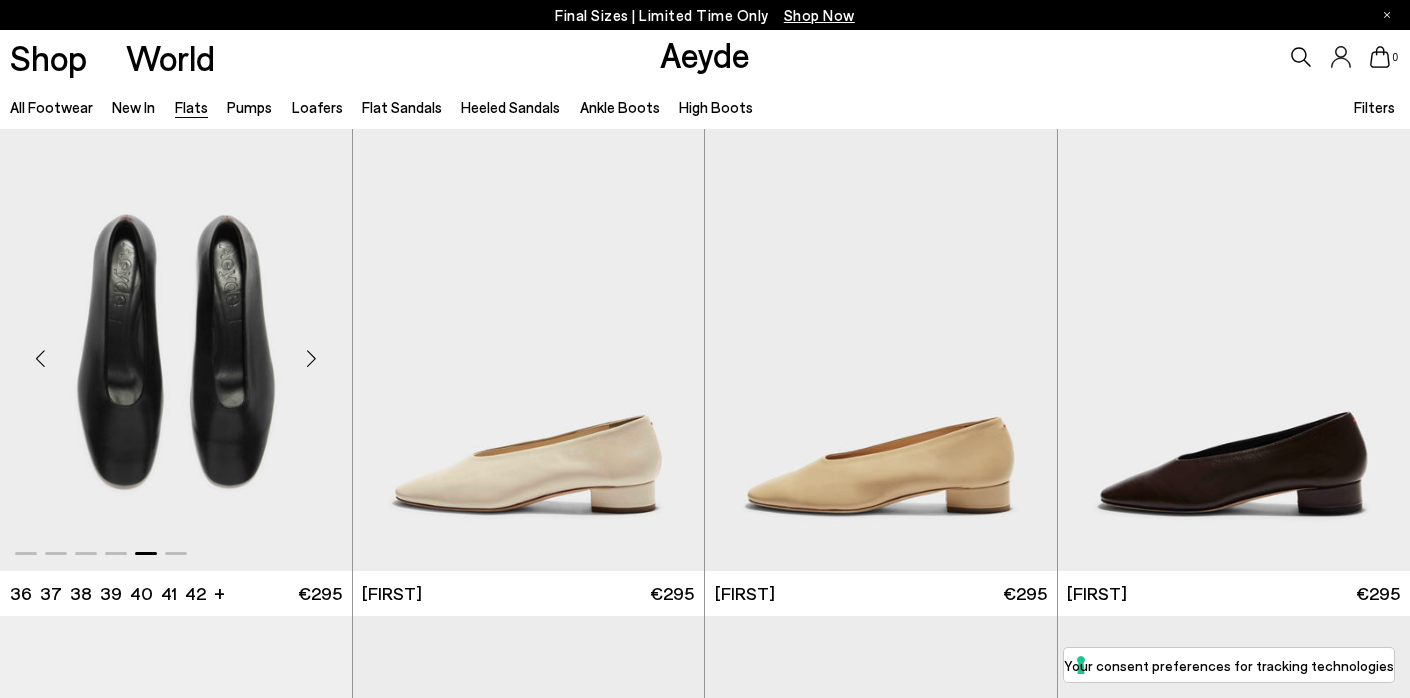 click at bounding box center [312, 358] 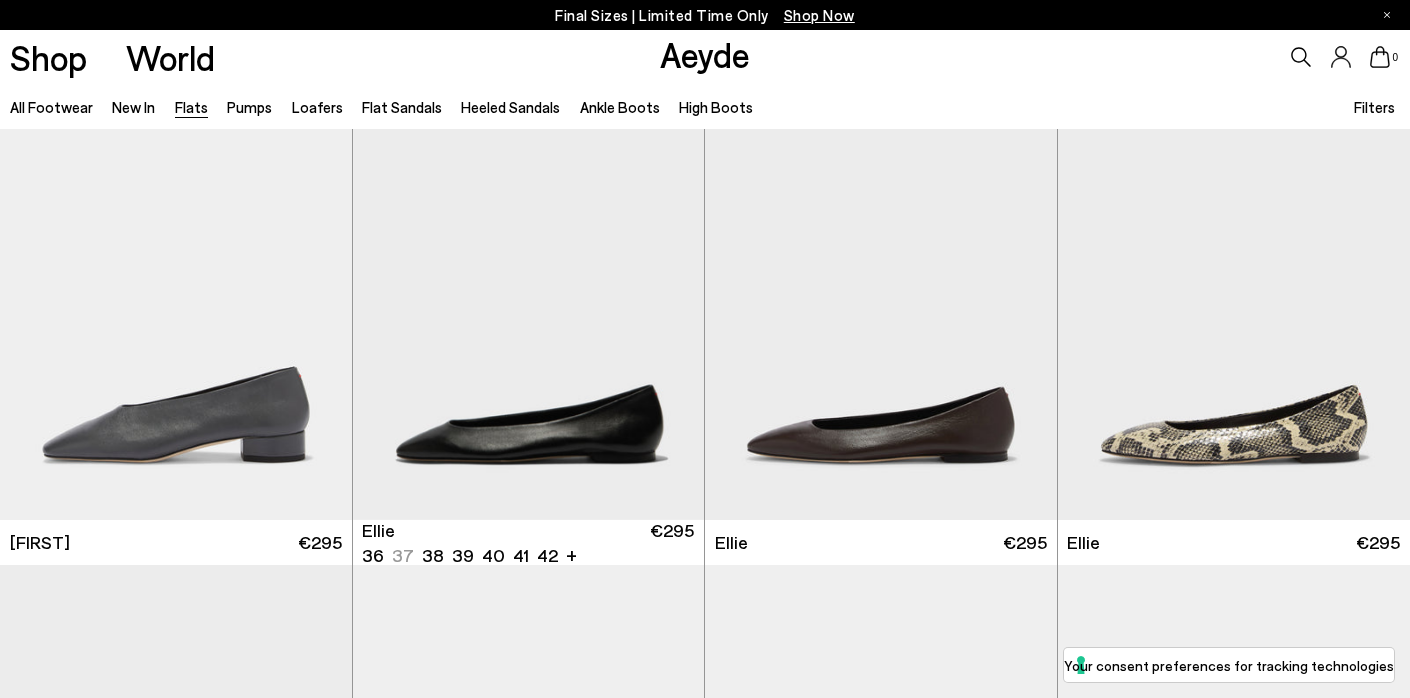 scroll, scrollTop: 567, scrollLeft: 0, axis: vertical 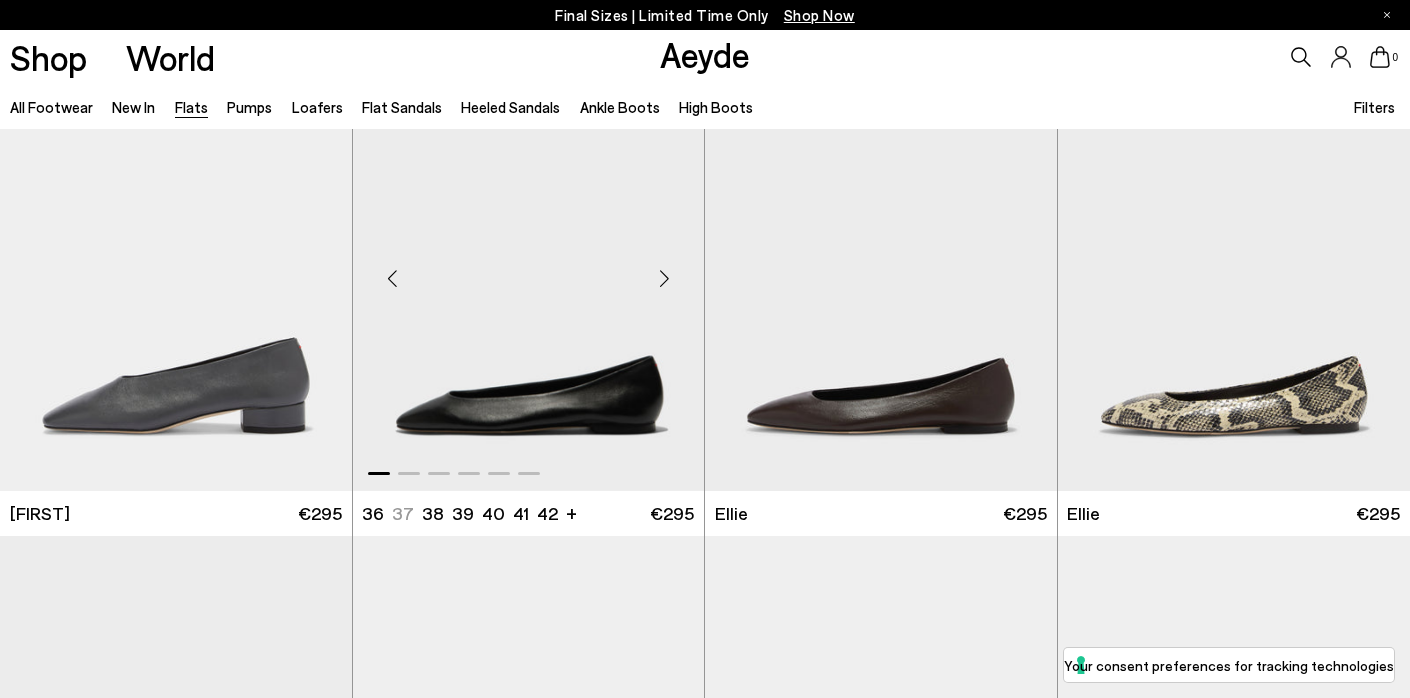 click at bounding box center [664, 278] 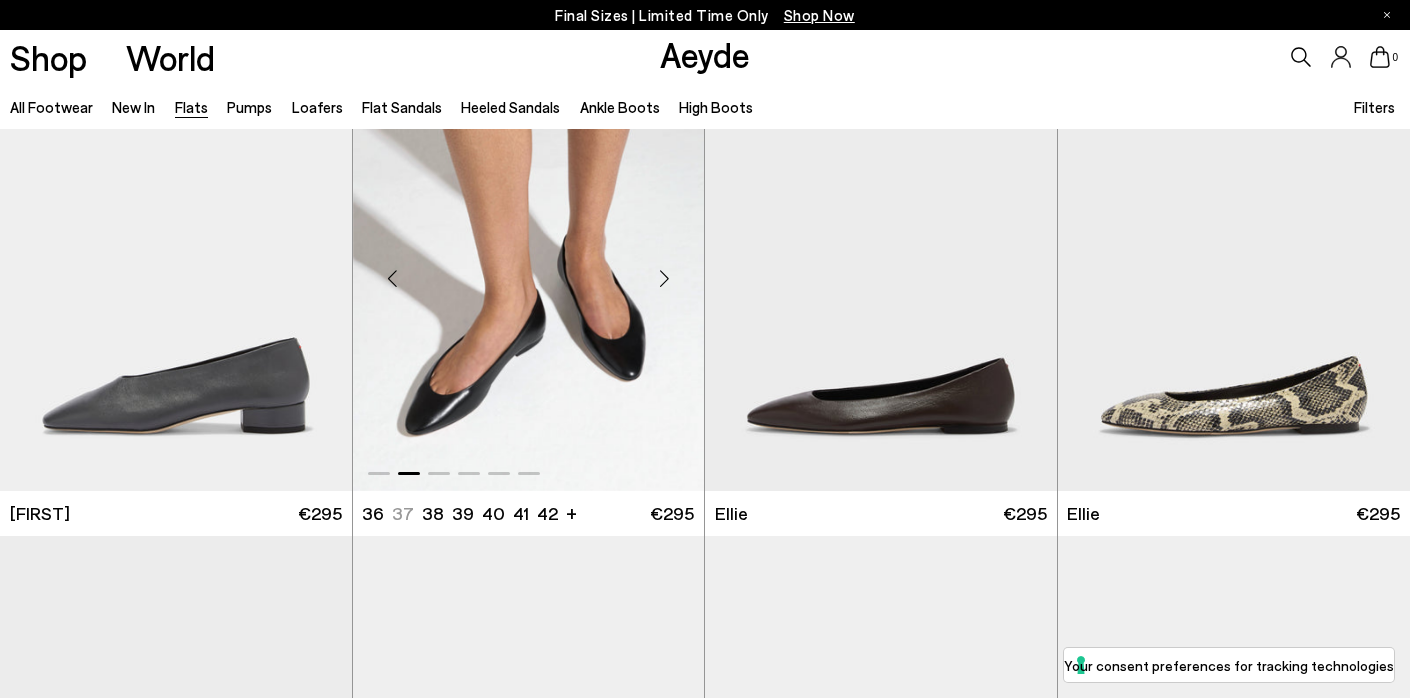 click at bounding box center (529, 270) 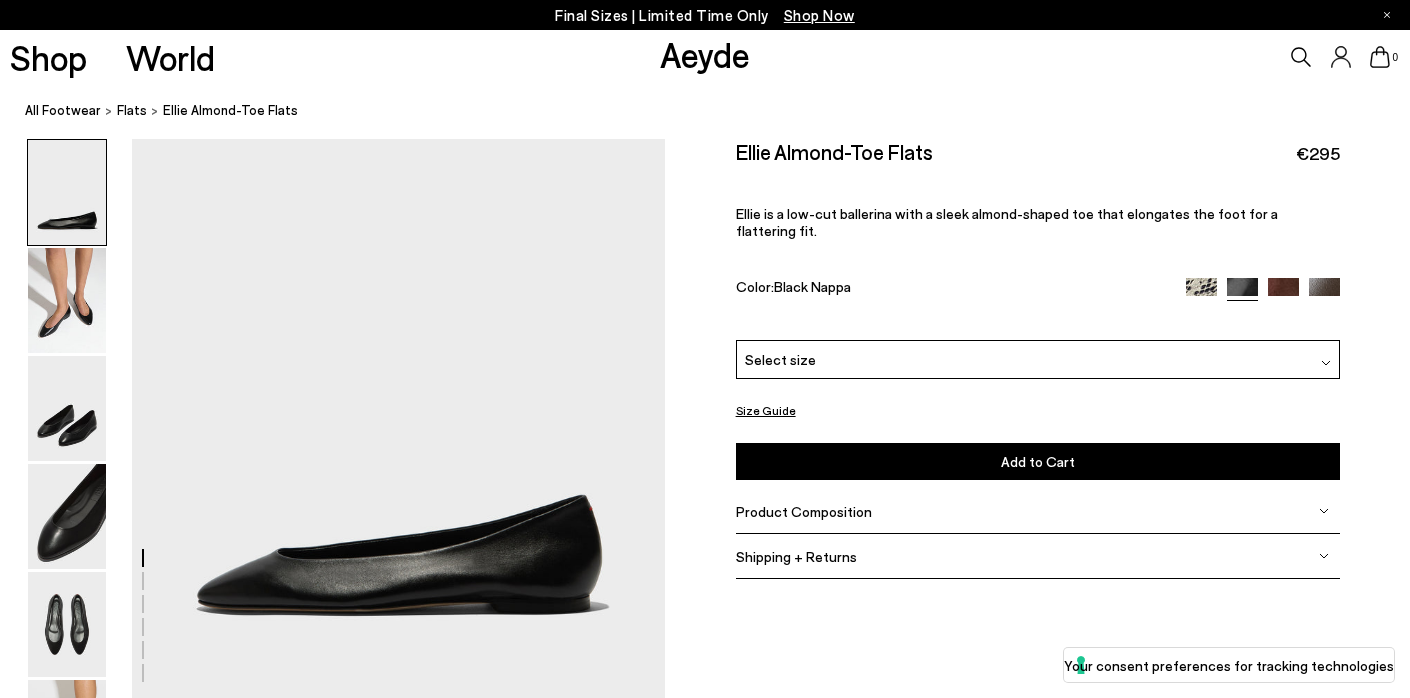 scroll, scrollTop: 0, scrollLeft: 0, axis: both 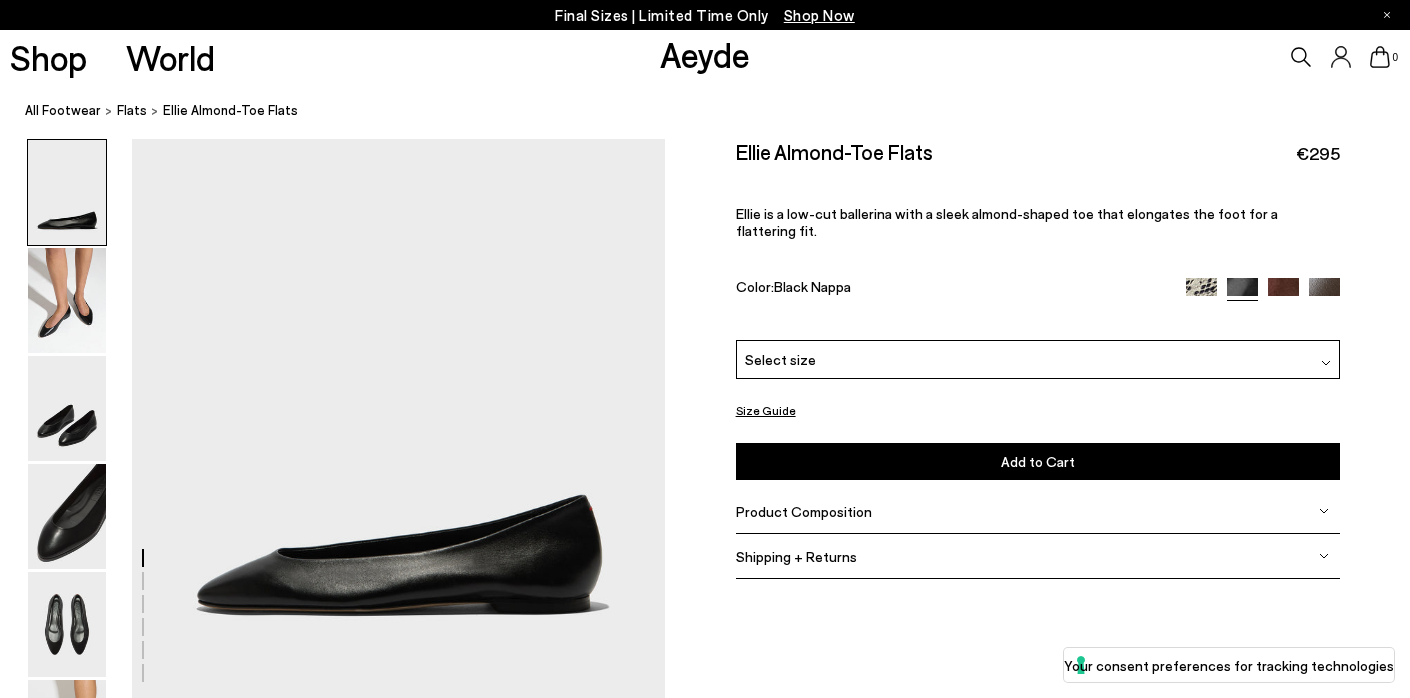 click on "All Footwear
Flats
[NAME] Flats" at bounding box center [717, 111] 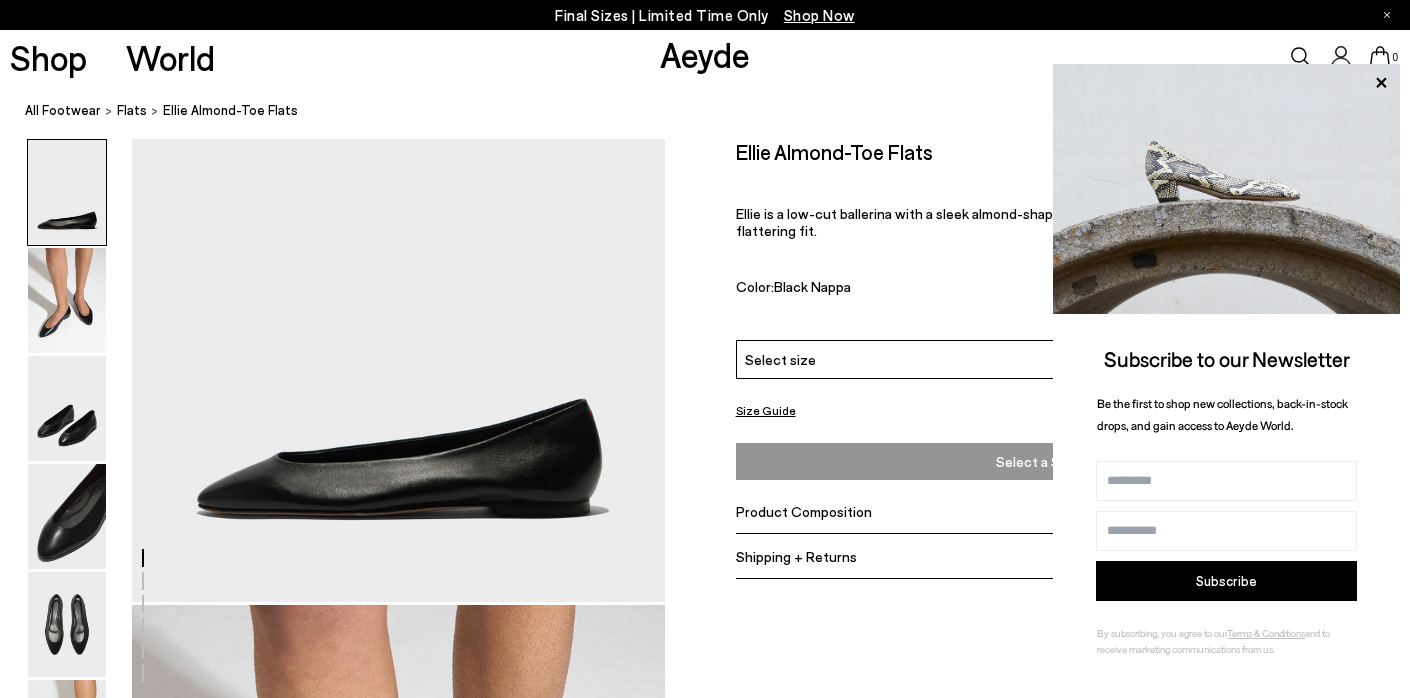scroll, scrollTop: 101, scrollLeft: 0, axis: vertical 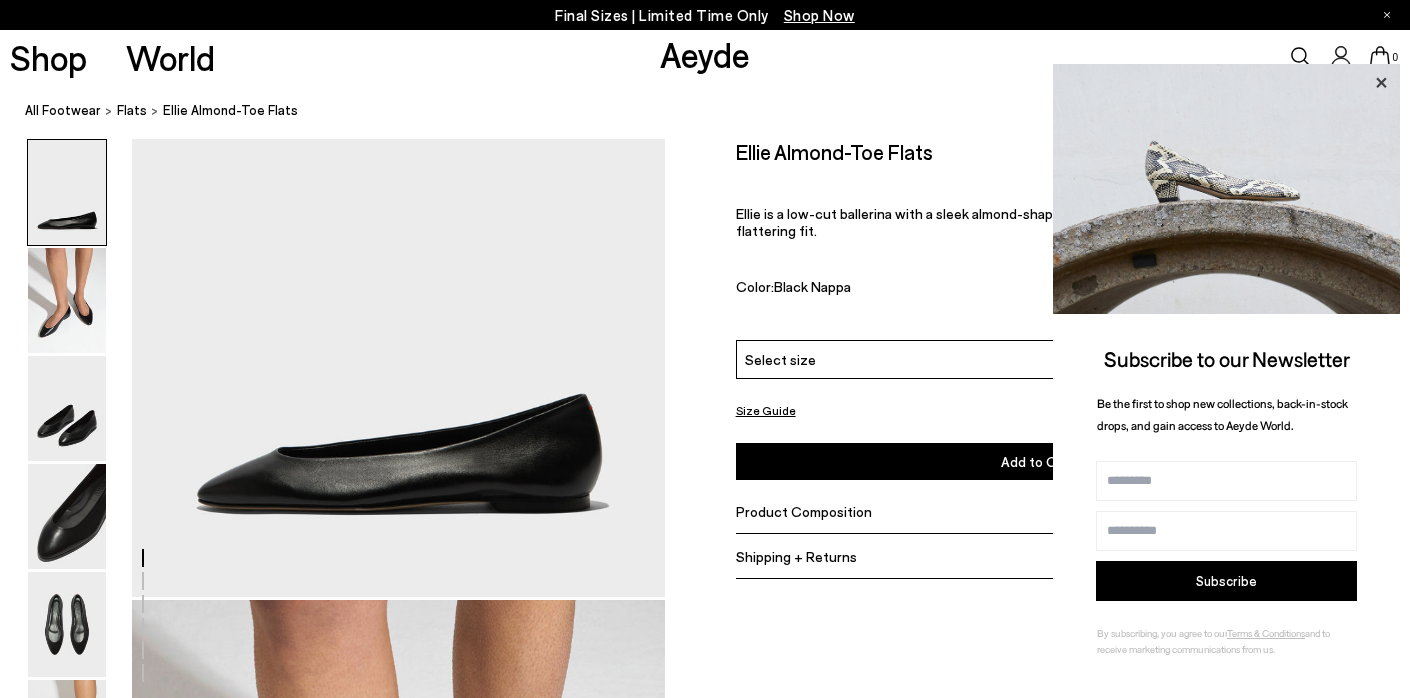 click 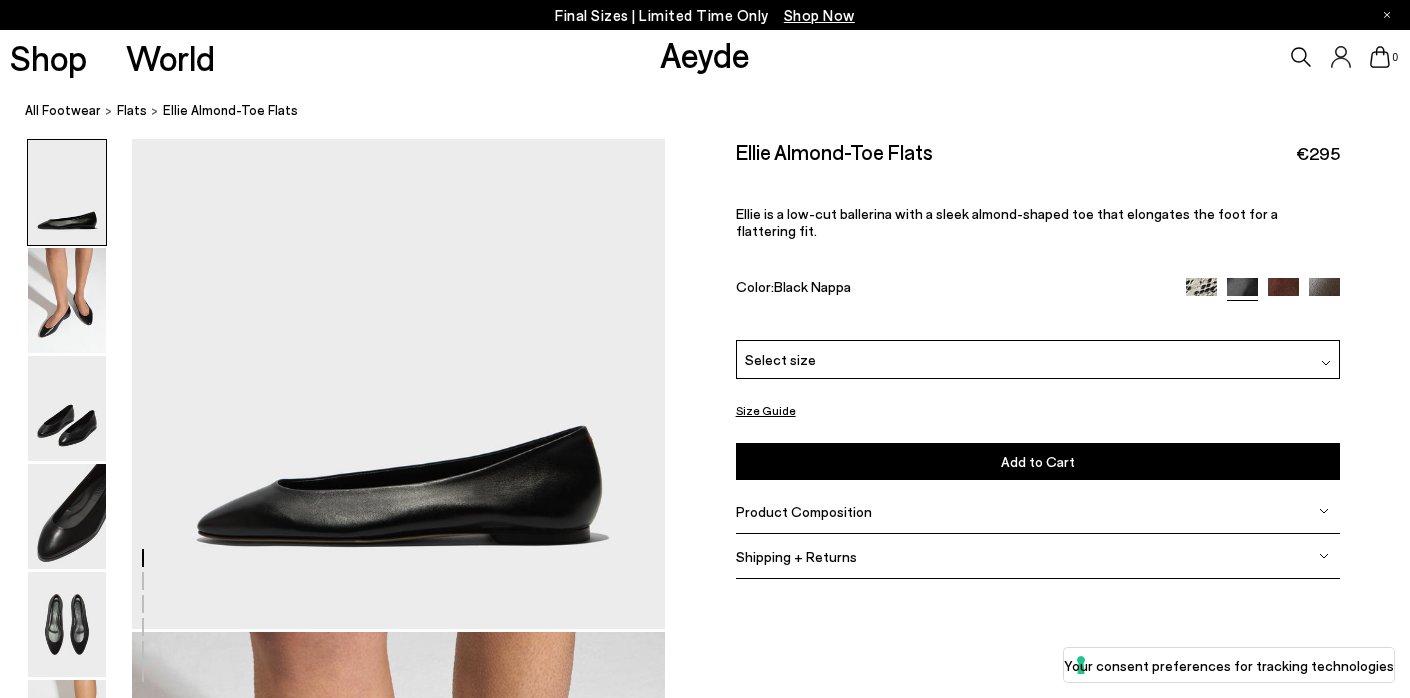scroll, scrollTop: 0, scrollLeft: 0, axis: both 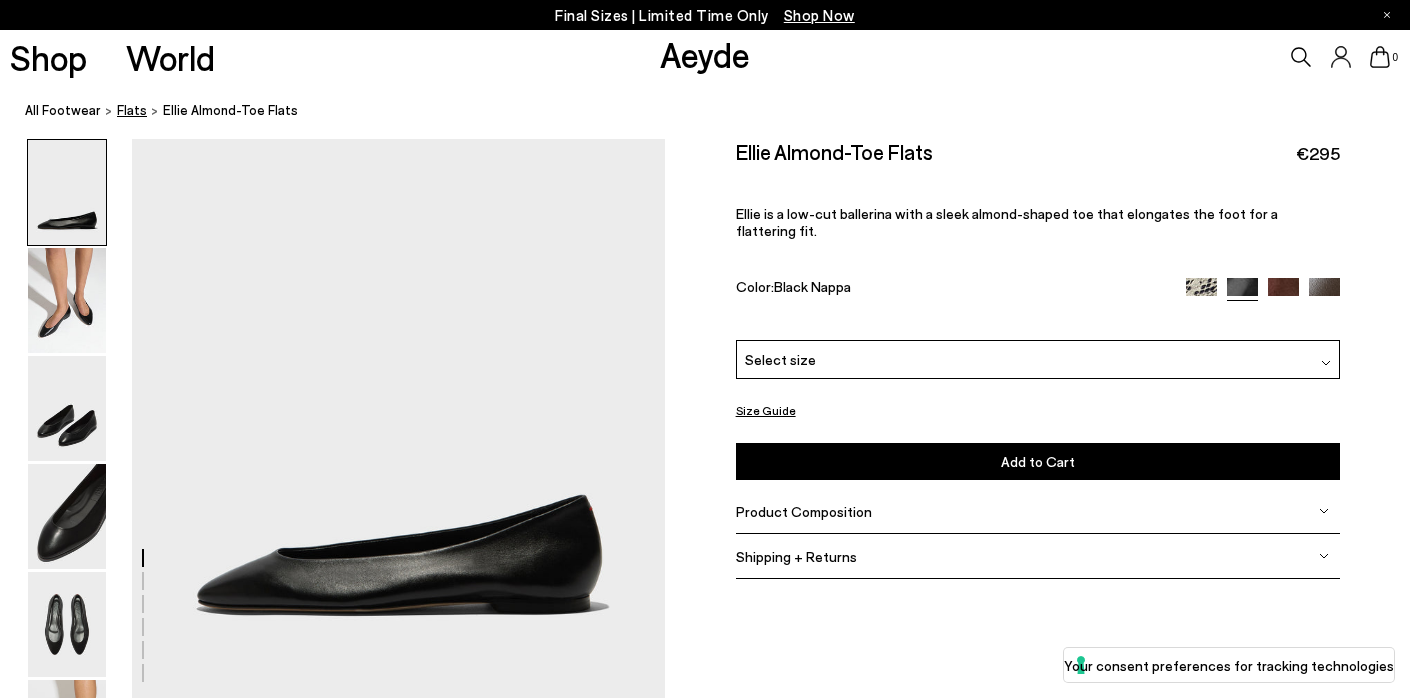 click on "Flats" at bounding box center [132, 110] 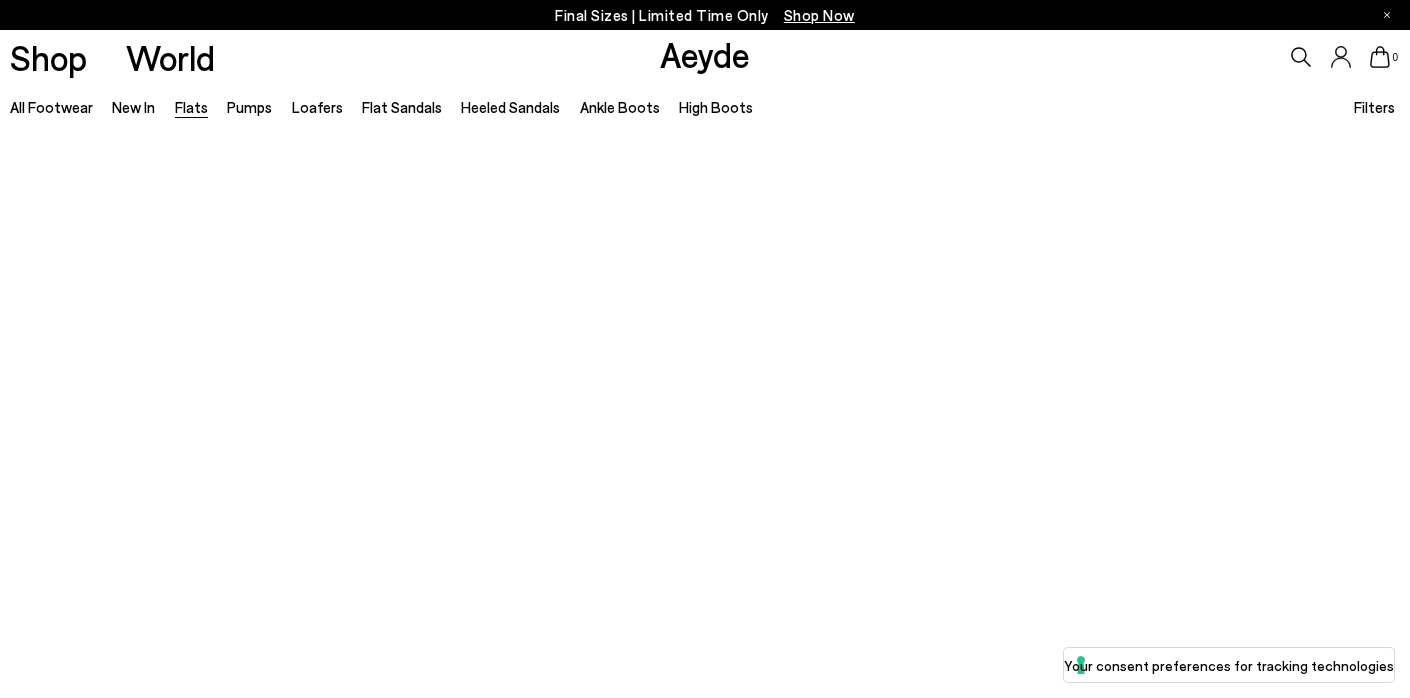 scroll, scrollTop: 0, scrollLeft: 0, axis: both 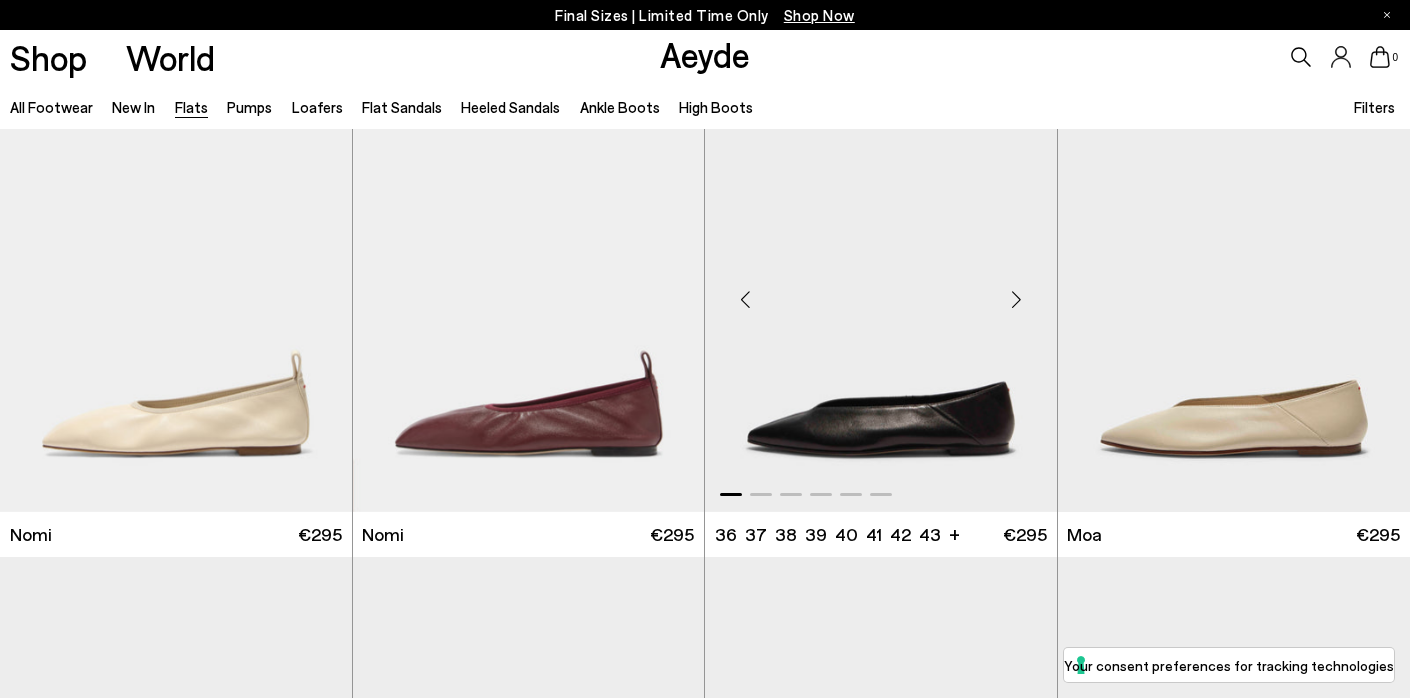 click at bounding box center [1017, 299] 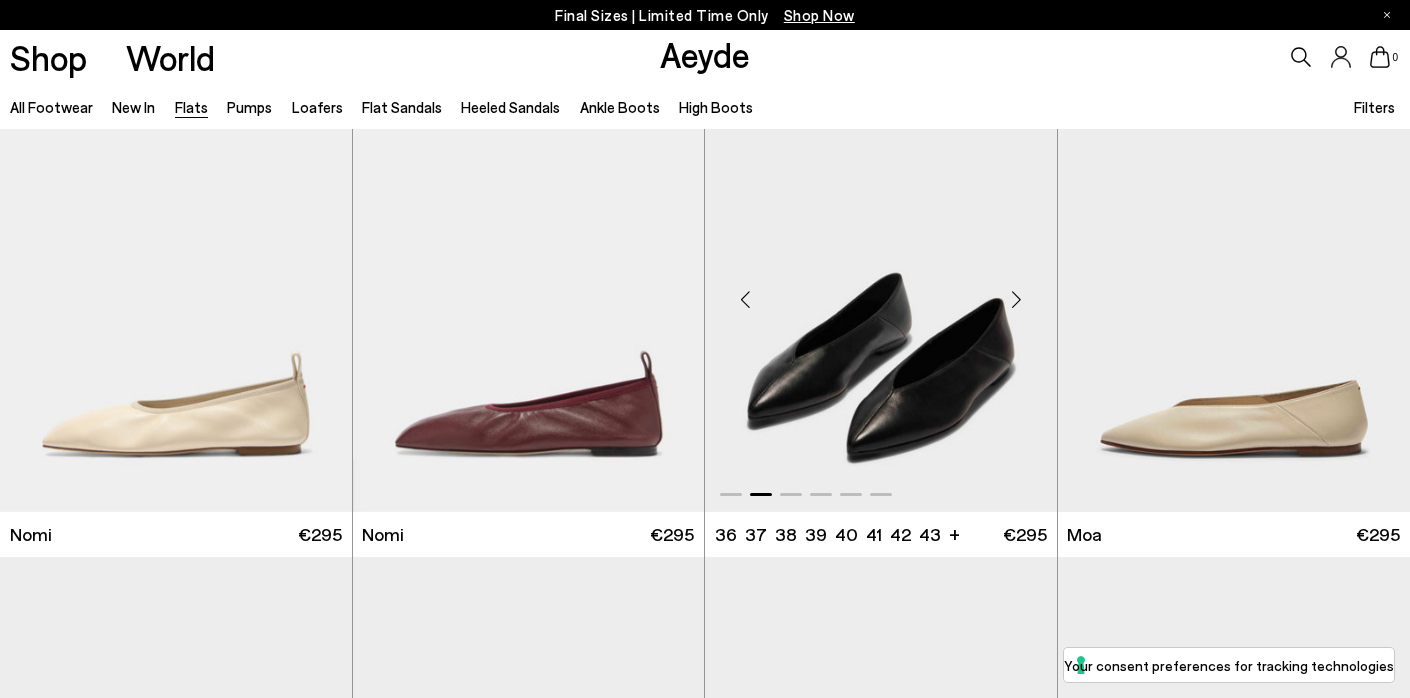 click at bounding box center [1017, 299] 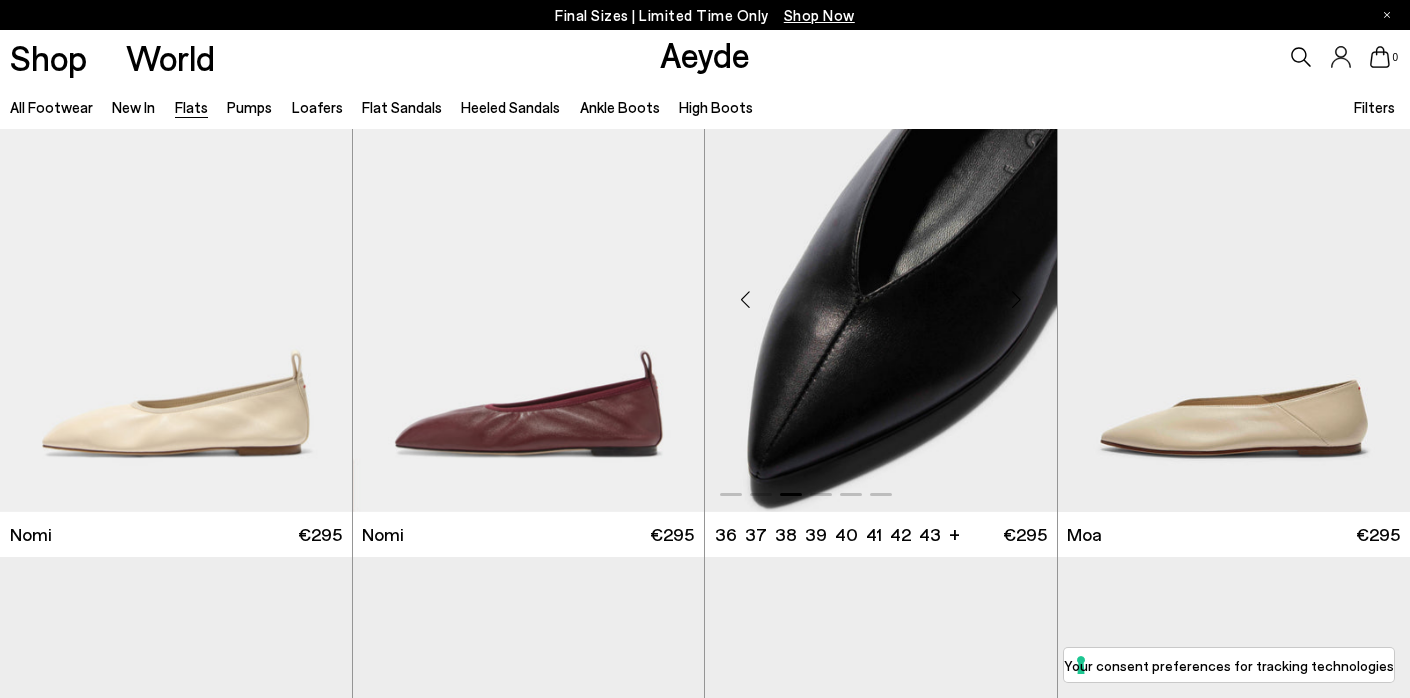 click at bounding box center (1017, 299) 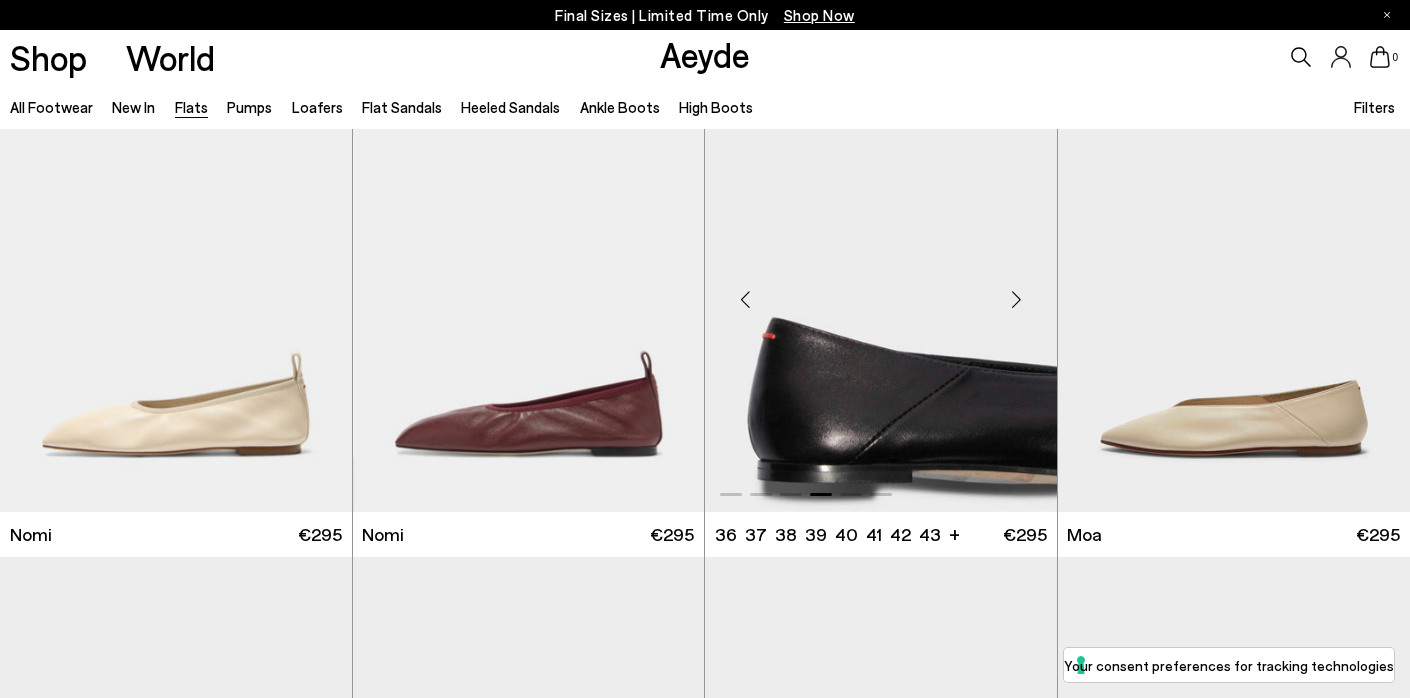 click at bounding box center (1017, 299) 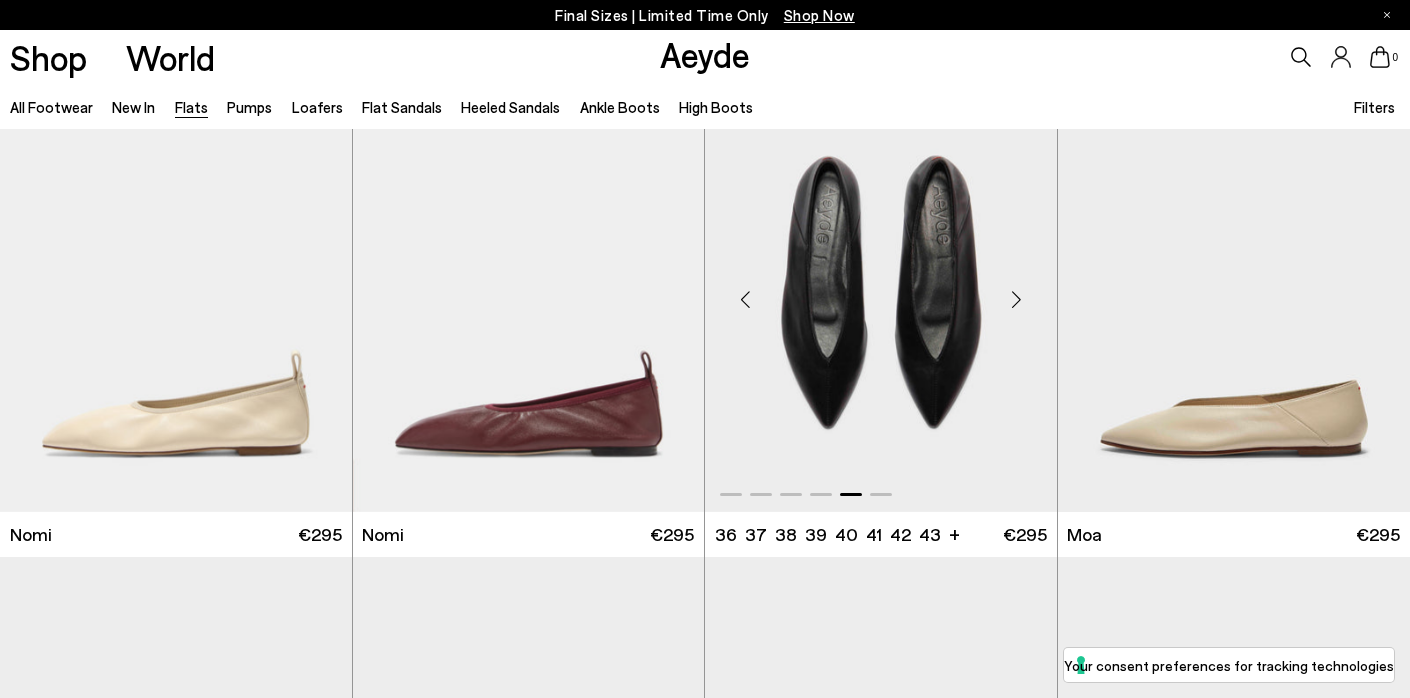 click at bounding box center (1017, 299) 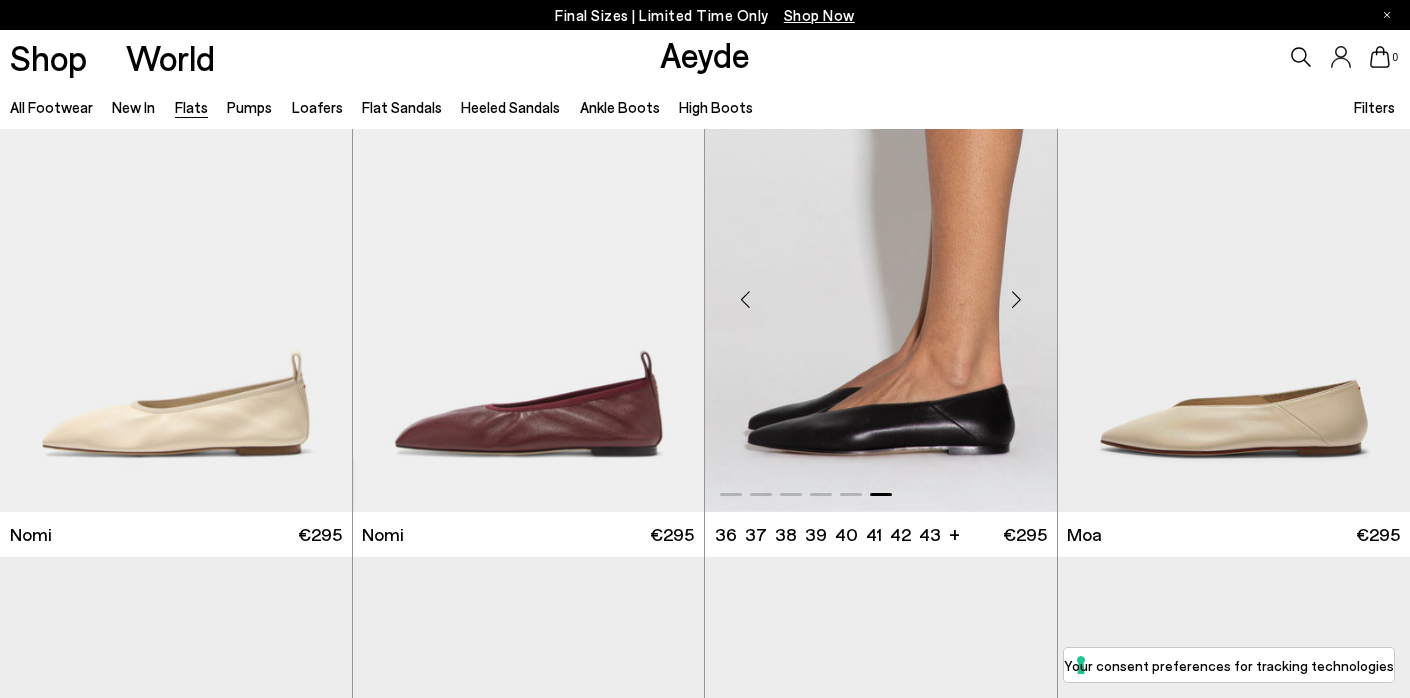 click at bounding box center [1017, 299] 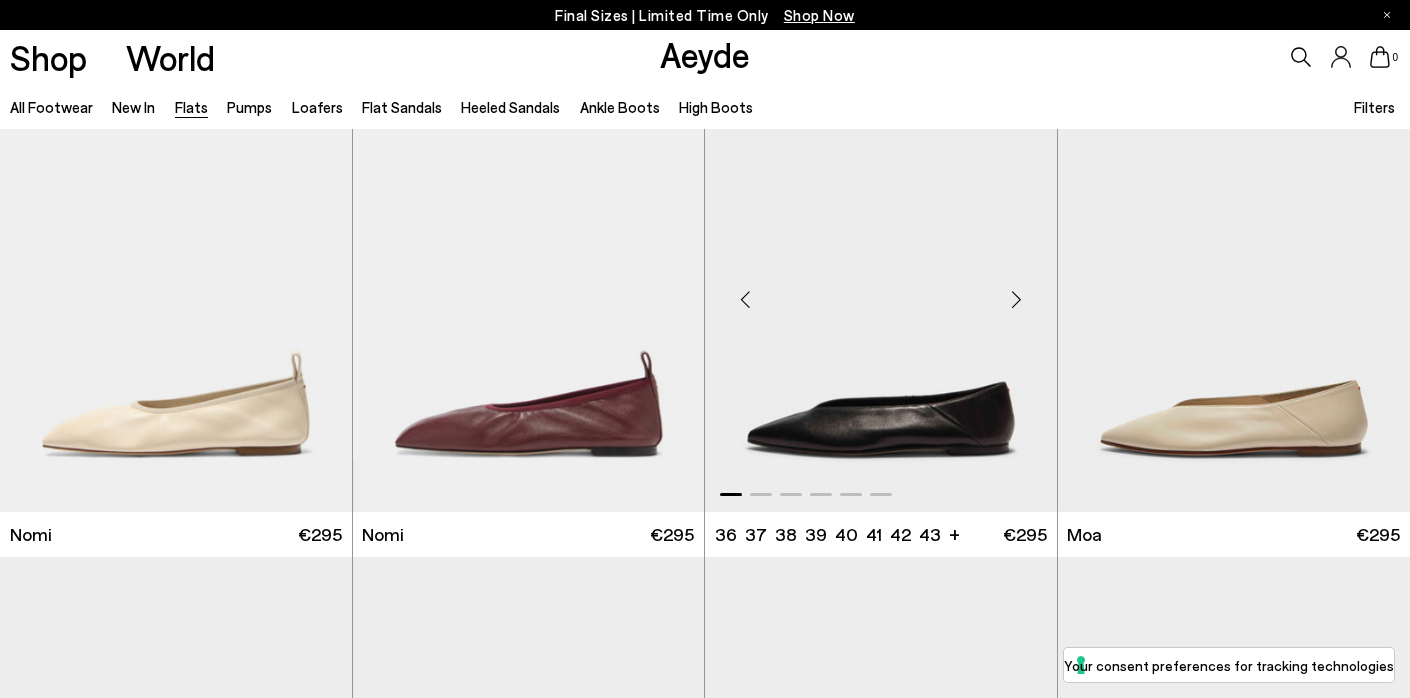 click at bounding box center (1017, 299) 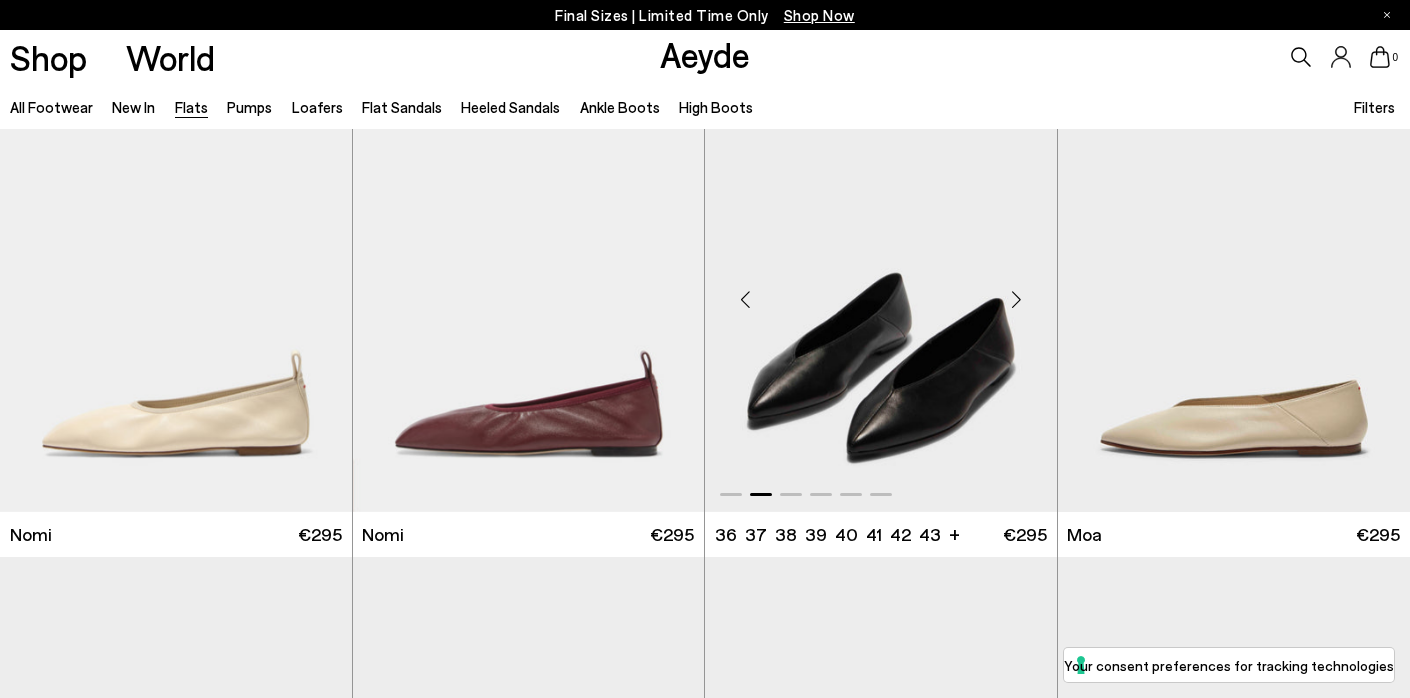 click at bounding box center (1017, 299) 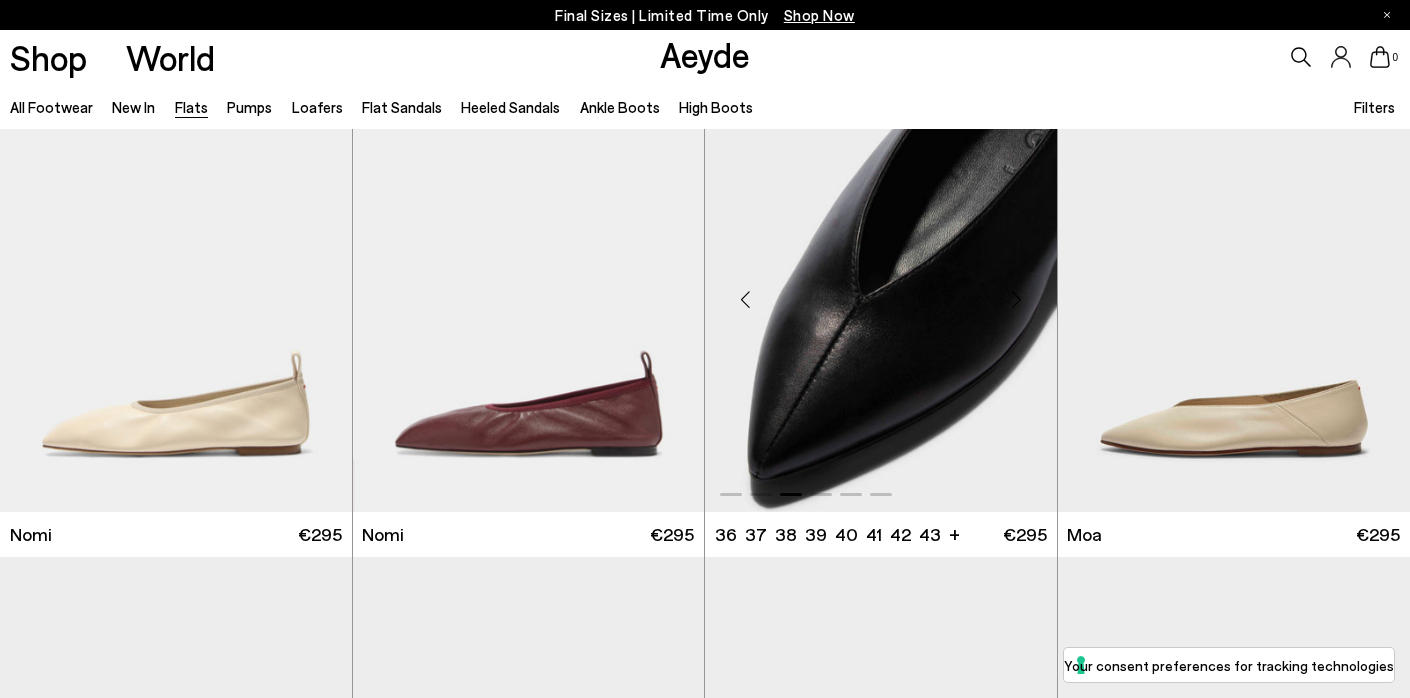click at bounding box center (1017, 299) 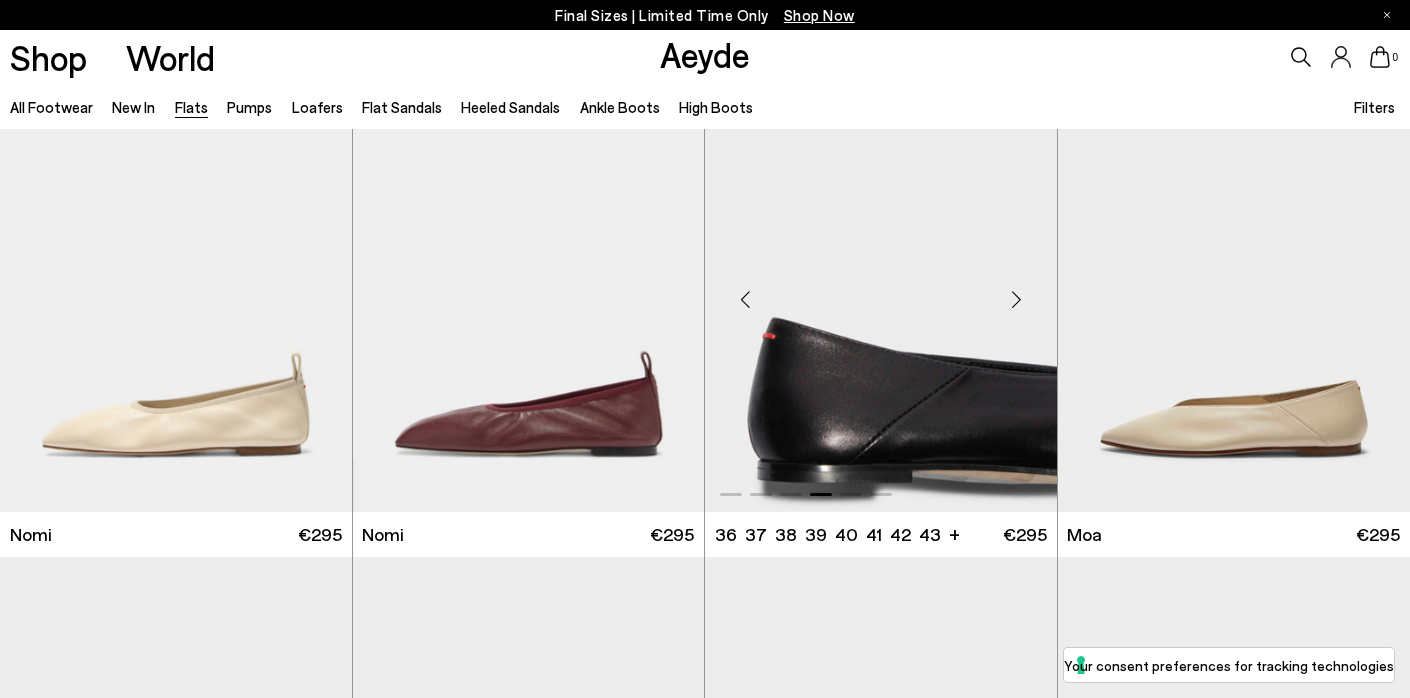click at bounding box center [1017, 299] 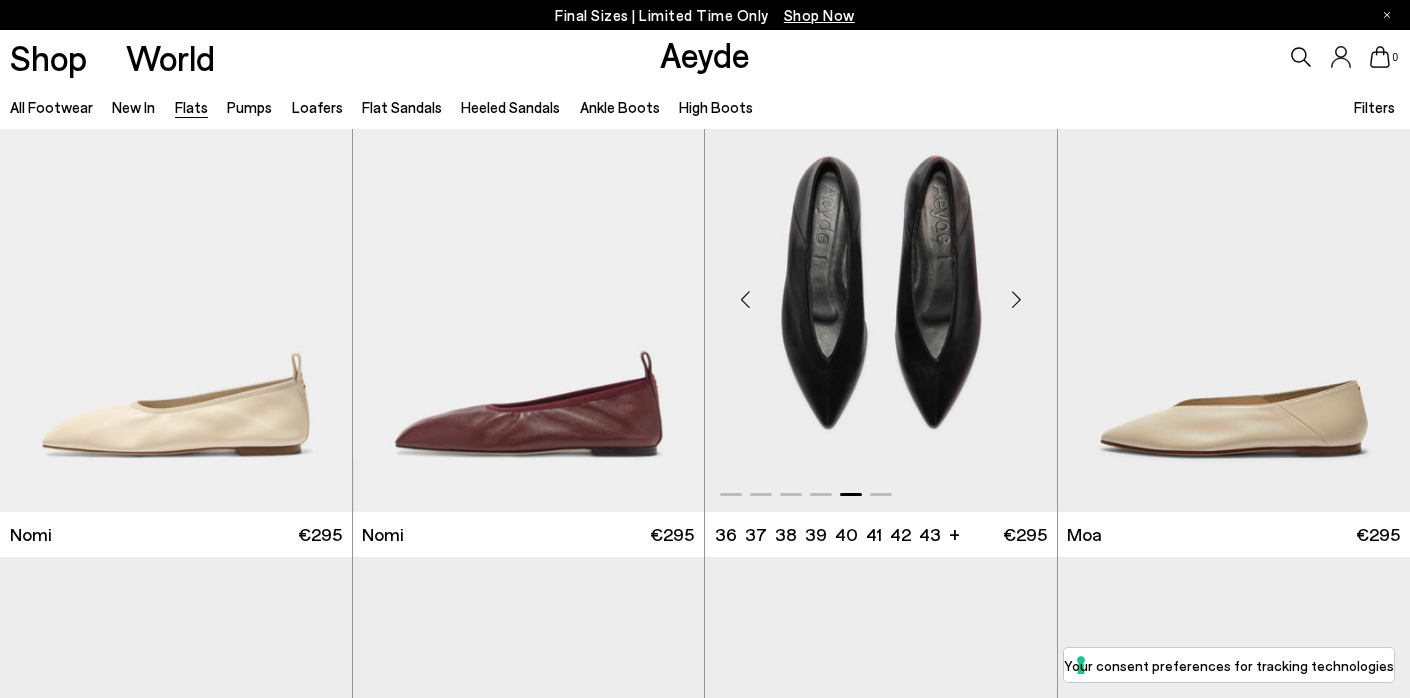 click at bounding box center (1017, 299) 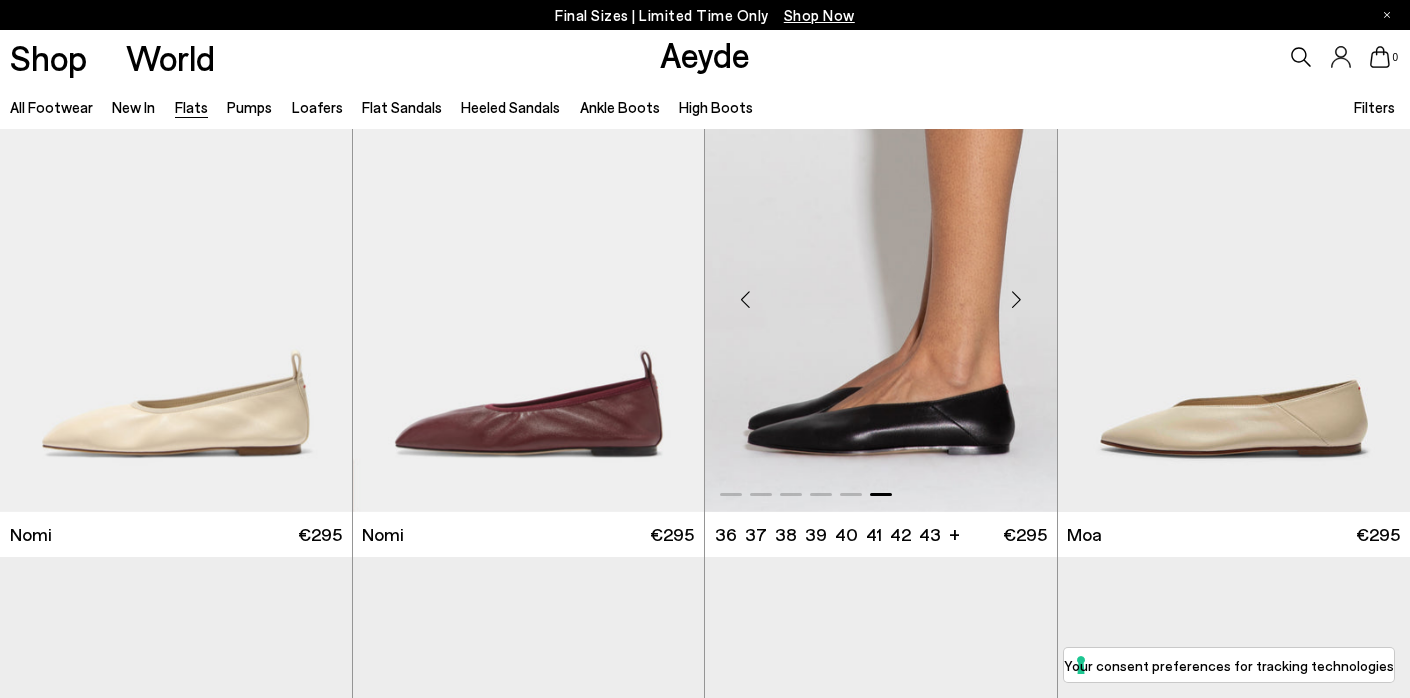 click at bounding box center [1017, 299] 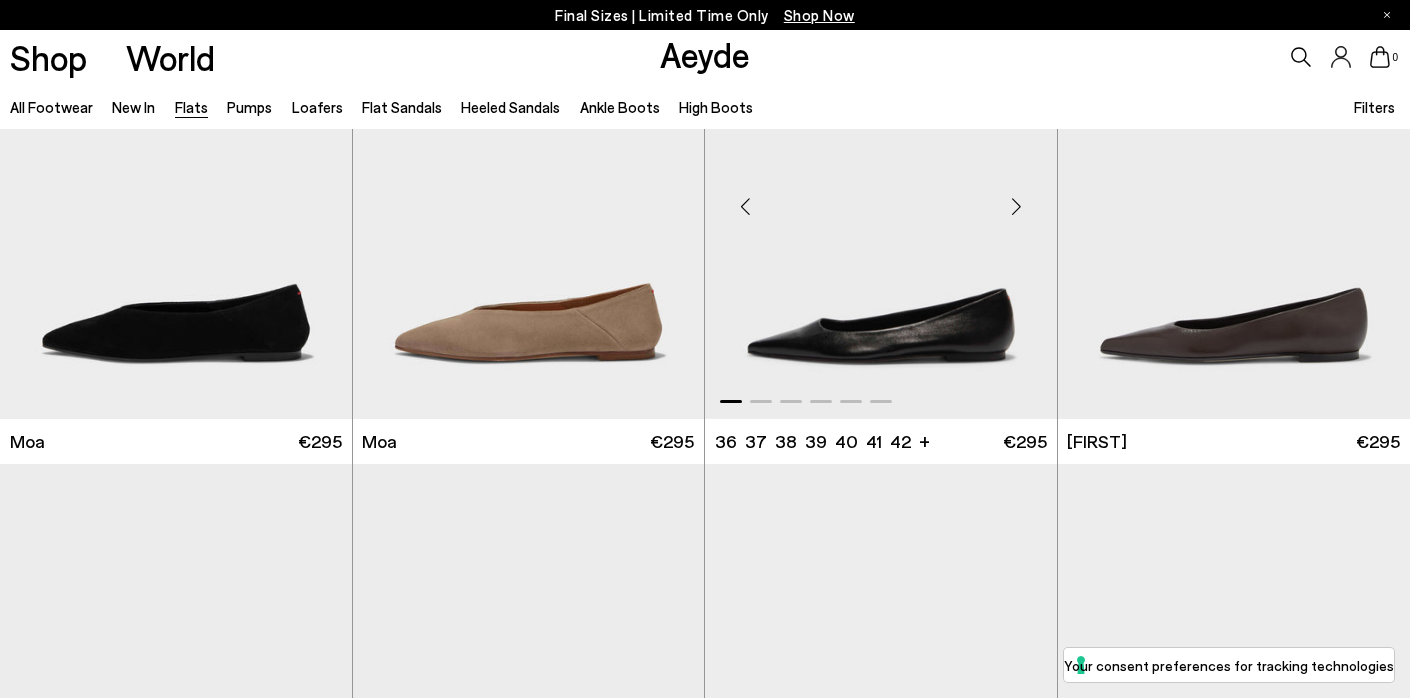 scroll, scrollTop: 2541, scrollLeft: 0, axis: vertical 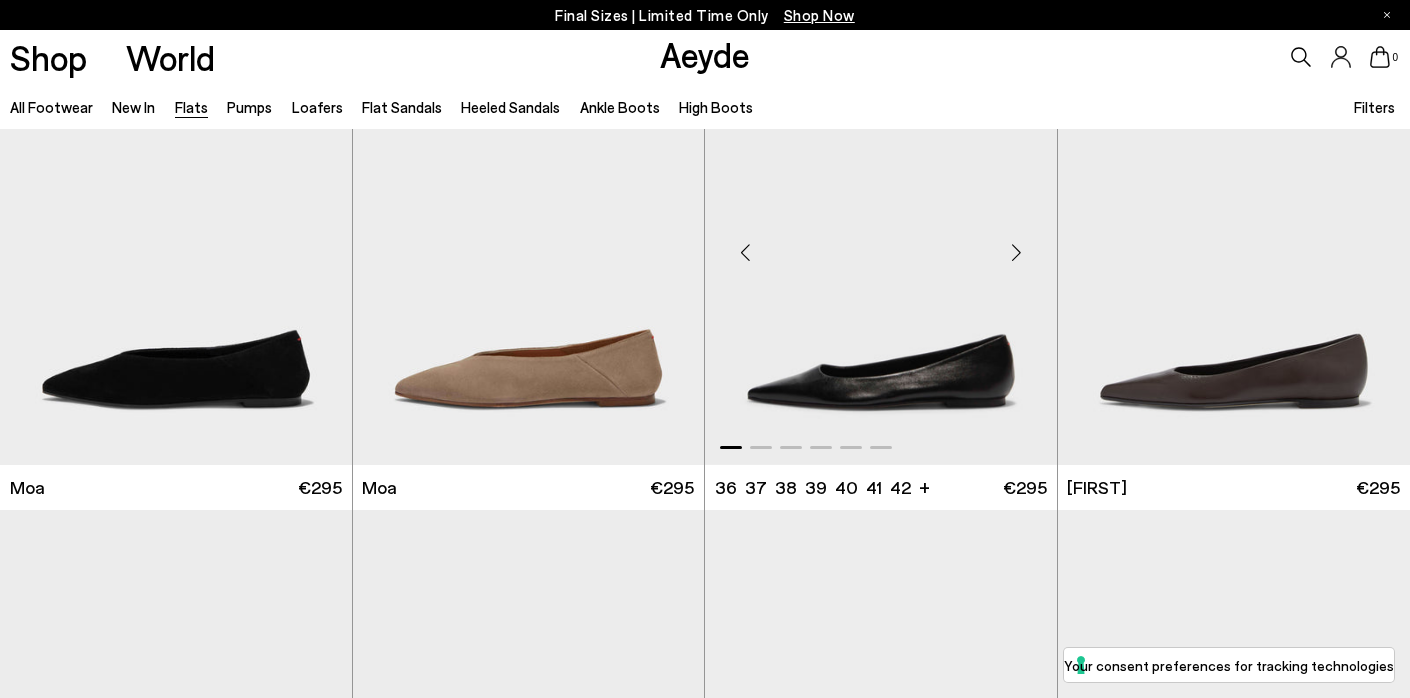 click at bounding box center [1017, 252] 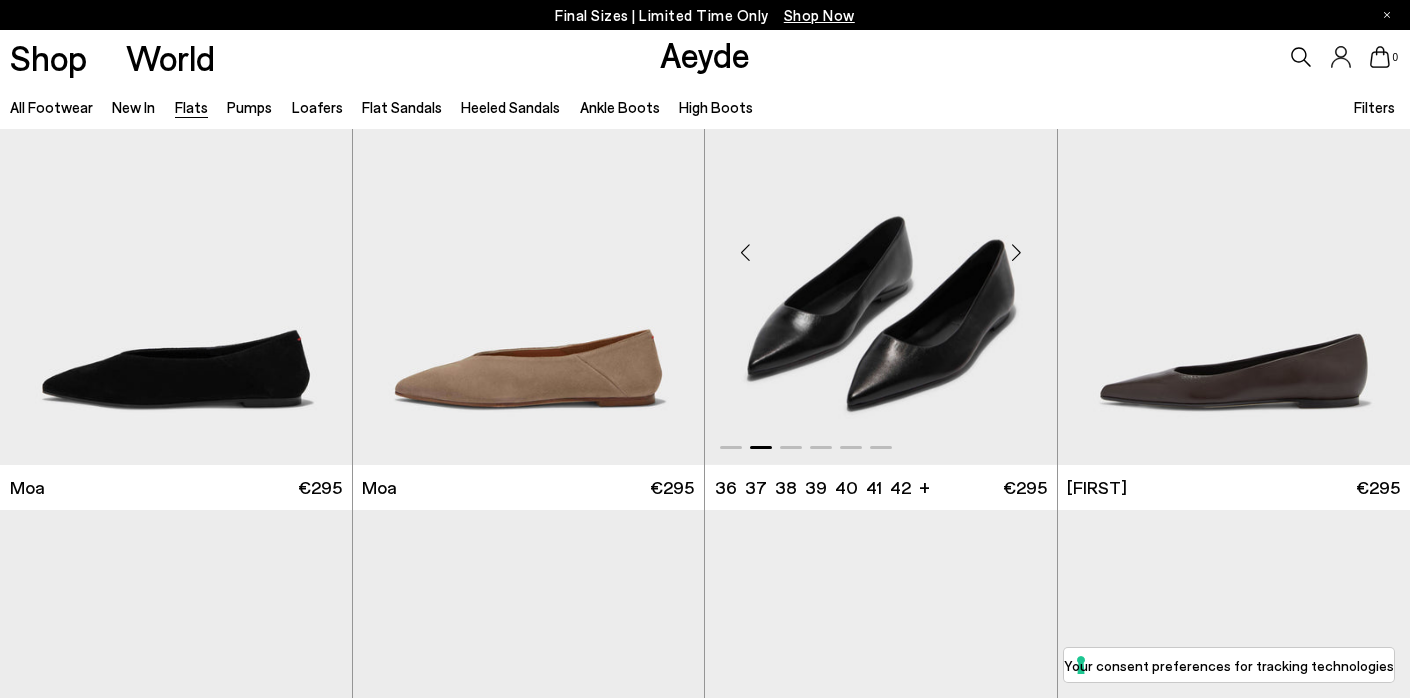 click at bounding box center [1017, 252] 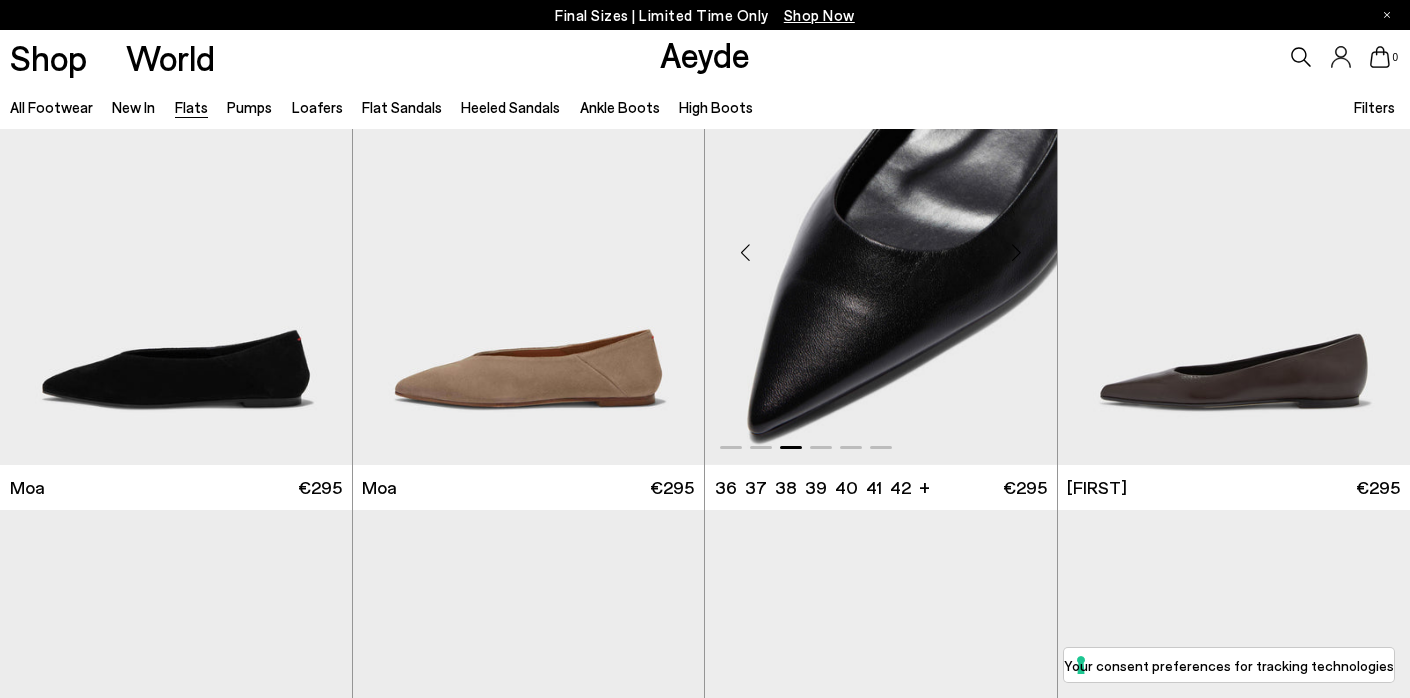 click at bounding box center (1017, 252) 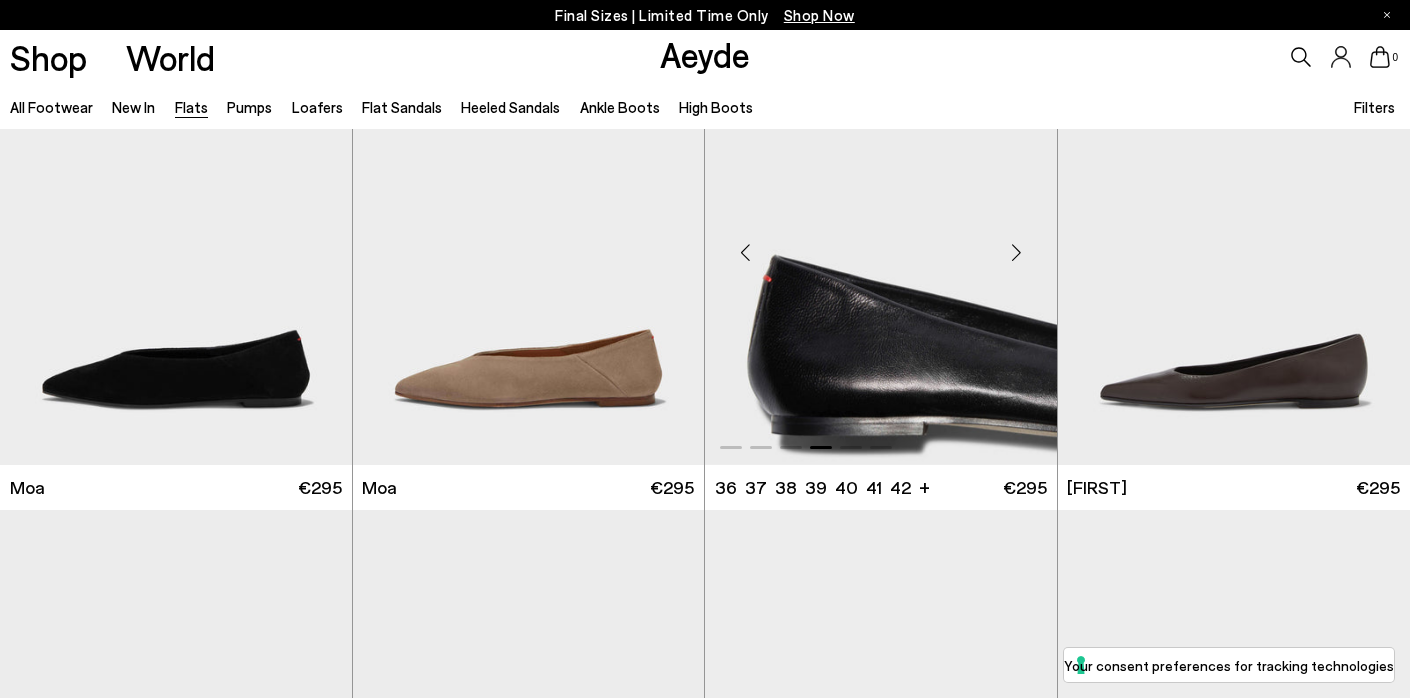 click at bounding box center [1017, 252] 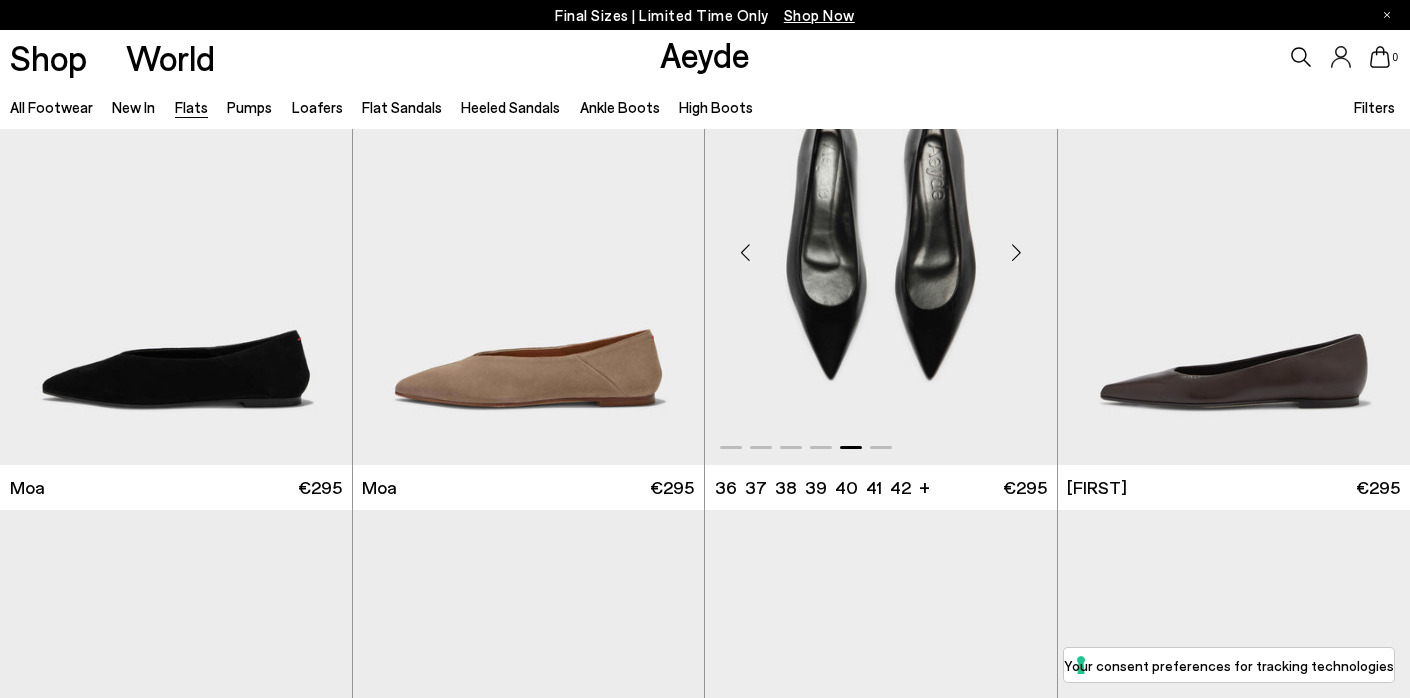 click at bounding box center (1017, 252) 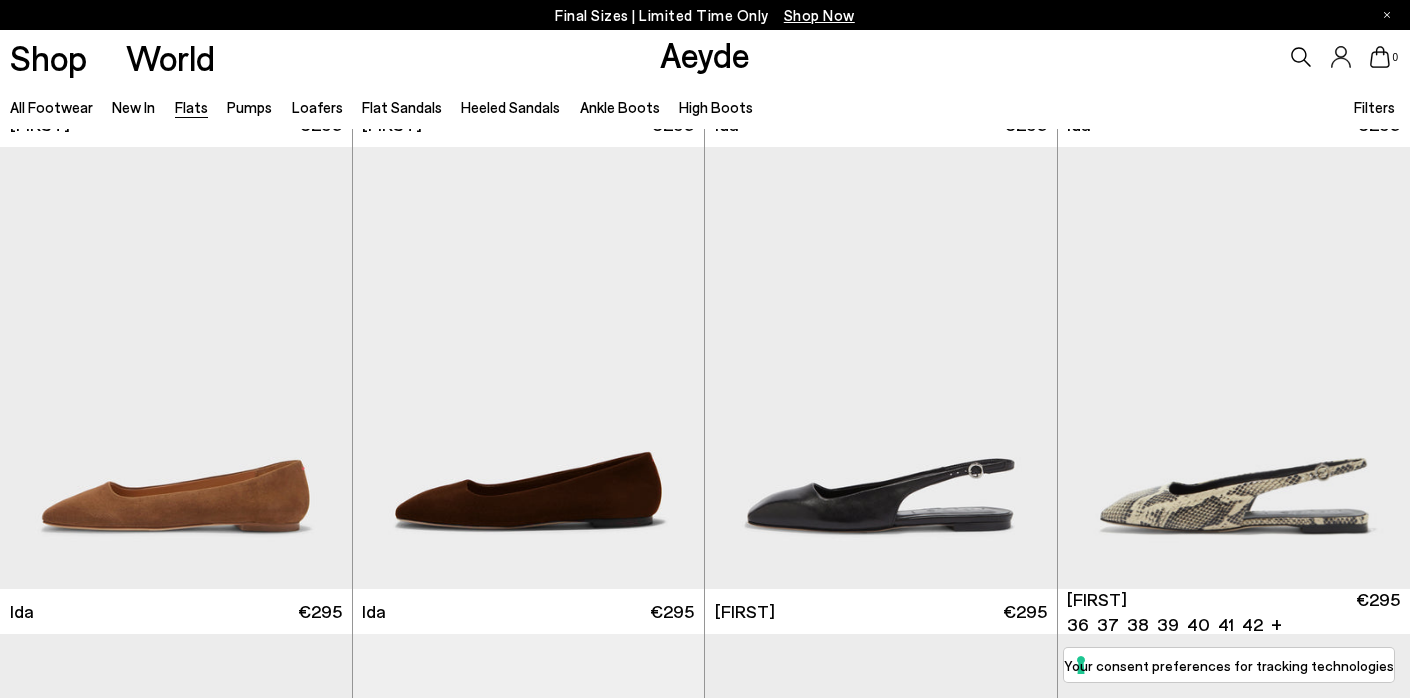 scroll, scrollTop: 6314, scrollLeft: 0, axis: vertical 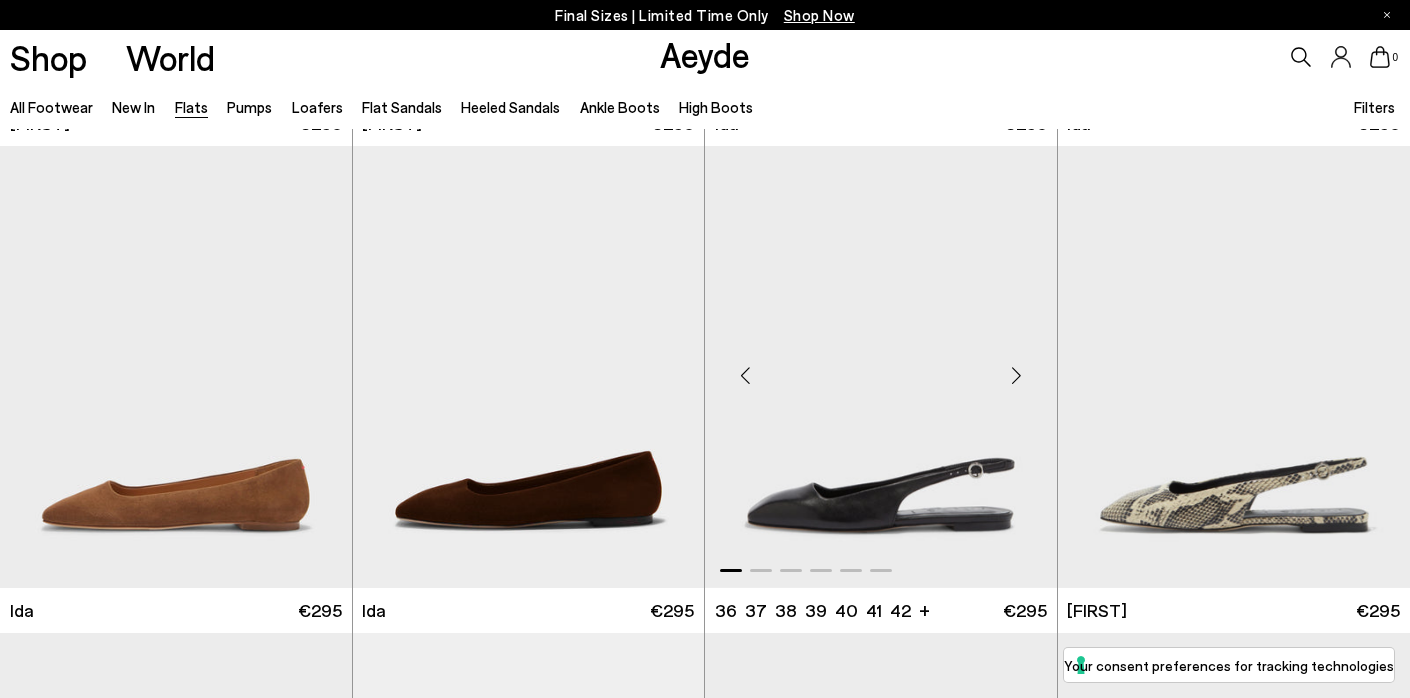 click at bounding box center (1017, 375) 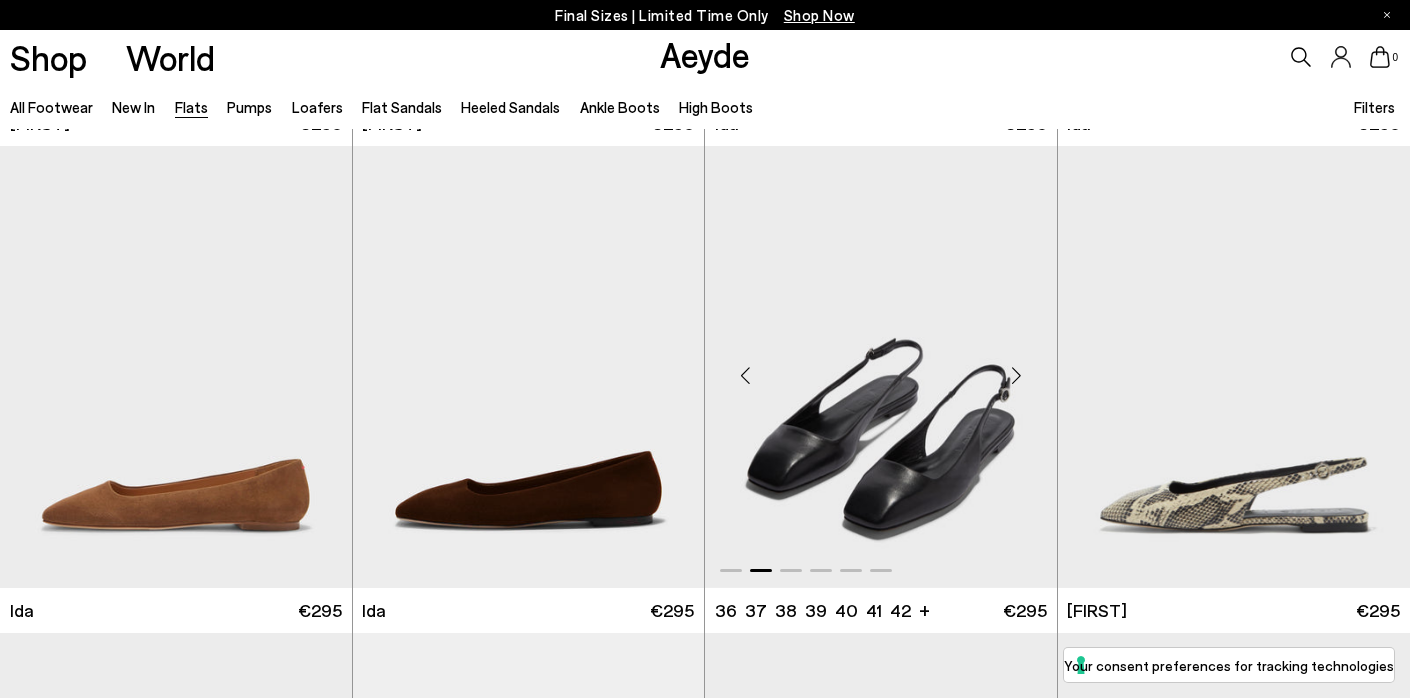click at bounding box center (1017, 375) 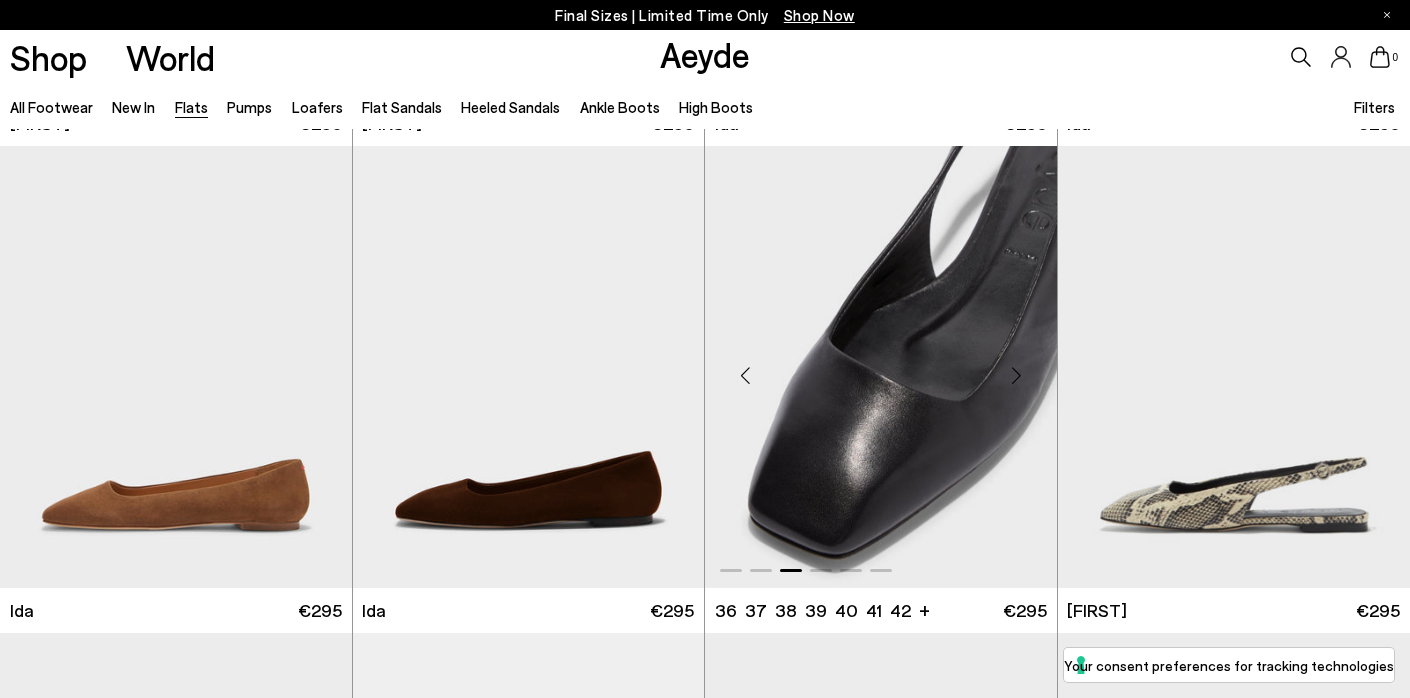 click at bounding box center (1017, 375) 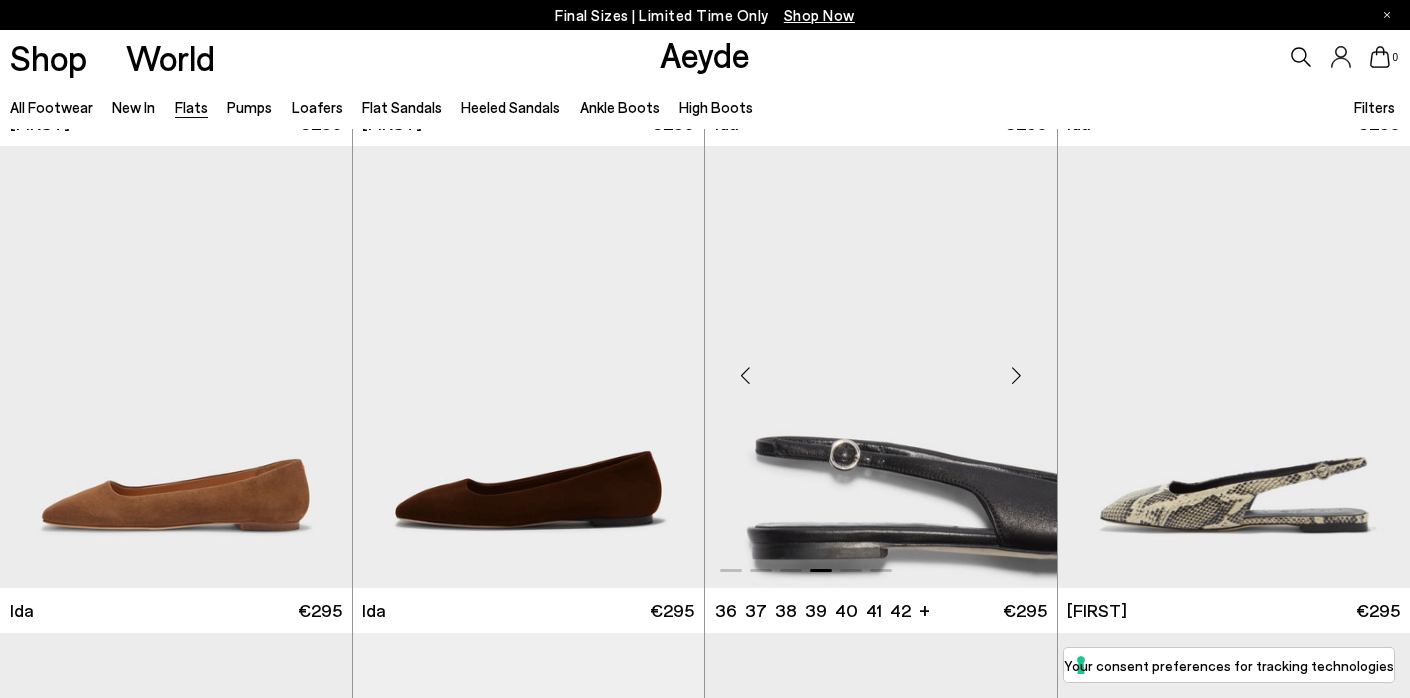 click at bounding box center (1017, 375) 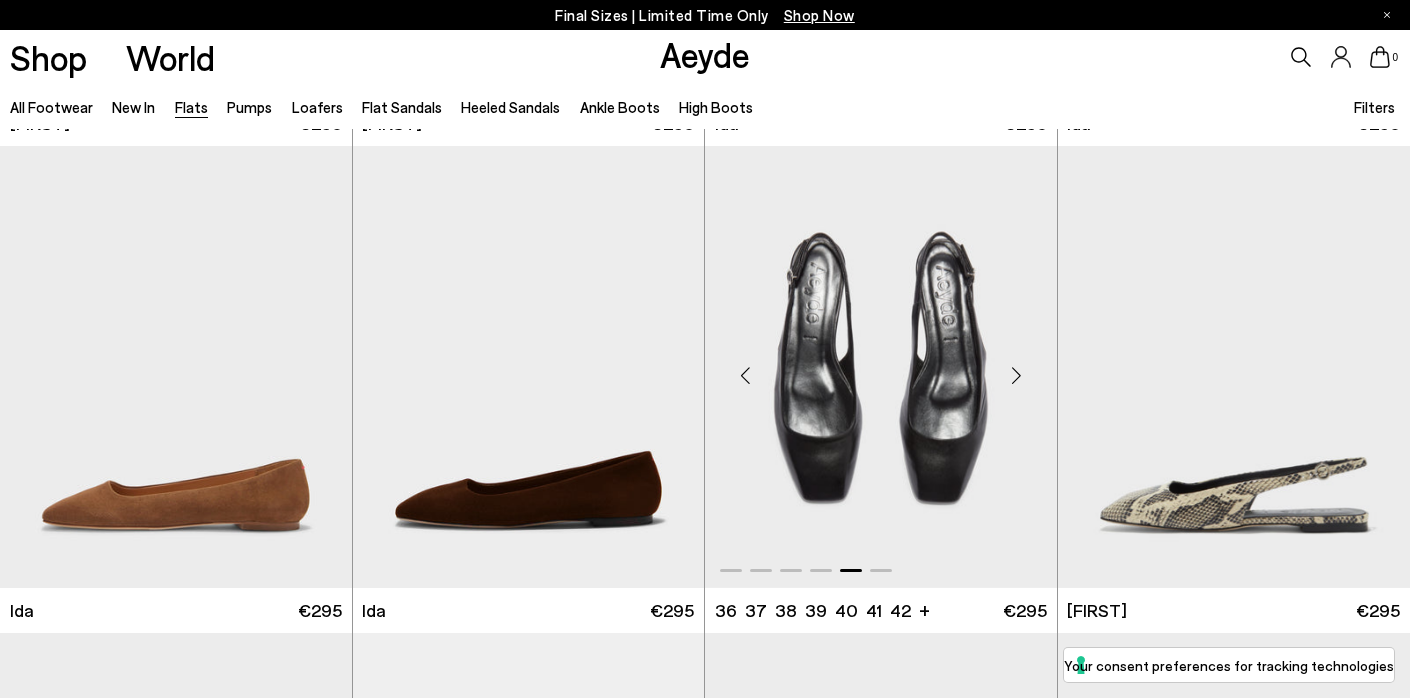 click at bounding box center (1017, 375) 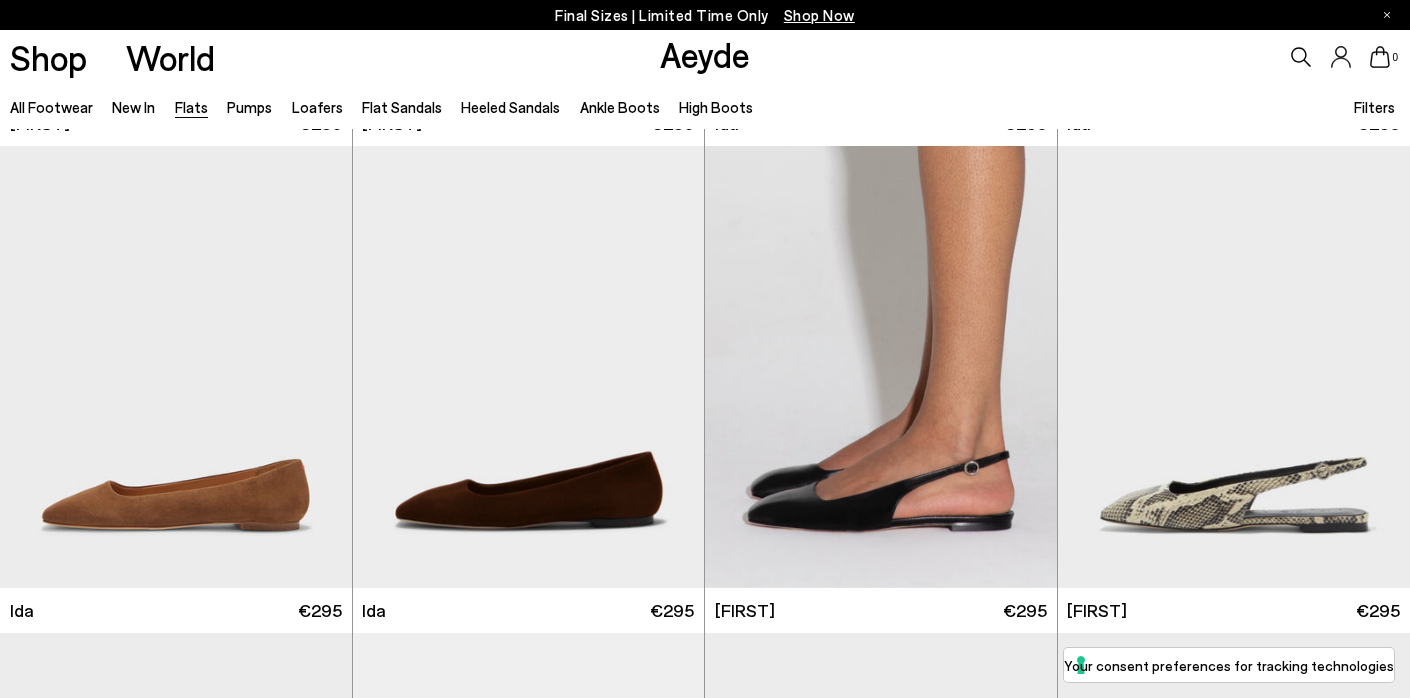 click on "Ankle Boots" at bounding box center (620, 107) 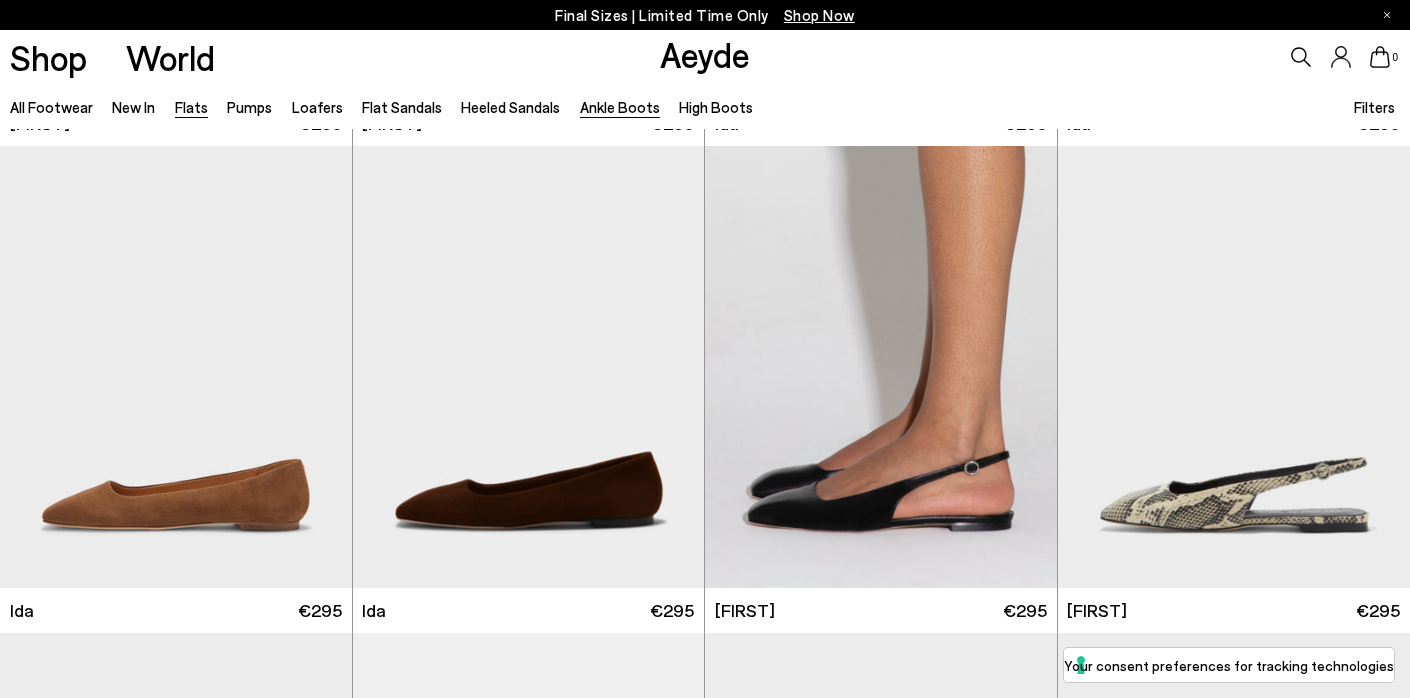 click on "Ankle Boots" at bounding box center (620, 107) 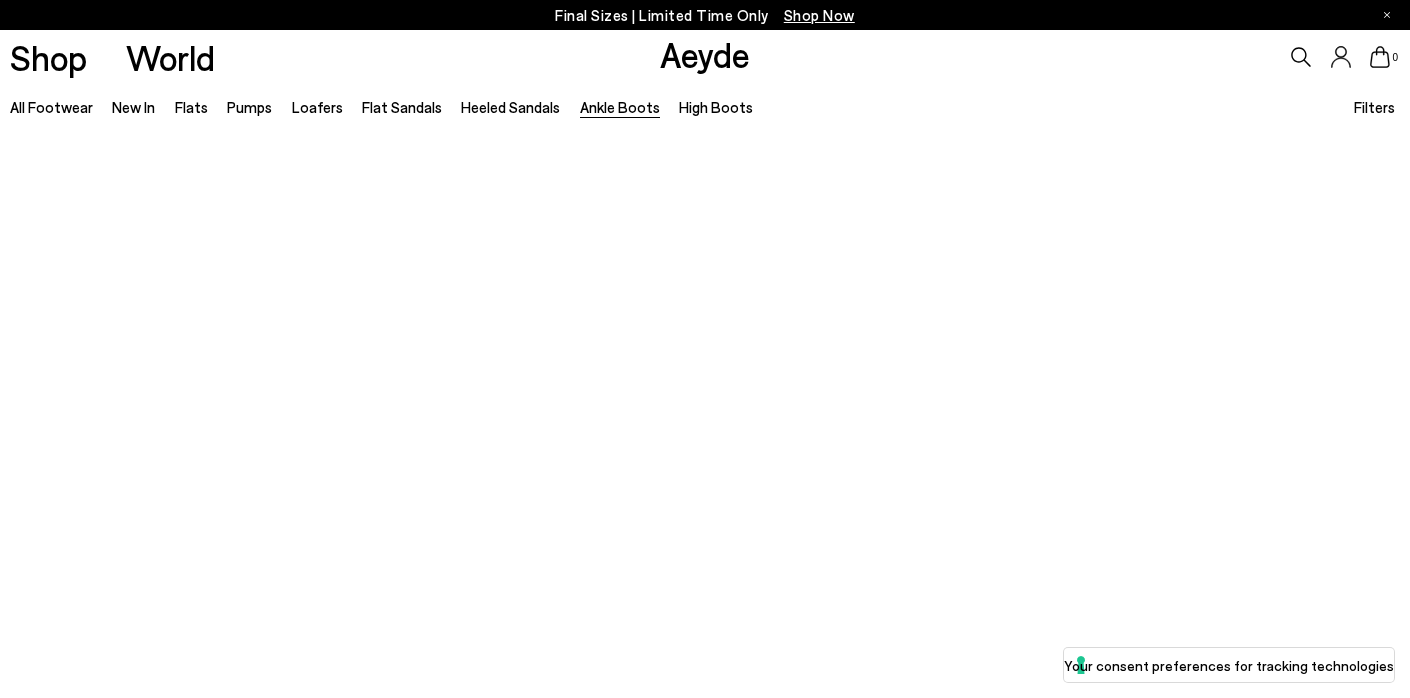 scroll, scrollTop: 0, scrollLeft: 0, axis: both 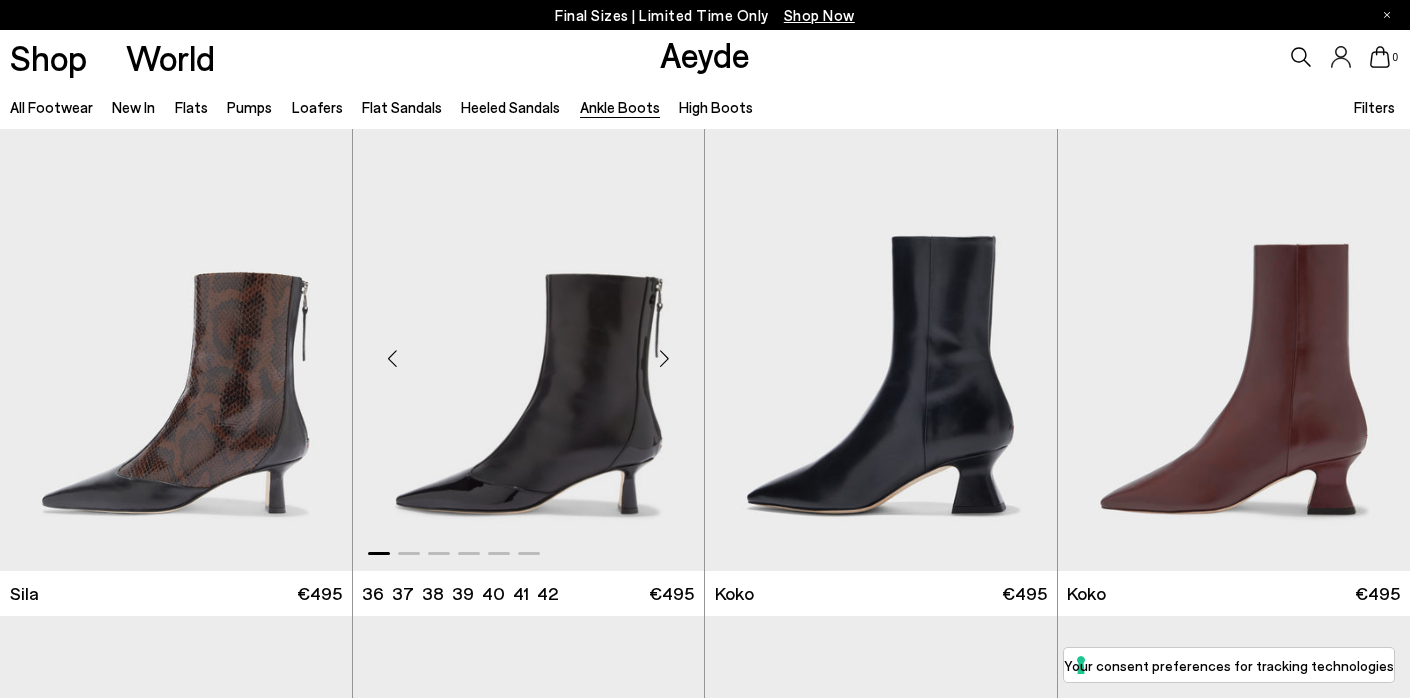 click at bounding box center (664, 358) 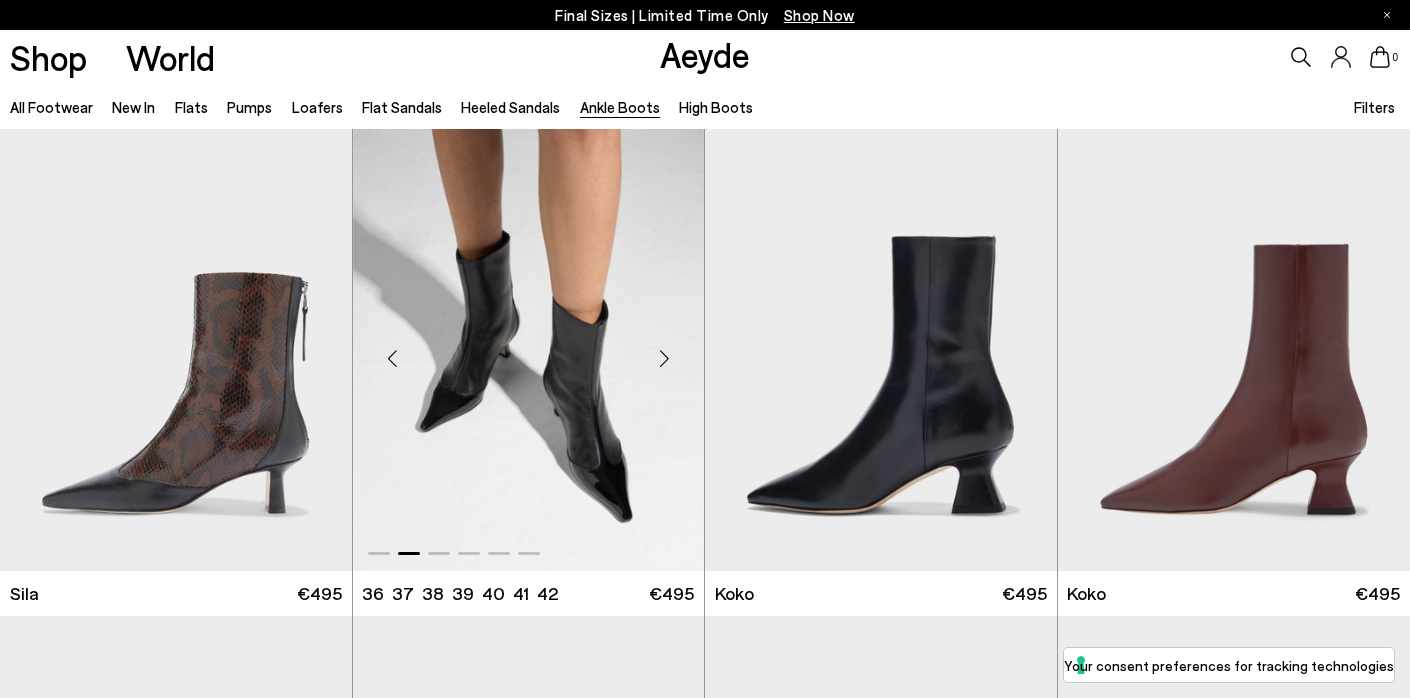 click at bounding box center (664, 358) 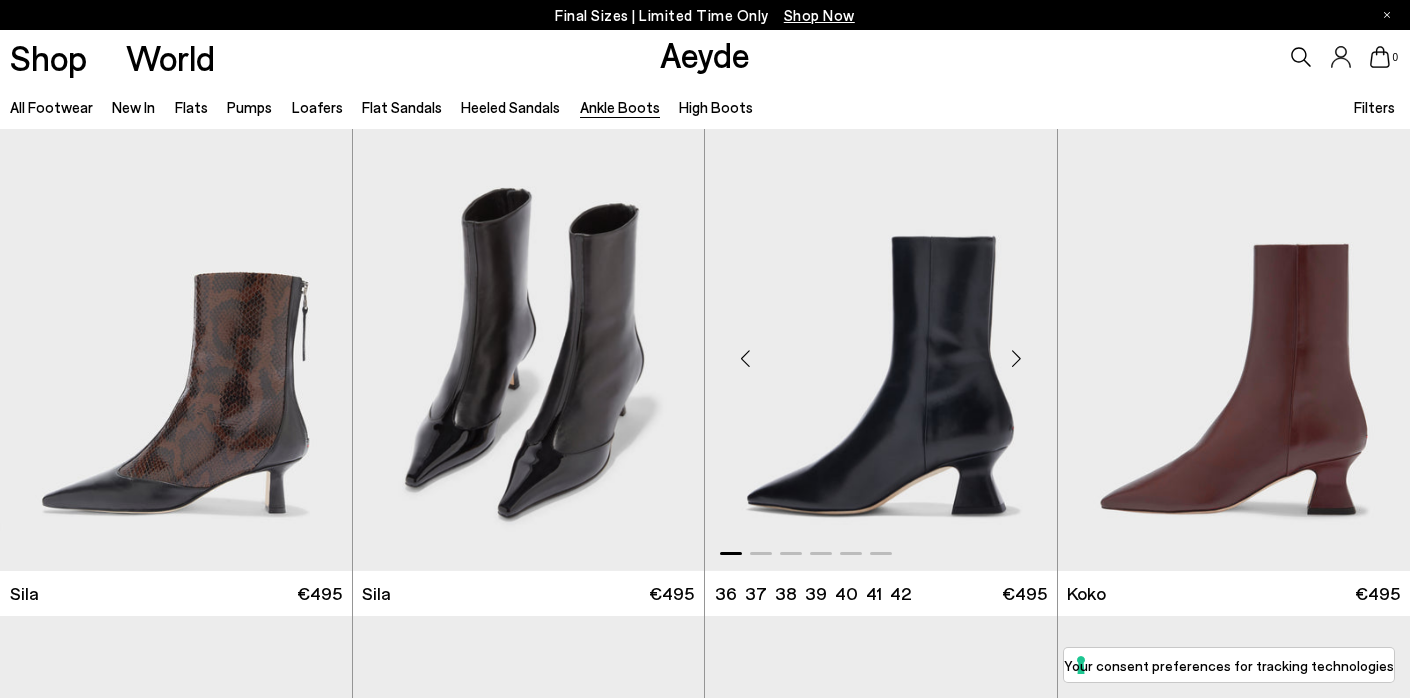click at bounding box center [1017, 358] 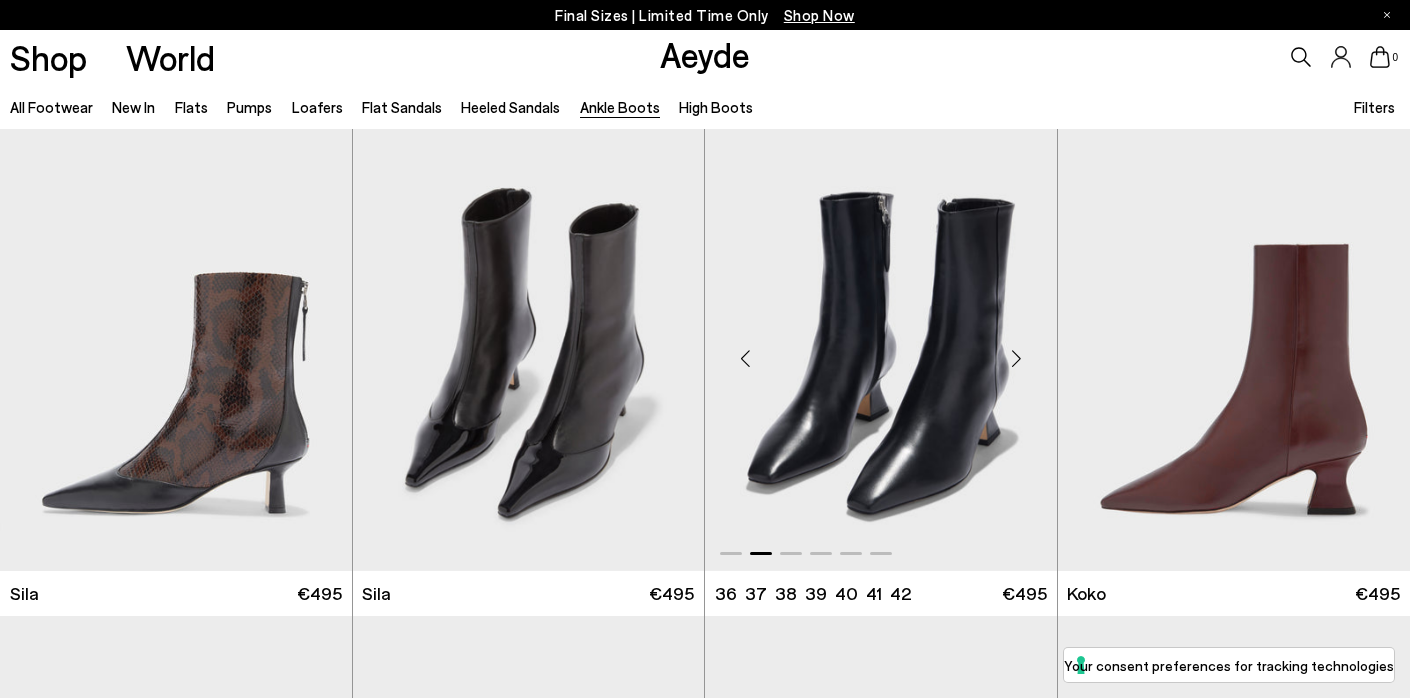 click at bounding box center (1017, 358) 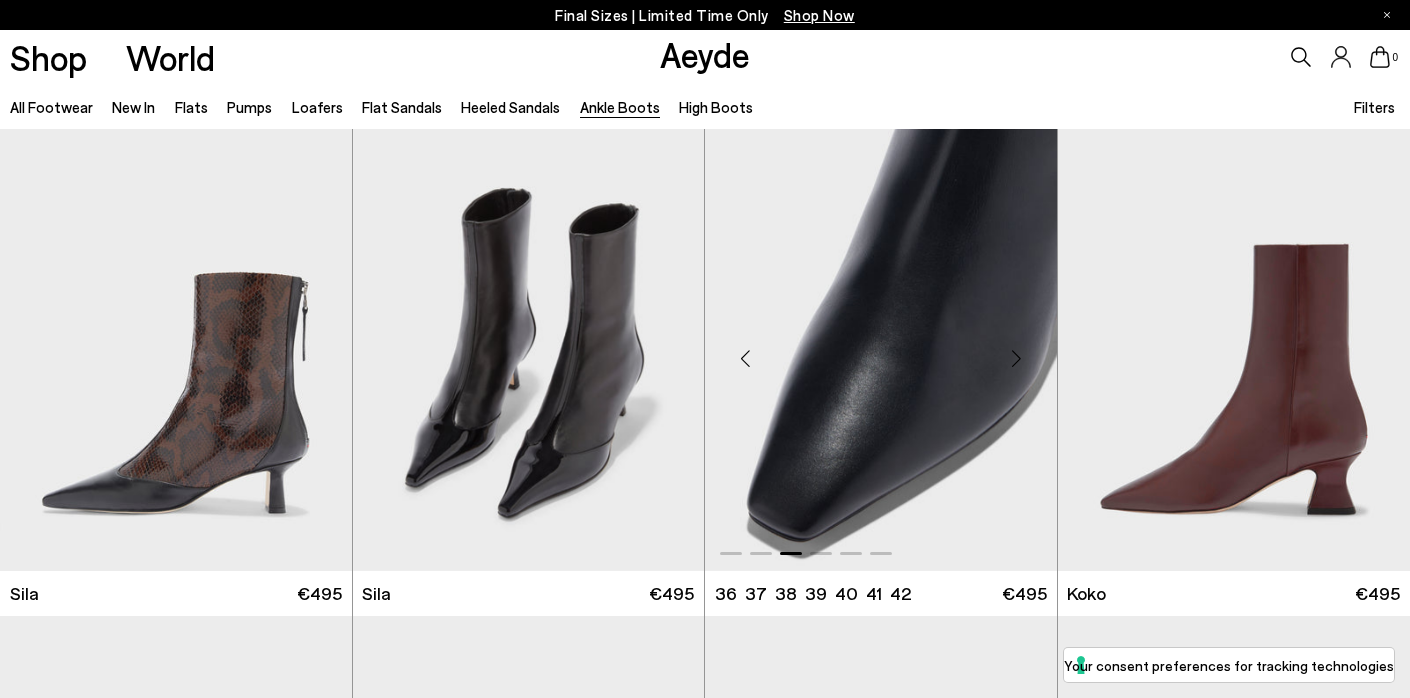 click at bounding box center [1017, 358] 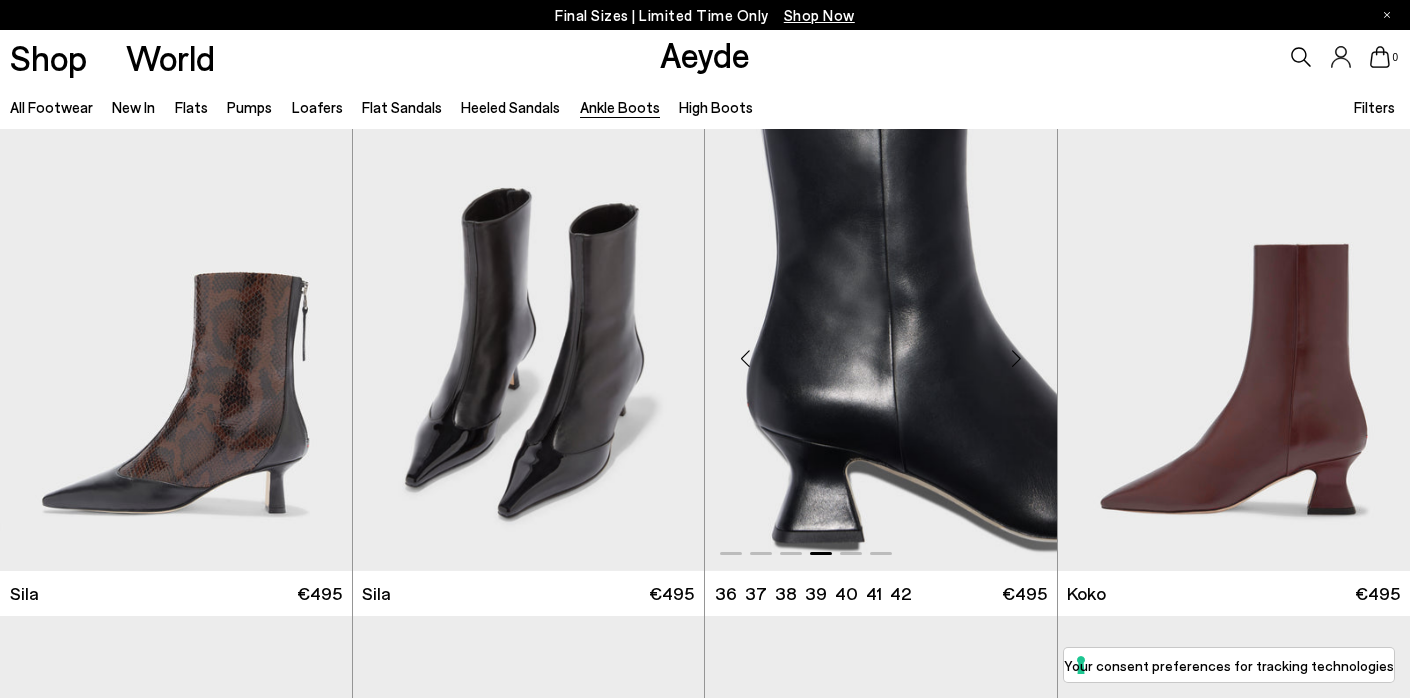 click at bounding box center [1017, 358] 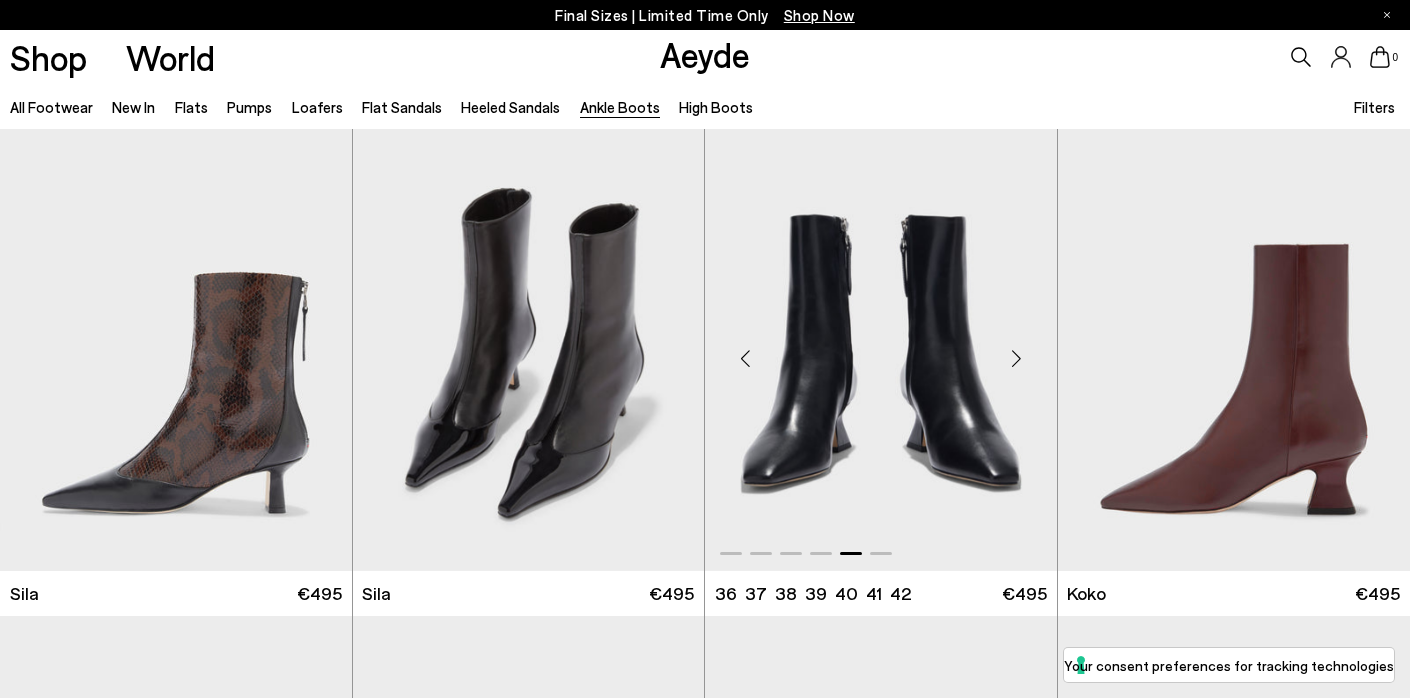 click at bounding box center (1017, 358) 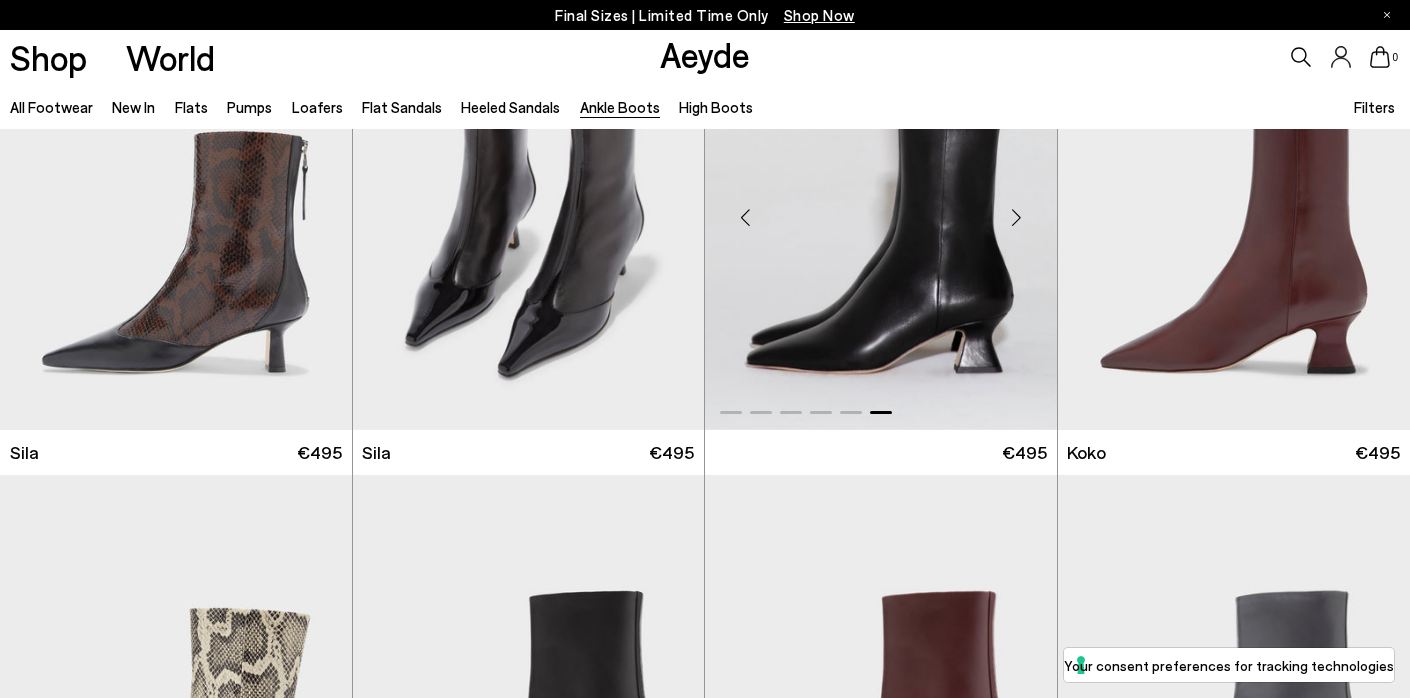 scroll, scrollTop: 30, scrollLeft: 0, axis: vertical 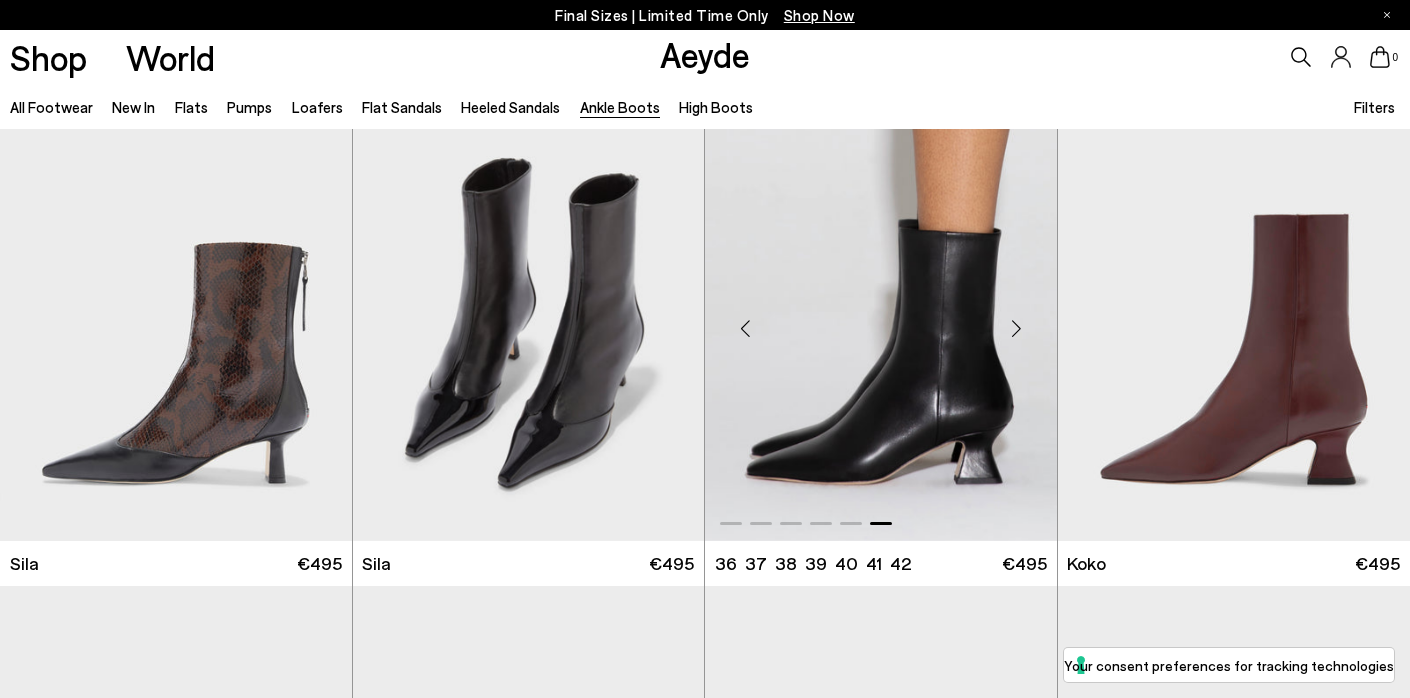 click at bounding box center [881, 320] 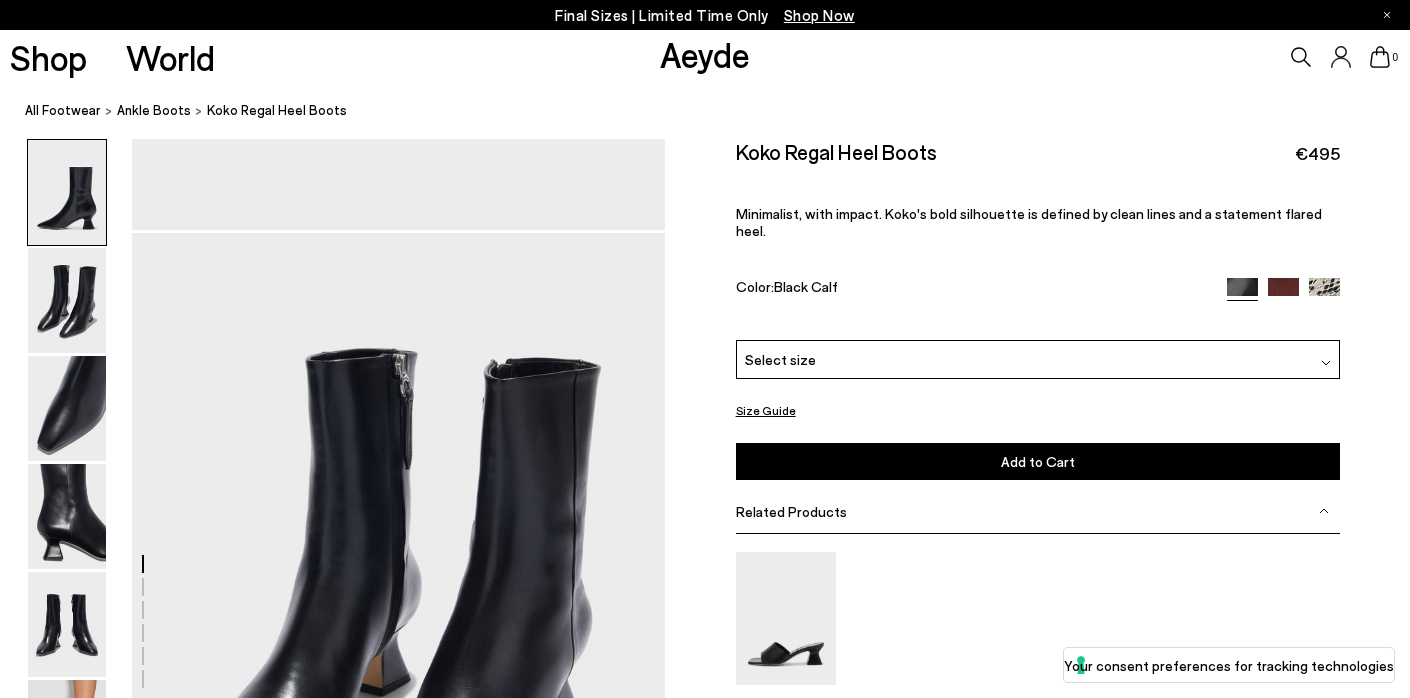 scroll, scrollTop: 670, scrollLeft: 0, axis: vertical 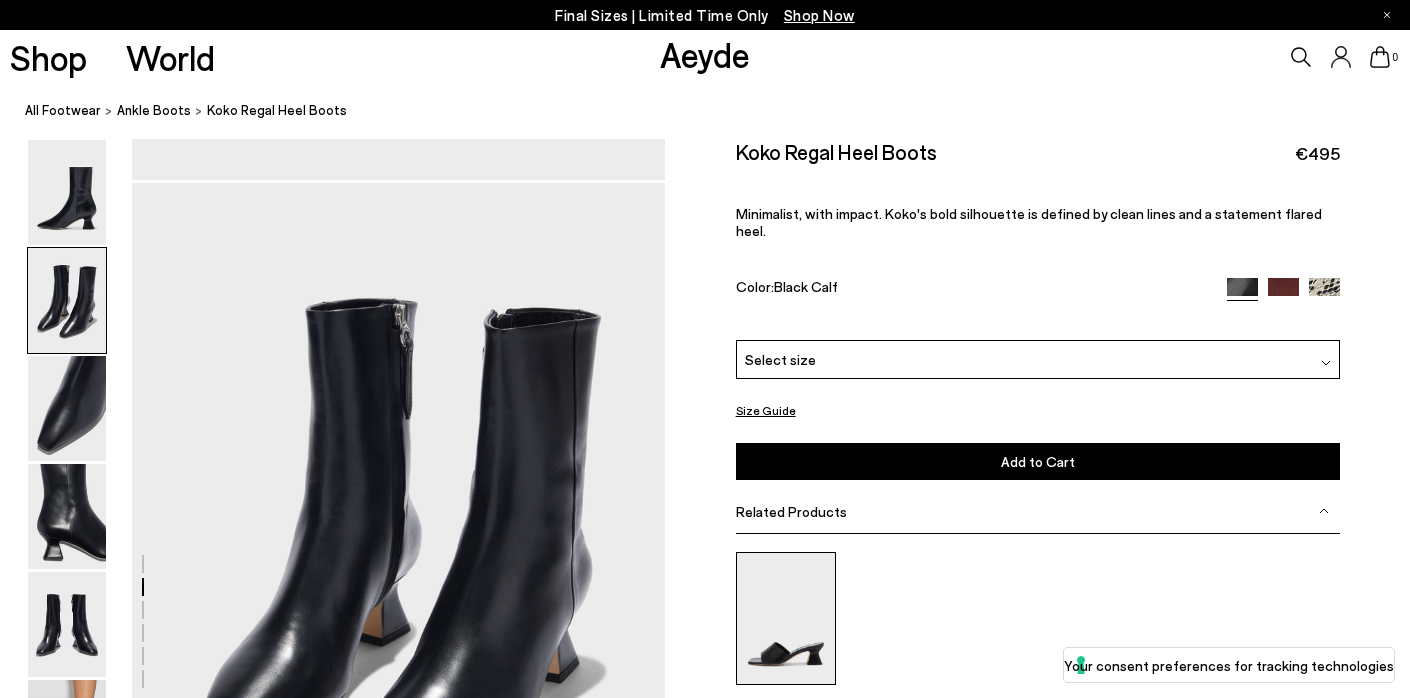 click at bounding box center (786, 618) 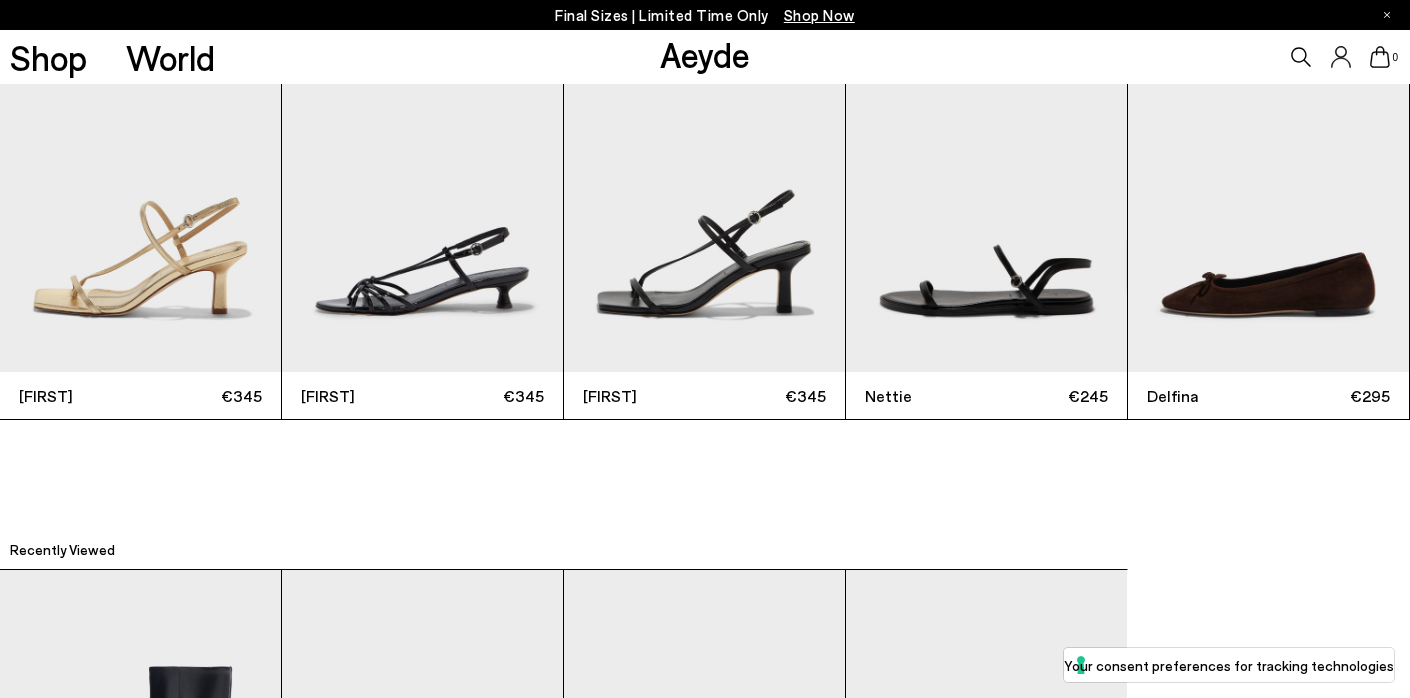scroll, scrollTop: 4416, scrollLeft: 0, axis: vertical 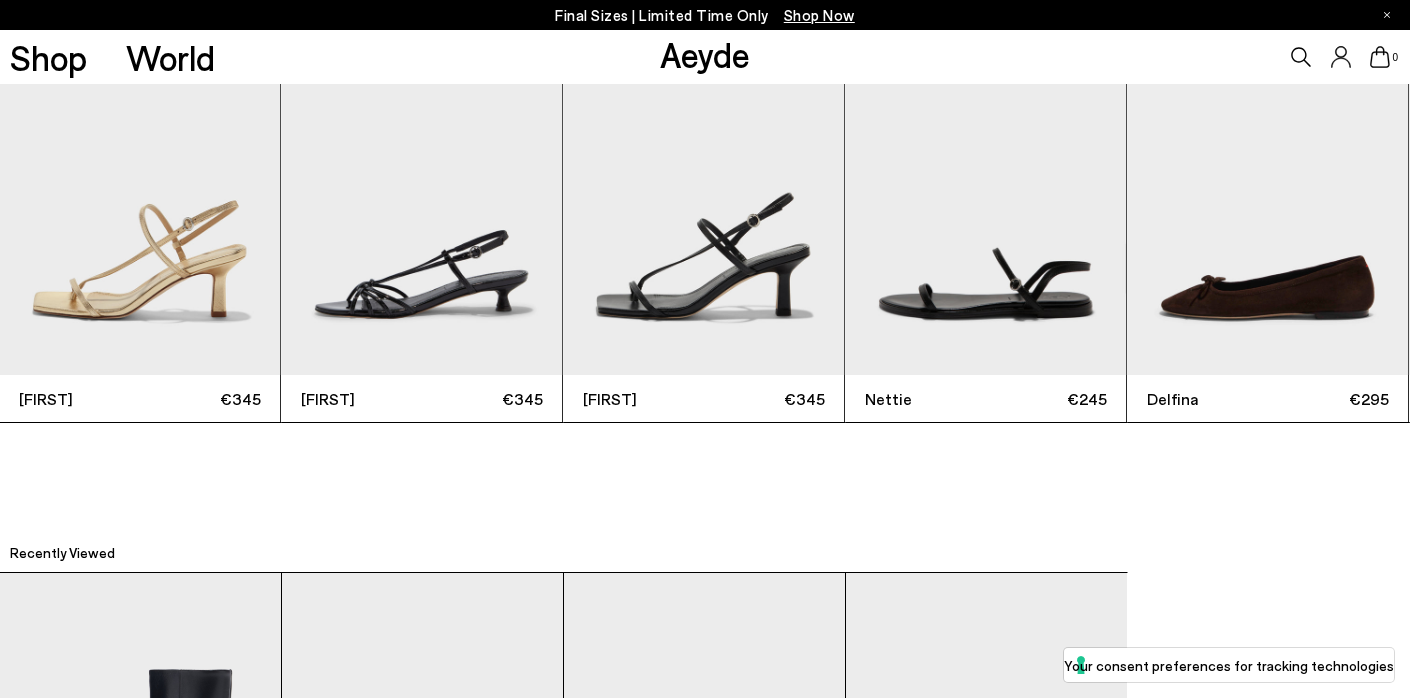 click at bounding box center [703, 188] 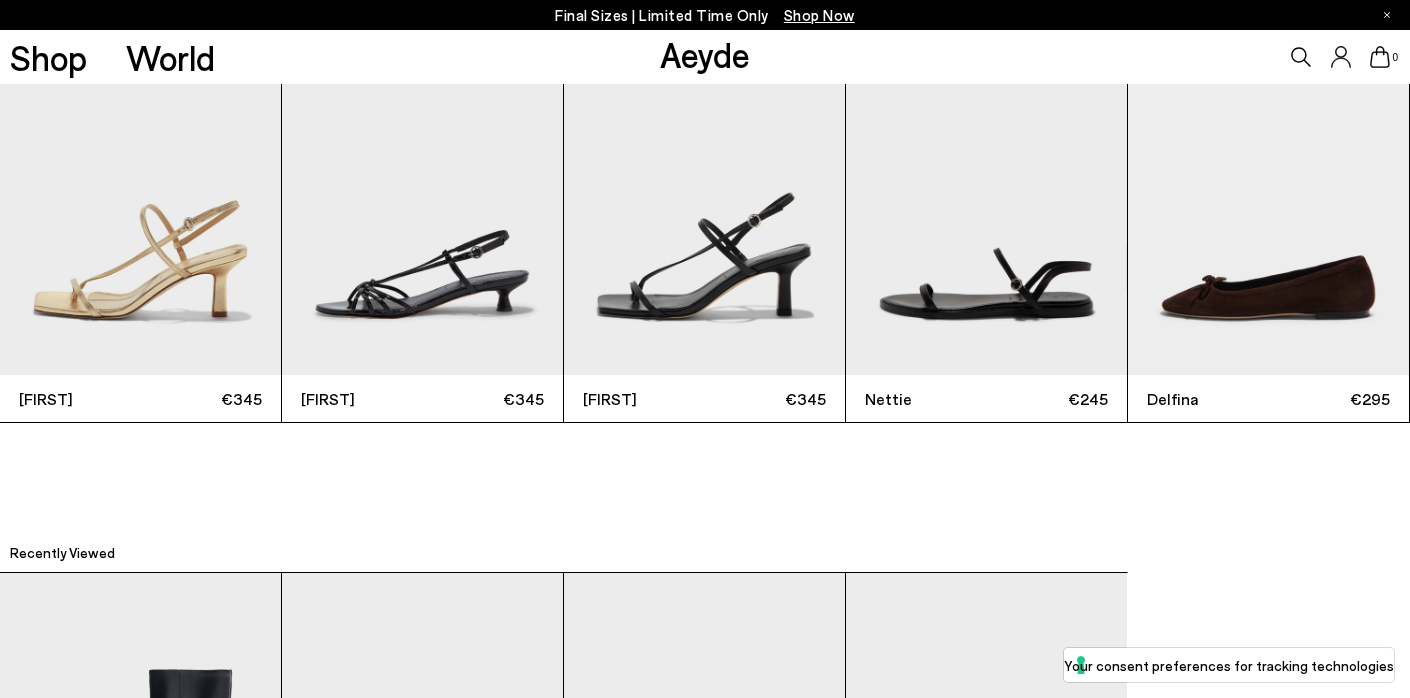 click on "[FIRST]" at bounding box center (643, 399) 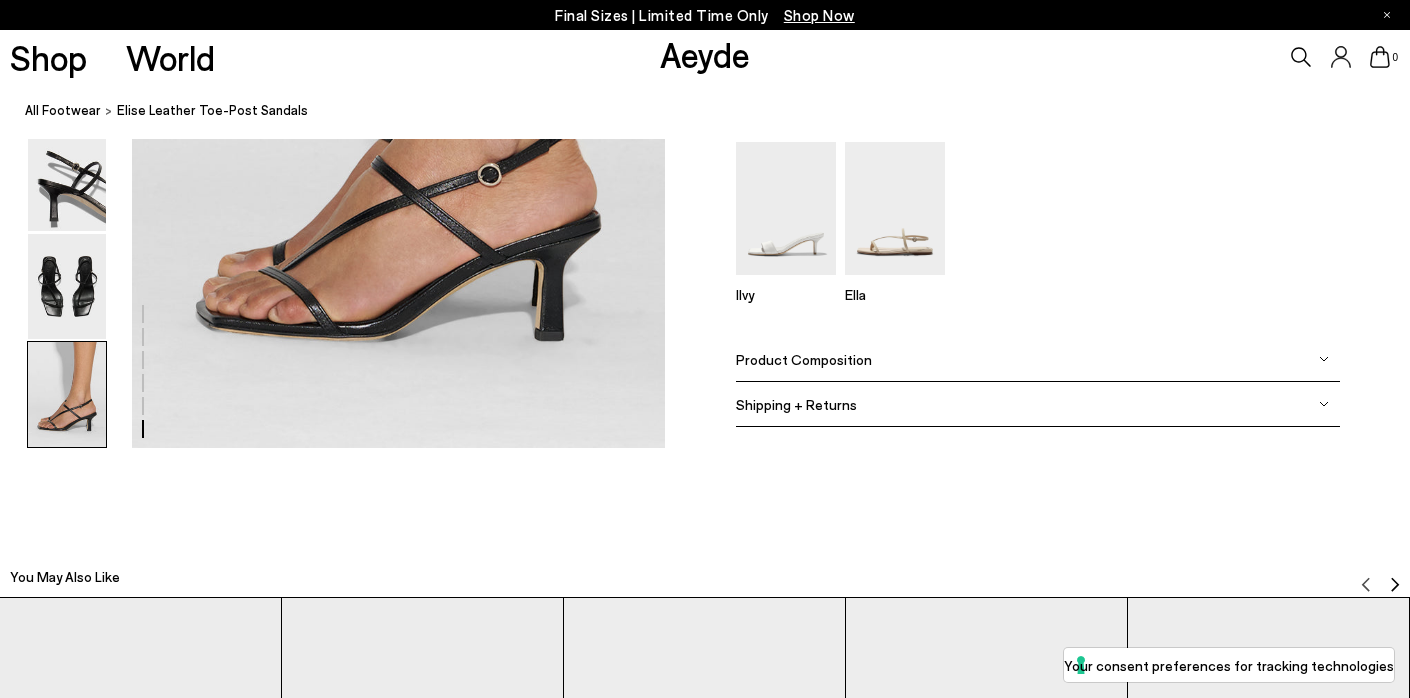 scroll, scrollTop: 3837, scrollLeft: 0, axis: vertical 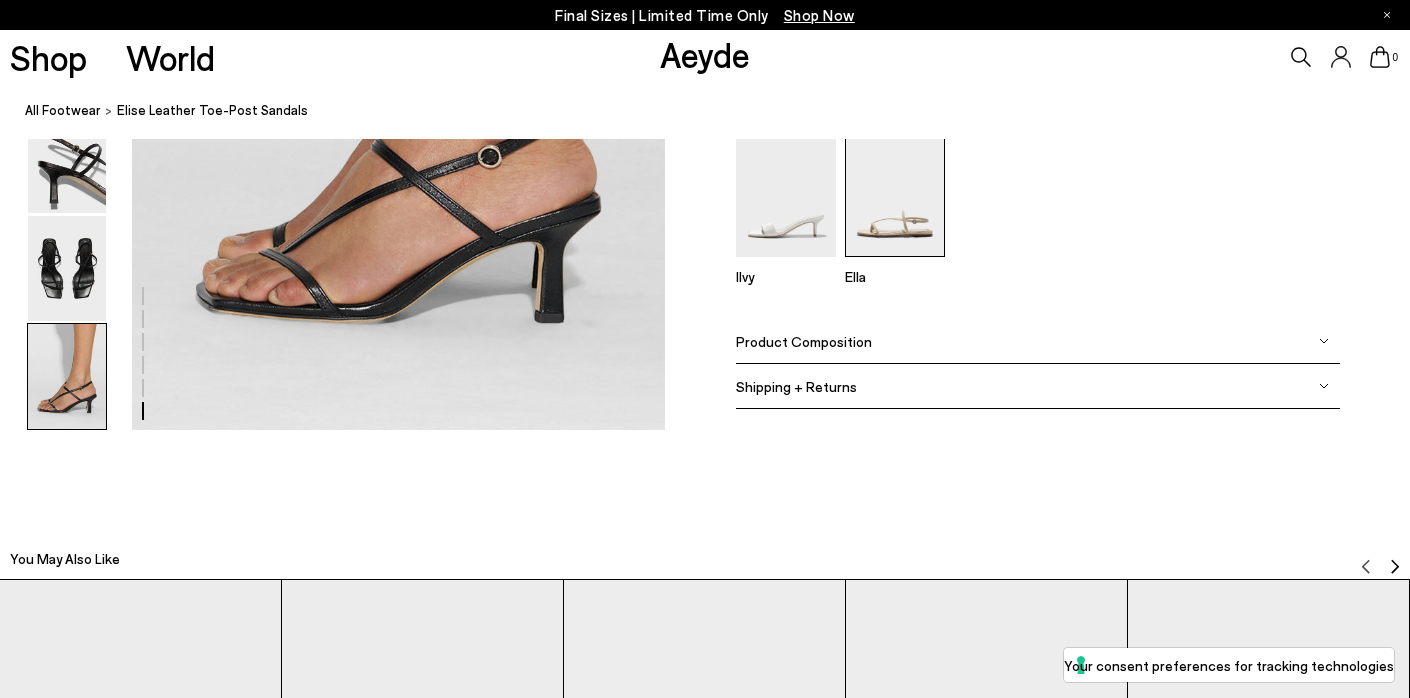click at bounding box center (895, 190) 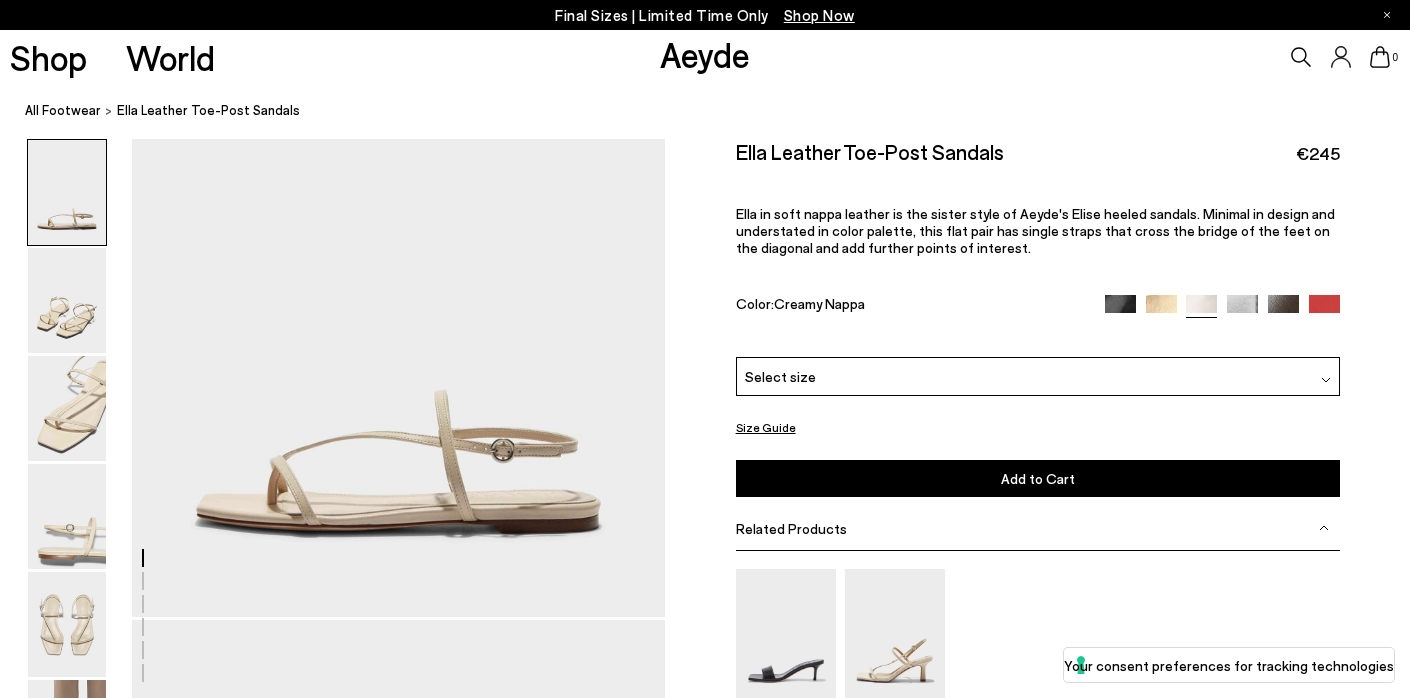 scroll, scrollTop: 0, scrollLeft: 0, axis: both 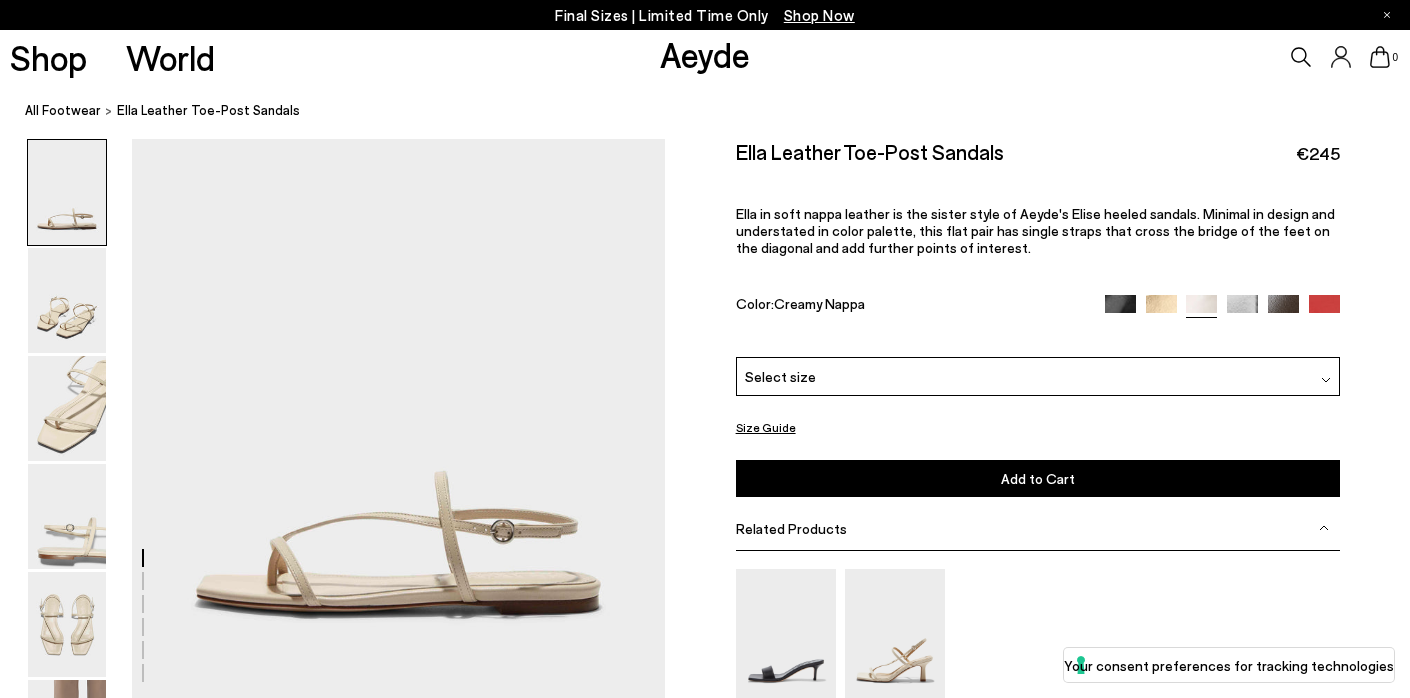 click on "0" at bounding box center (1175, 57) 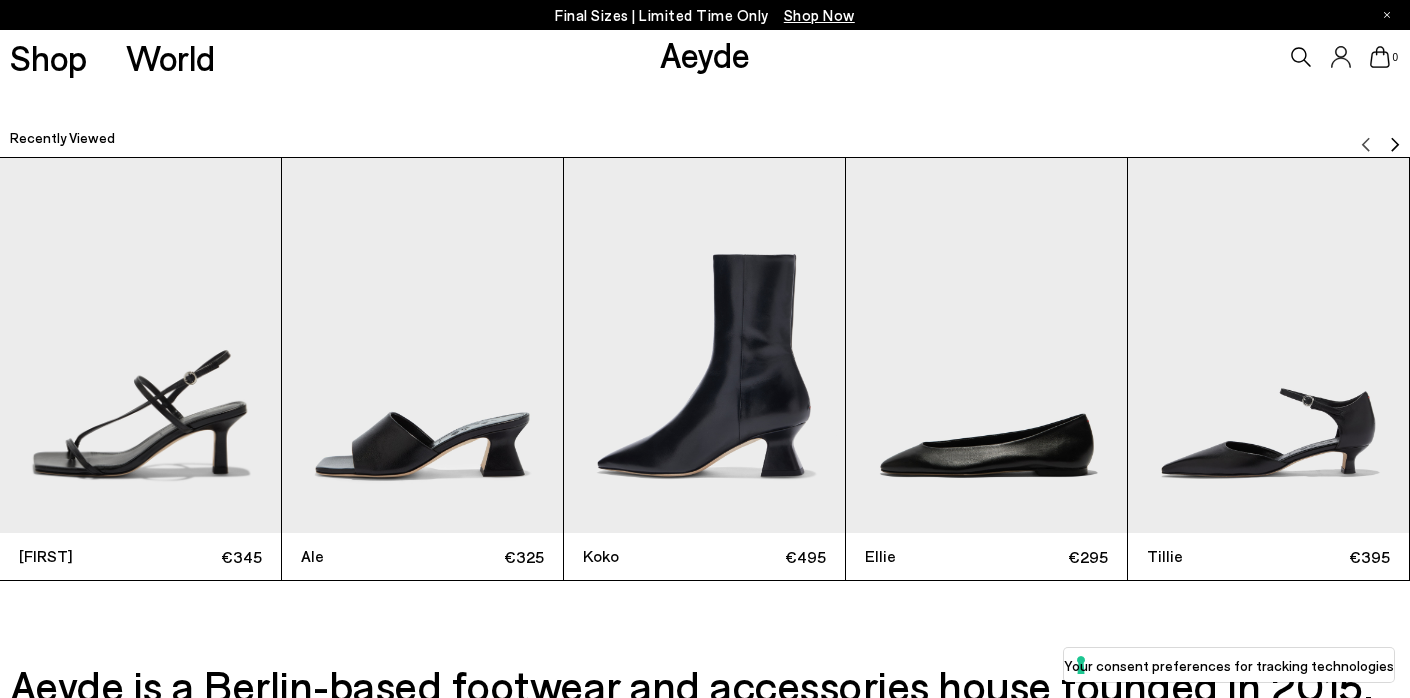 scroll, scrollTop: 4753, scrollLeft: 0, axis: vertical 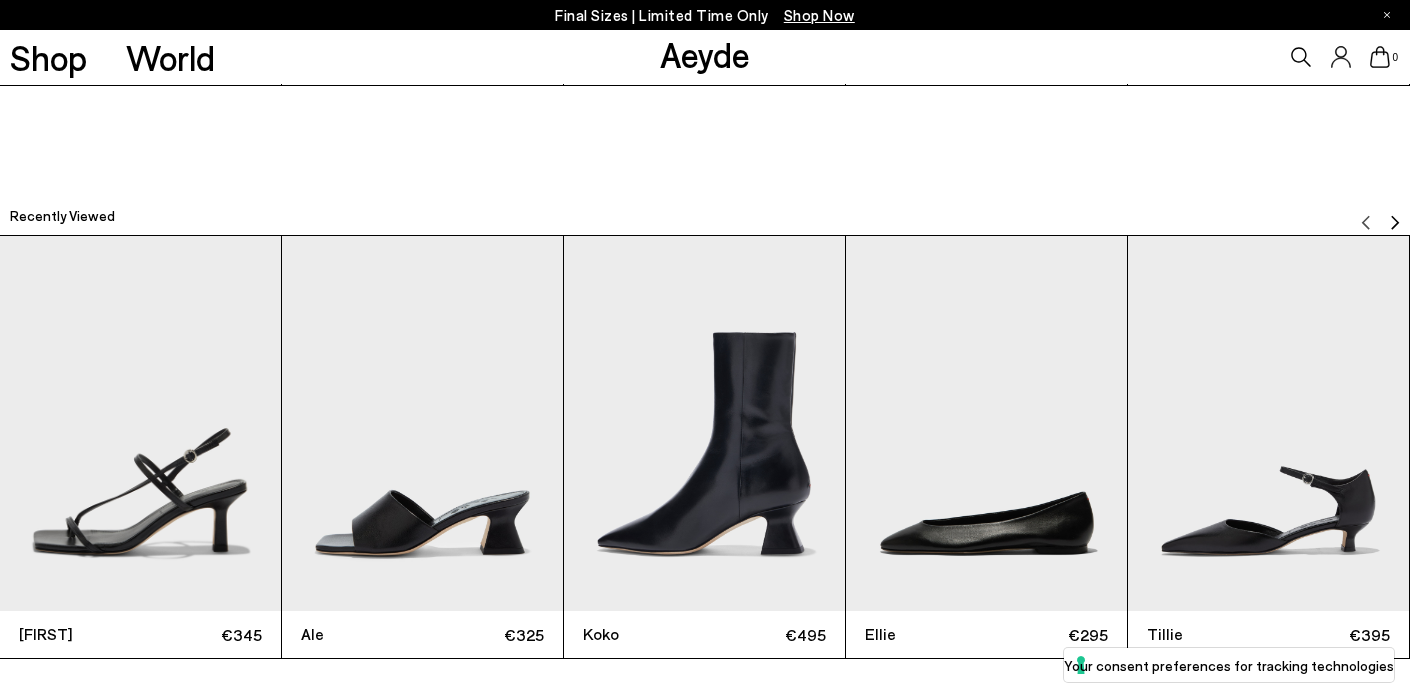 click at bounding box center [422, 423] 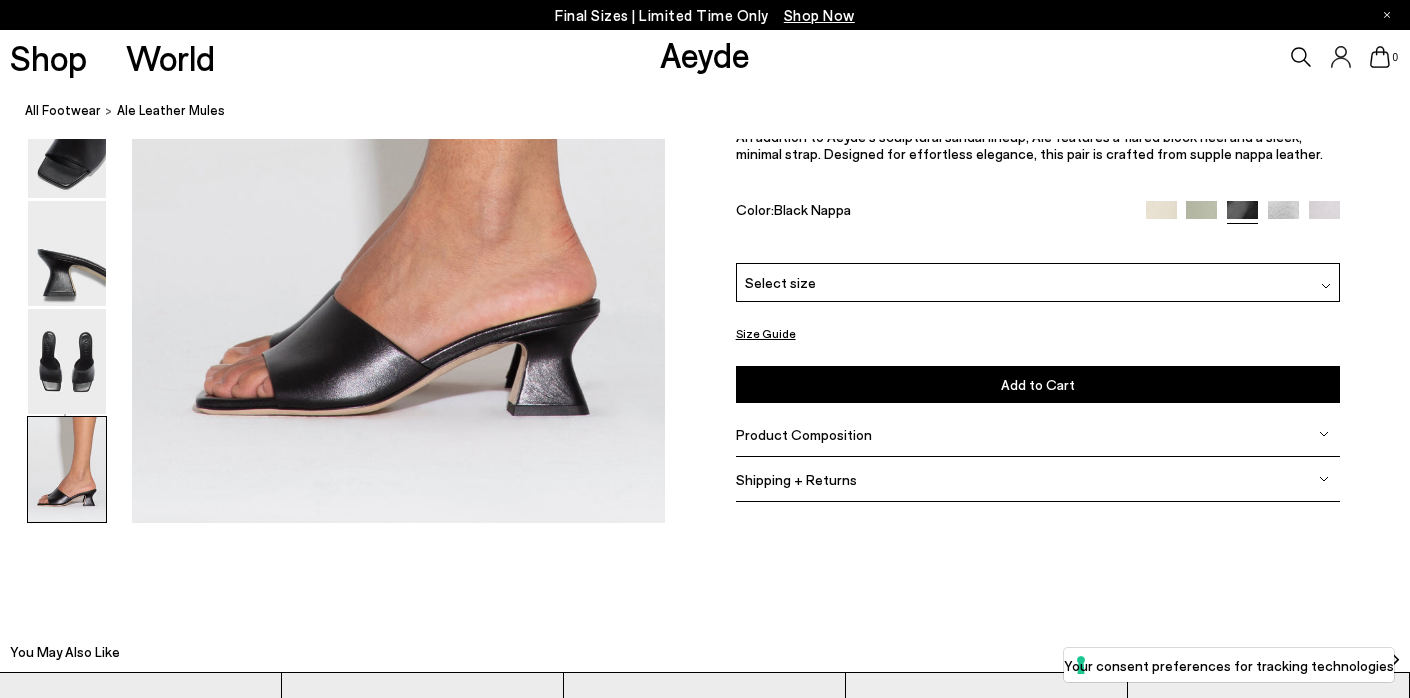 scroll, scrollTop: 3722, scrollLeft: 0, axis: vertical 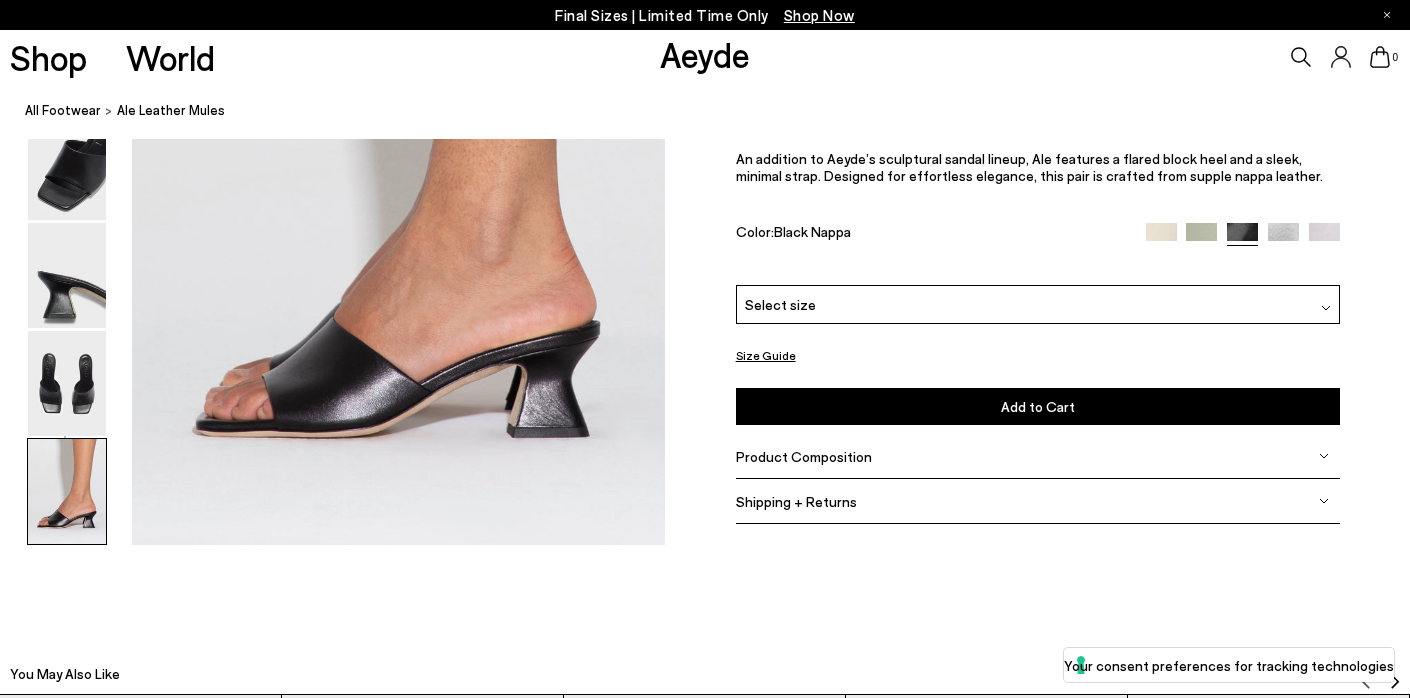 click on "Size Guide
Shoes
Belt
Our shoes come in European sizing. The easiest way to measure your foot is to stand on a sheet of paper, border your foot with a pen and measure the length between your heel and your longest toe. Please reference our size guide below:
EU
UK US ** **" at bounding box center (1037, 314) 